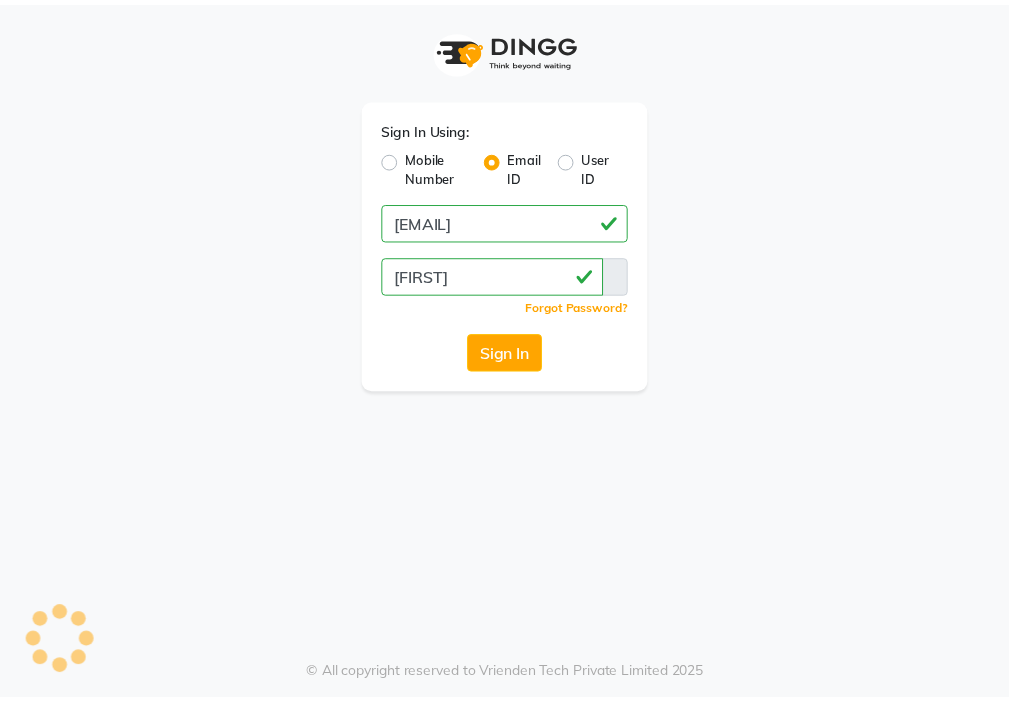 scroll, scrollTop: 0, scrollLeft: 0, axis: both 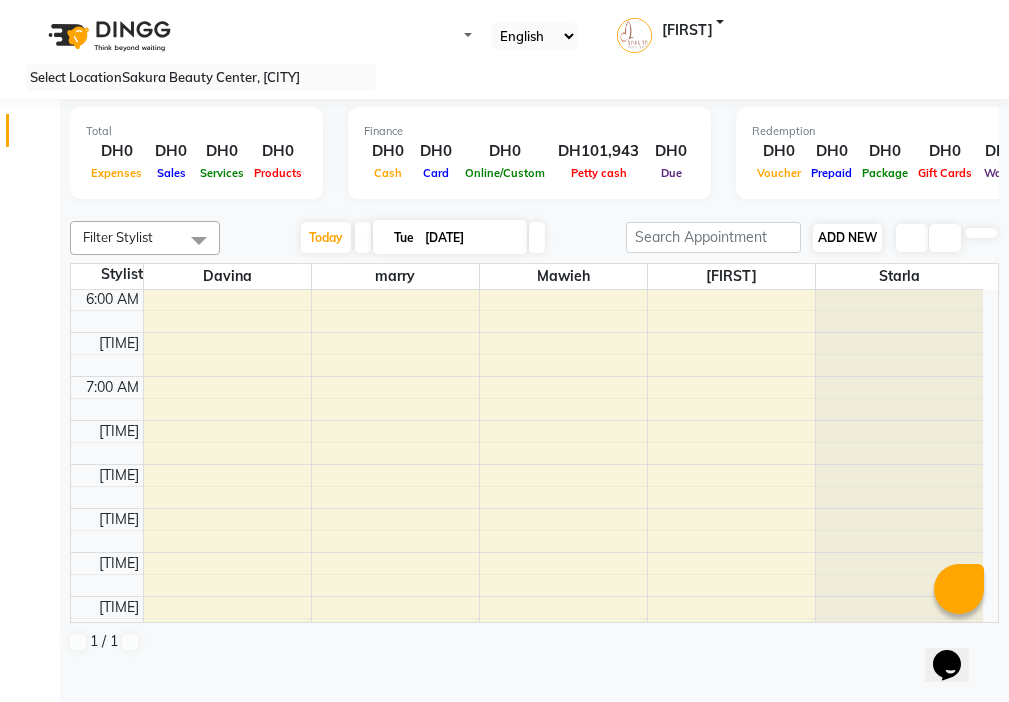 click on "ADD NEW" at bounding box center [847, 237] 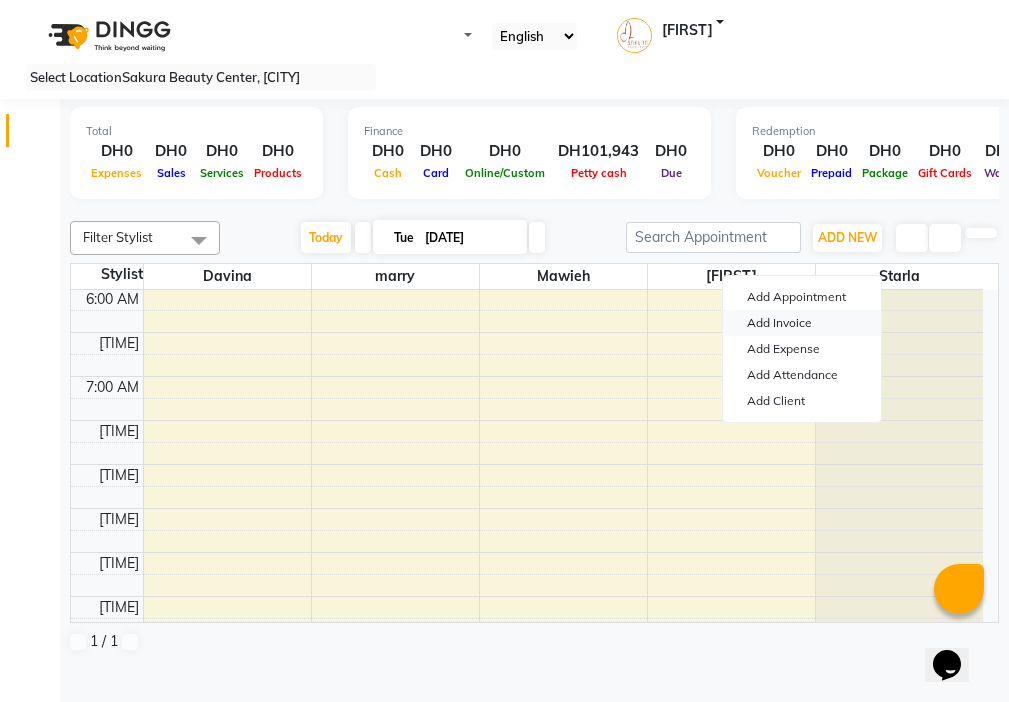 click on "Add Invoice" at bounding box center [802, 323] 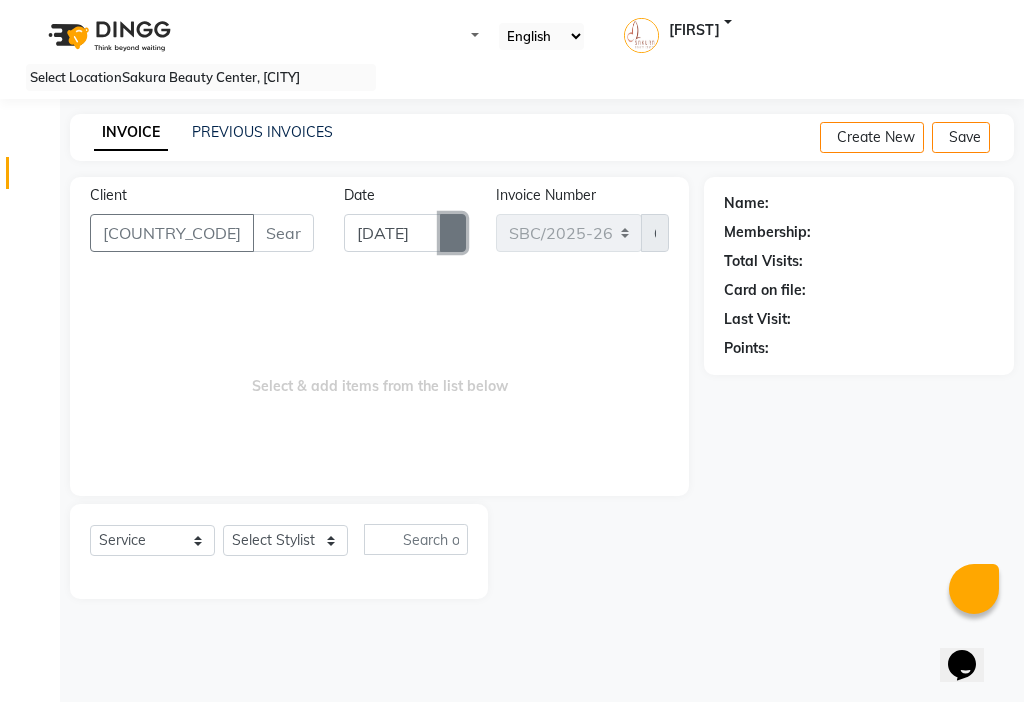 click at bounding box center [453, 233] 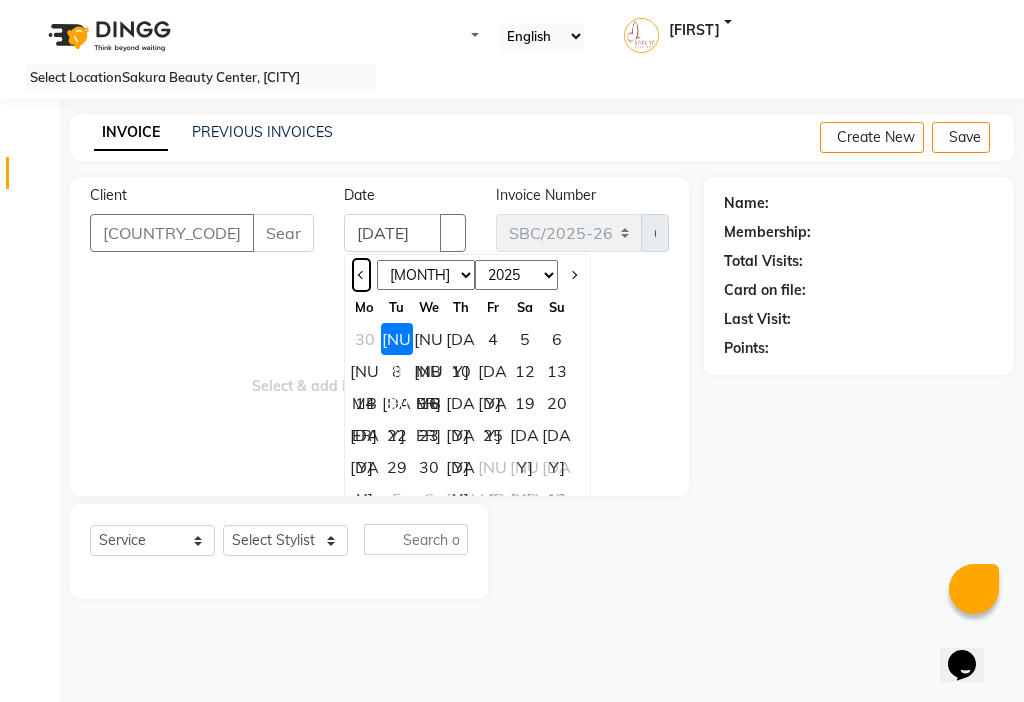 click at bounding box center (362, 275) 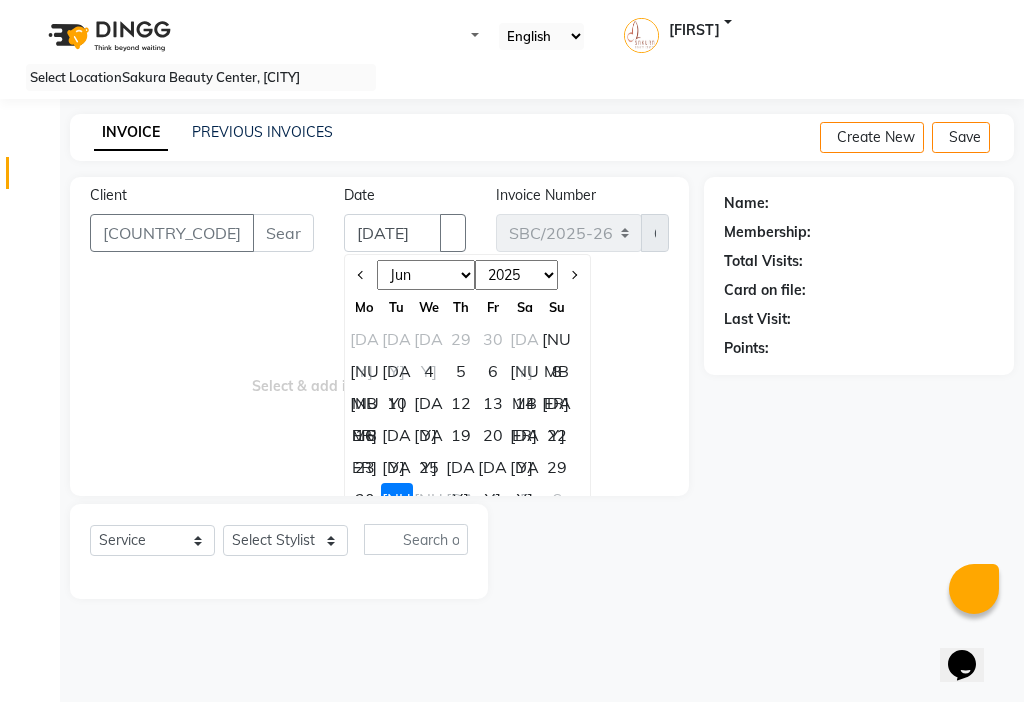 click on "22" at bounding box center (557, 435) 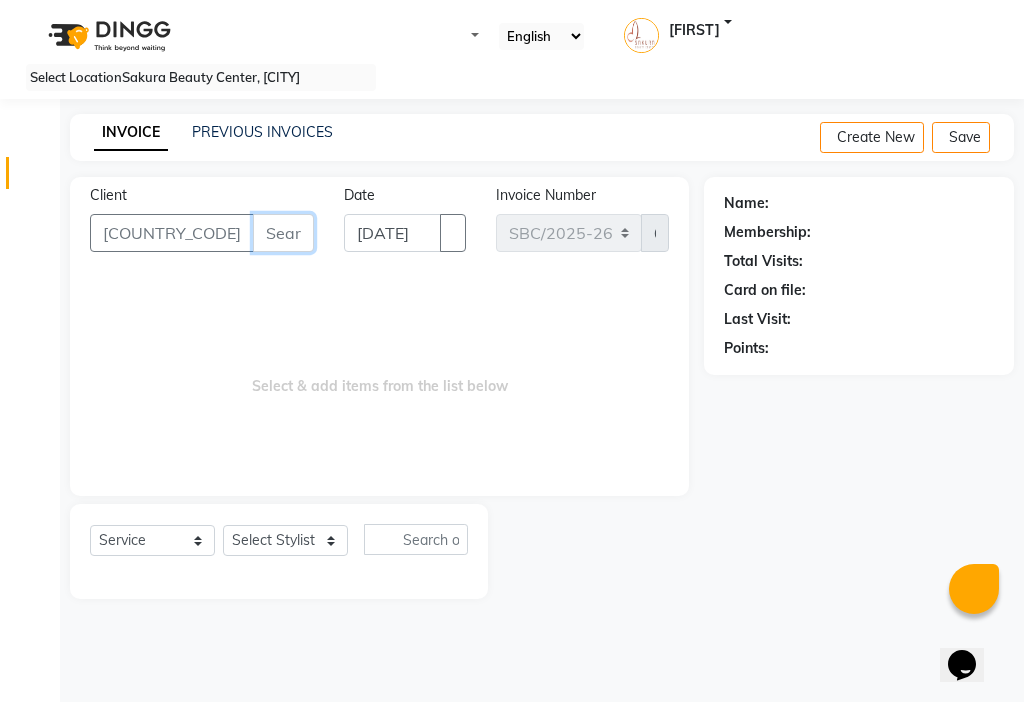 click on "Client" at bounding box center (283, 233) 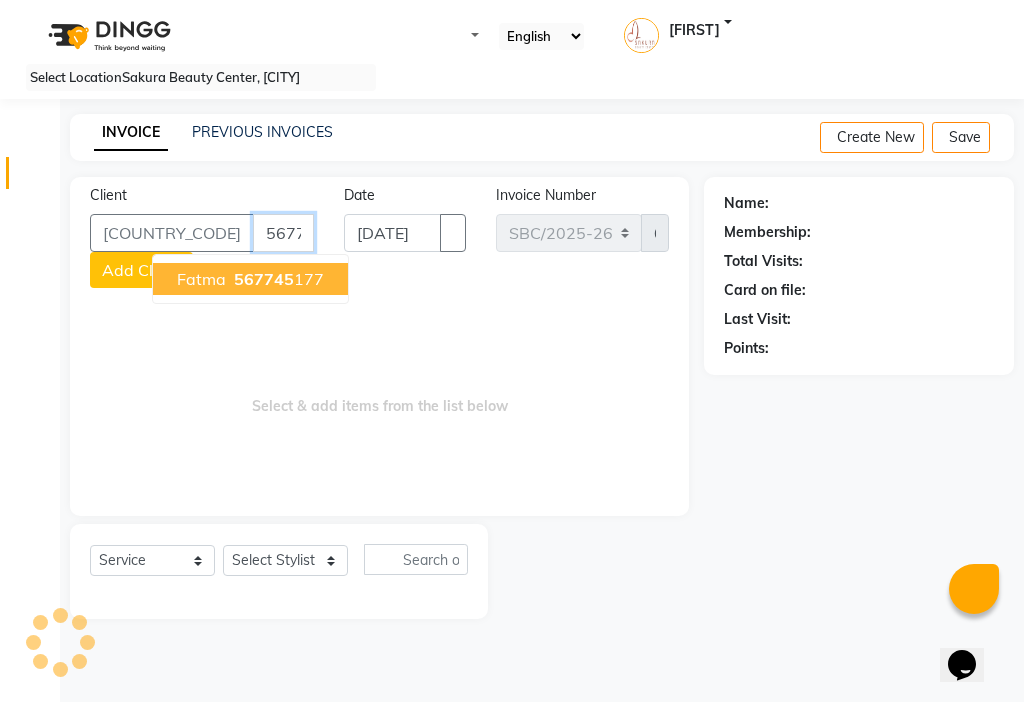 click on "567745 177" at bounding box center (277, 279) 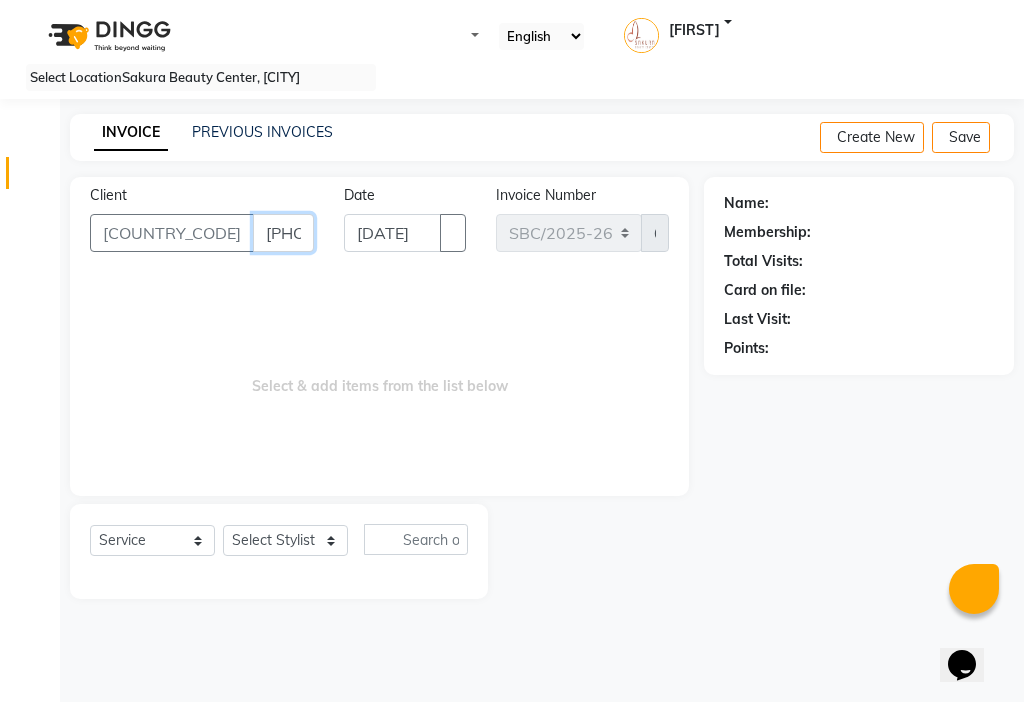 type on "[PHONE]" 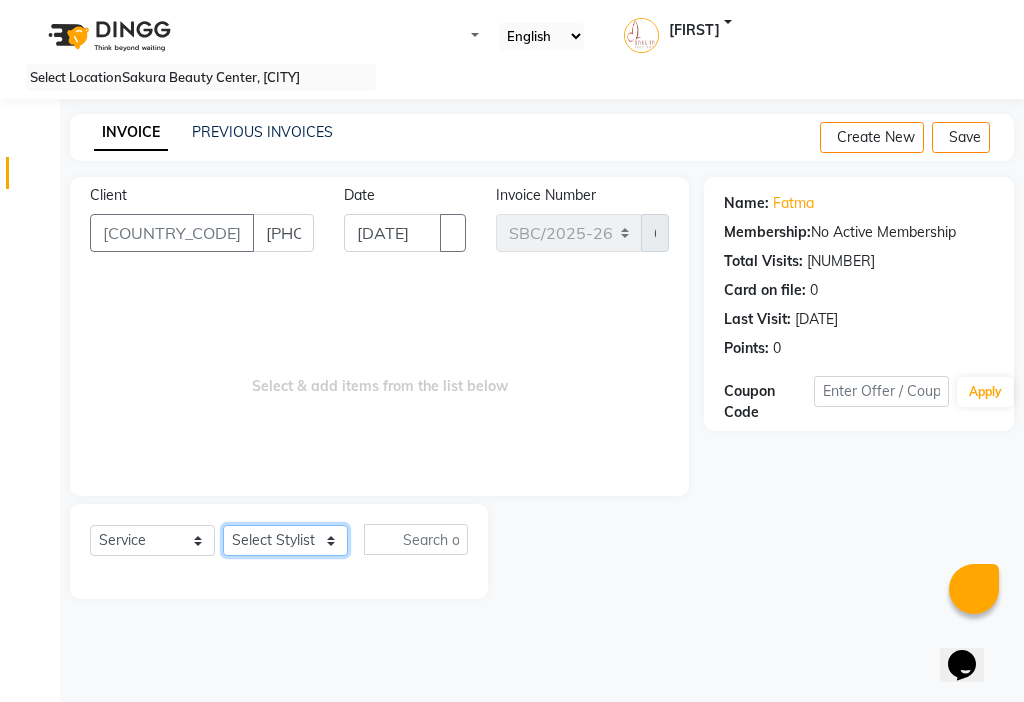 click on "Select Stylist [FIRST] [FIRST] [FIRST] [FIRST] [FIRST] [FIRST]" at bounding box center (285, 540) 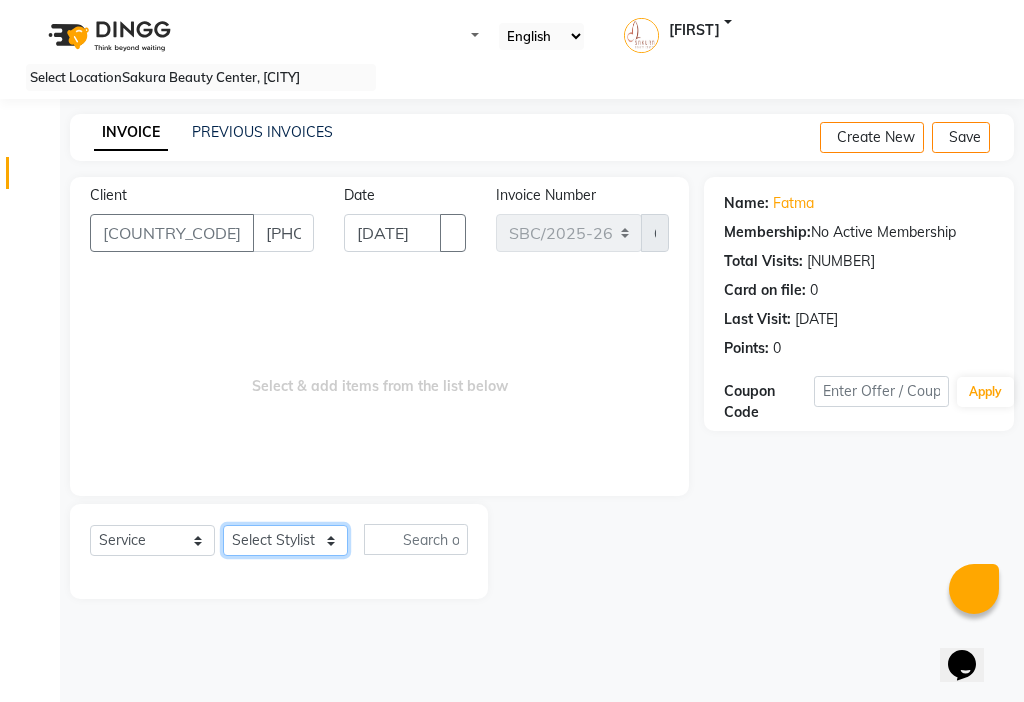 select on "[NUMBER]" 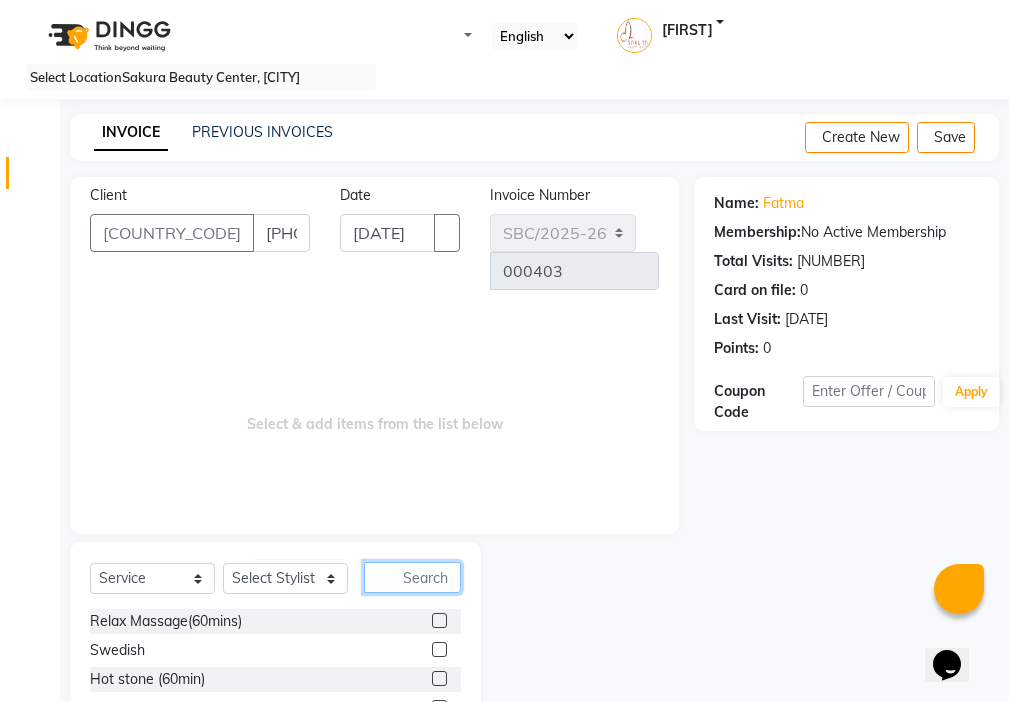 click at bounding box center (412, 577) 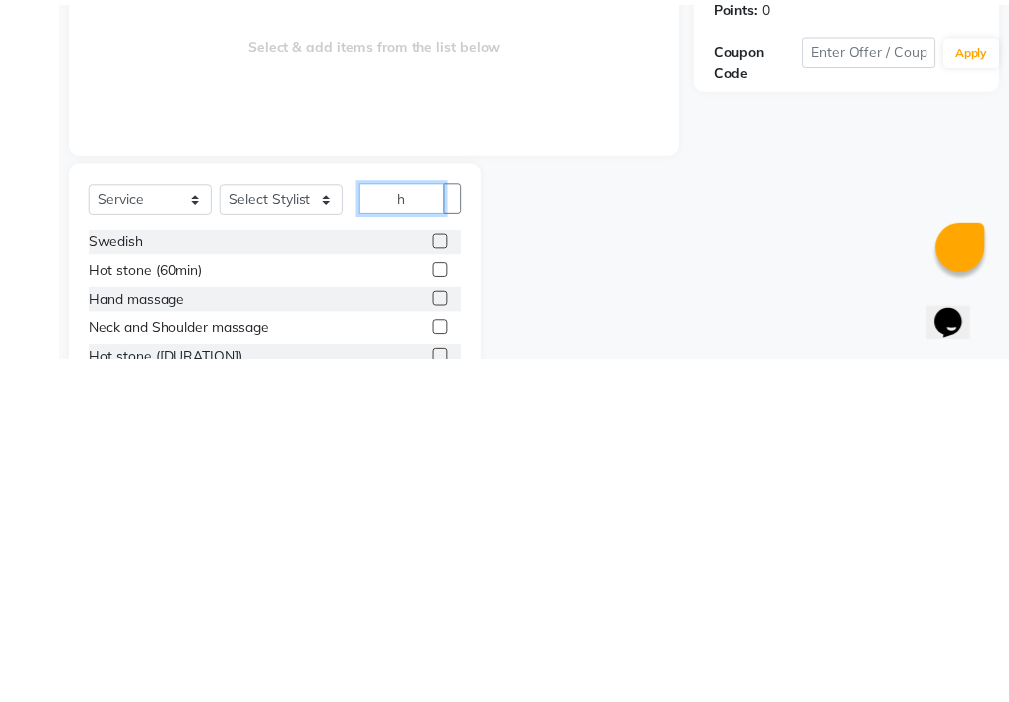 scroll, scrollTop: 16, scrollLeft: 0, axis: vertical 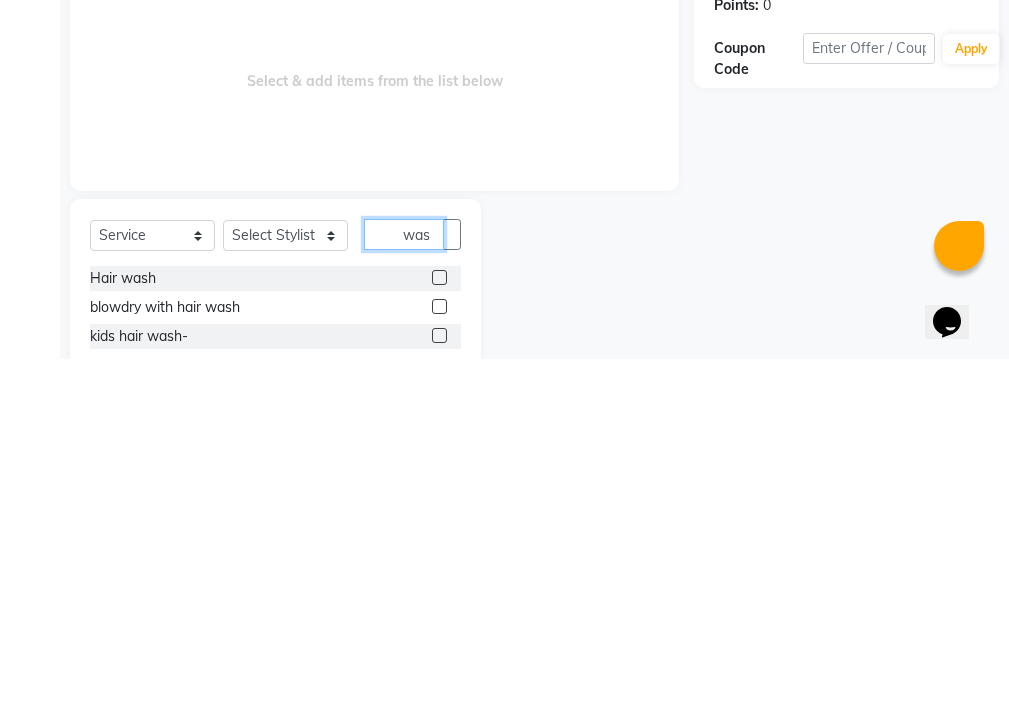 type on "was" 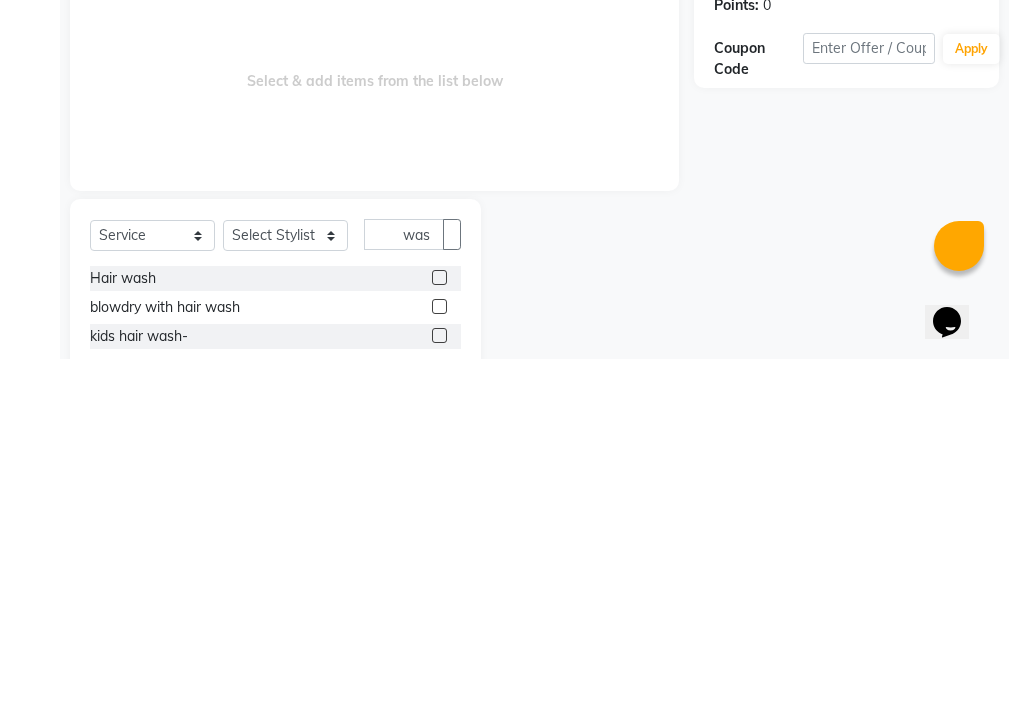 click at bounding box center [439, 620] 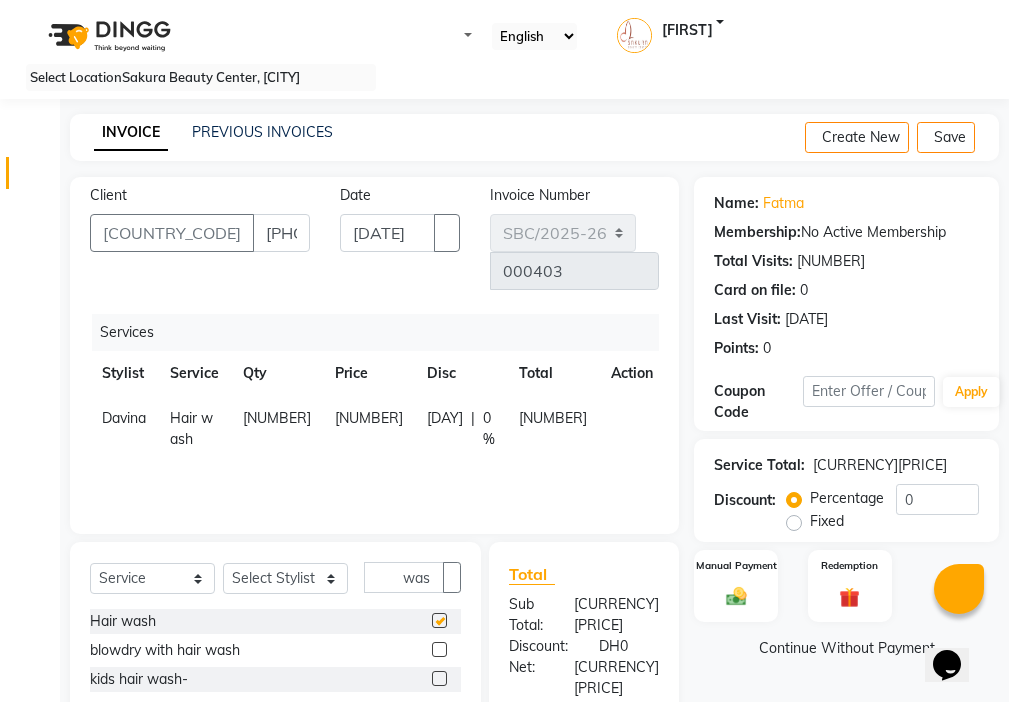 scroll, scrollTop: 0, scrollLeft: 0, axis: both 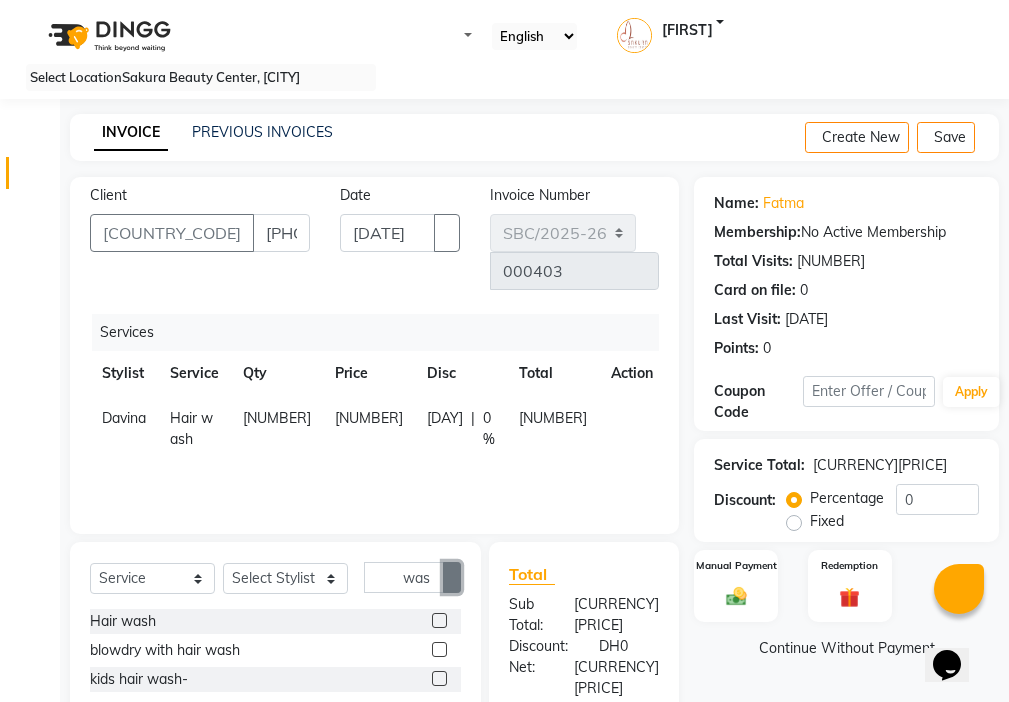 click at bounding box center [452, 578] 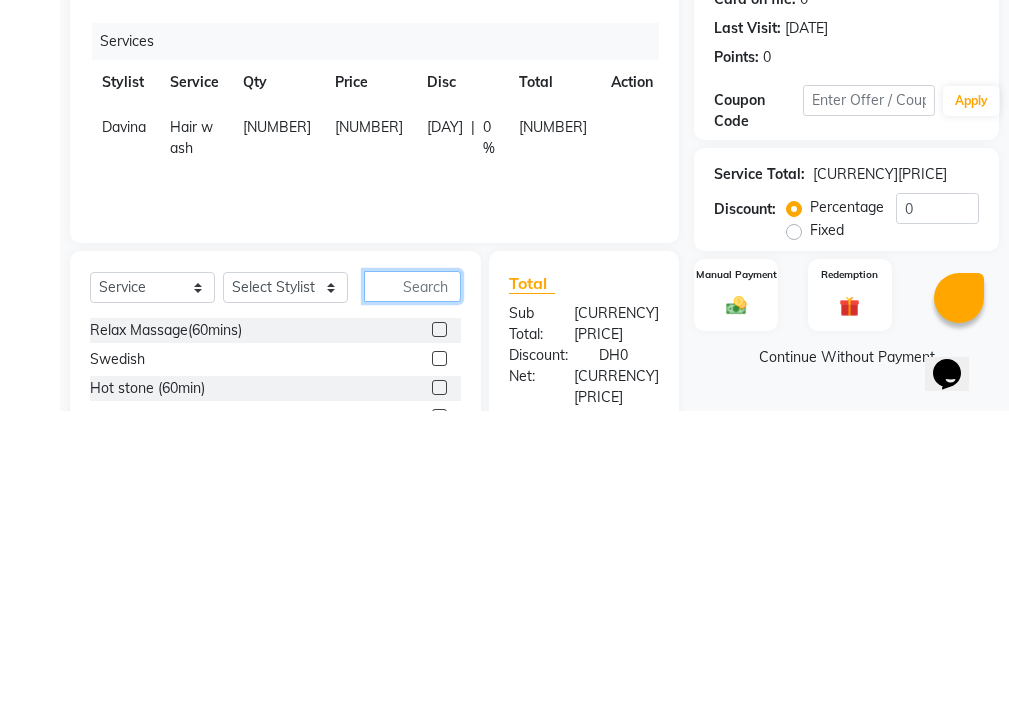 scroll, scrollTop: 16, scrollLeft: 0, axis: vertical 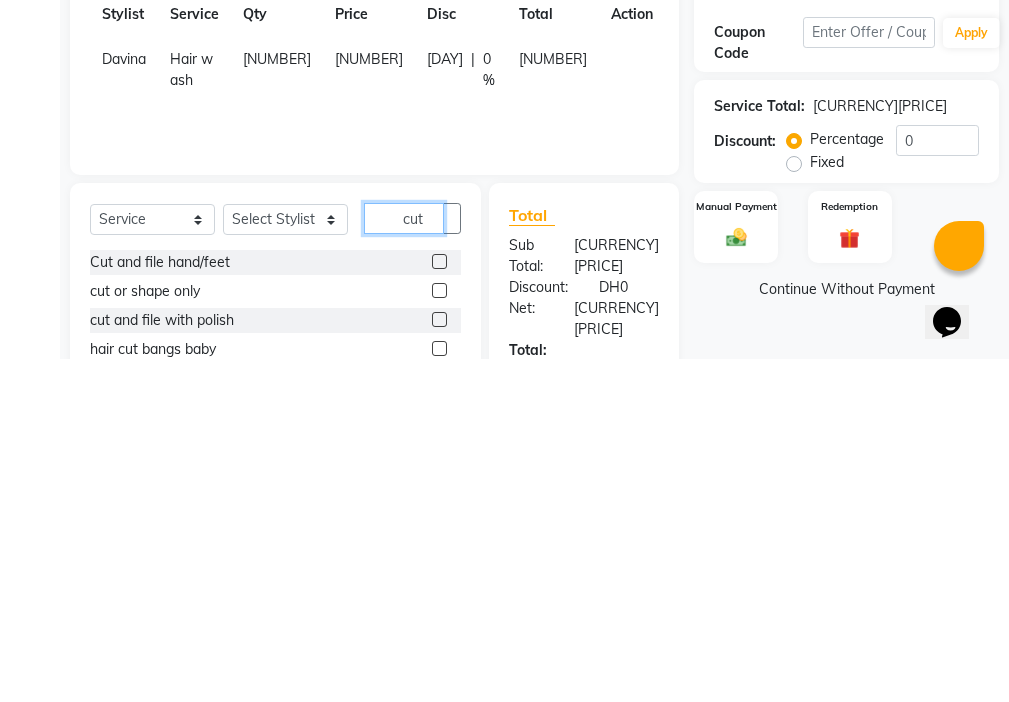 type on "cut" 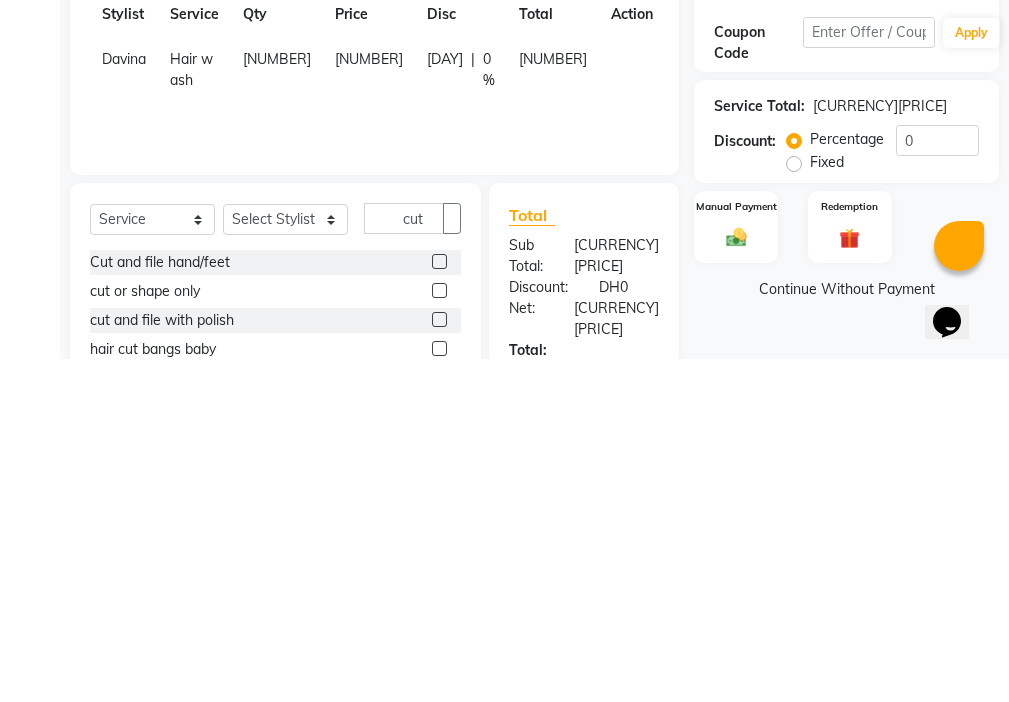click at bounding box center [439, 720] 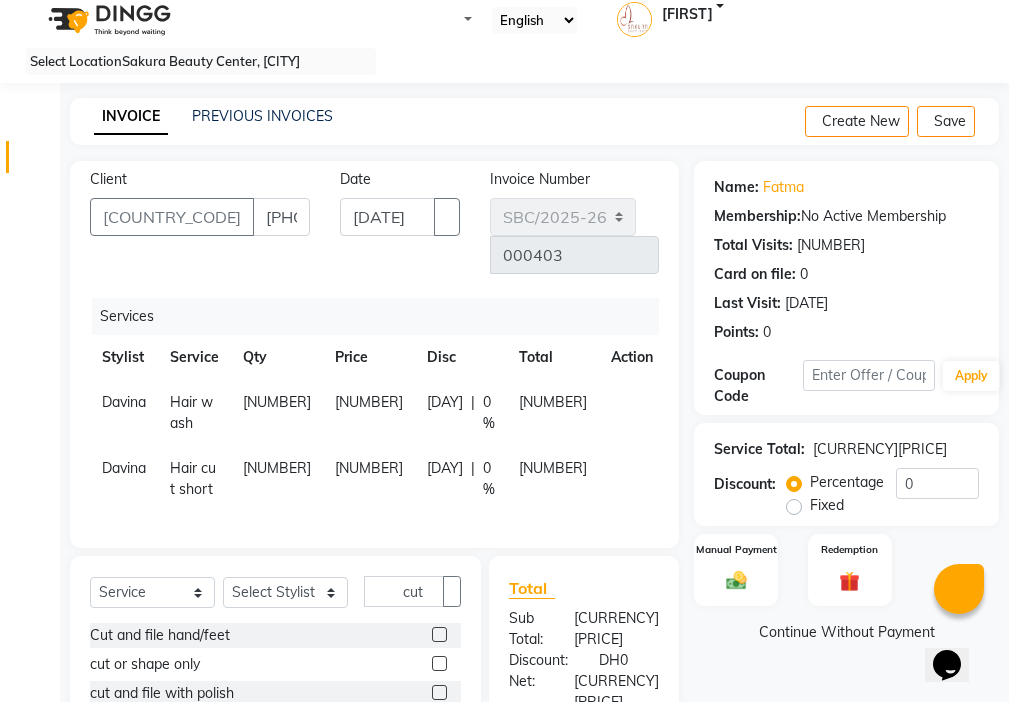 click at bounding box center [619, 392] 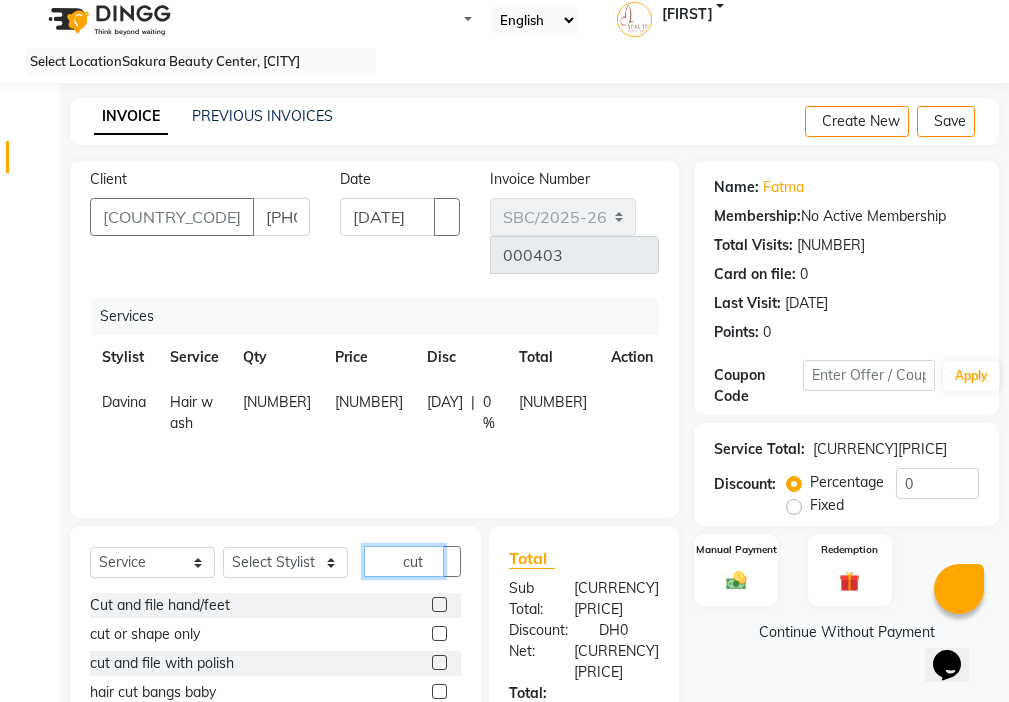 click on "cut" at bounding box center (404, 561) 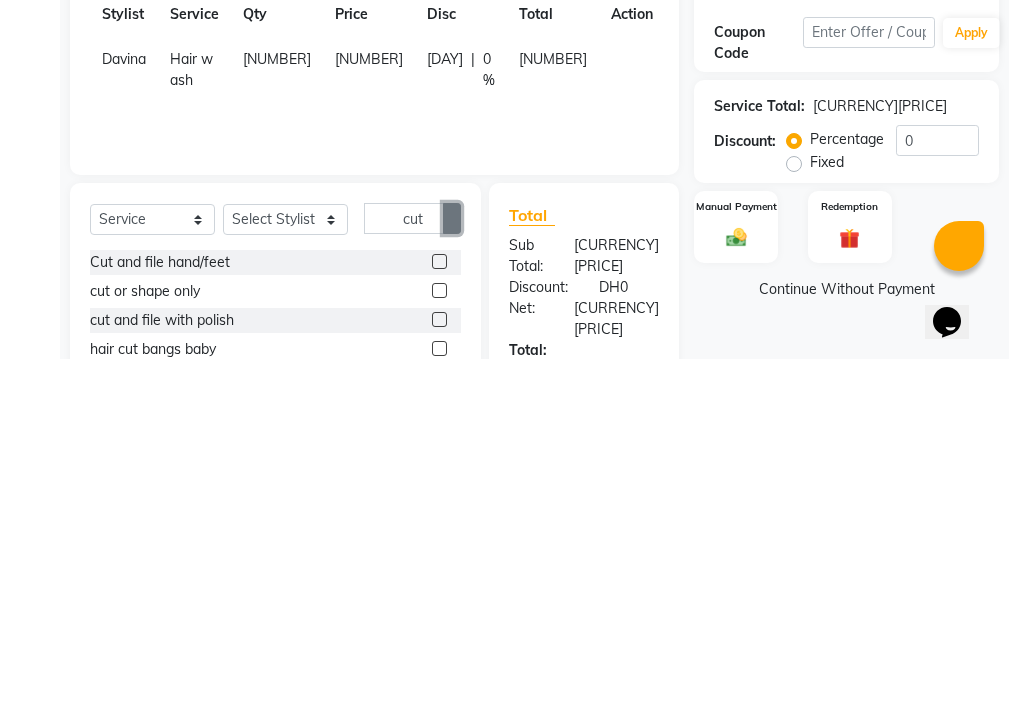 click at bounding box center (452, 562) 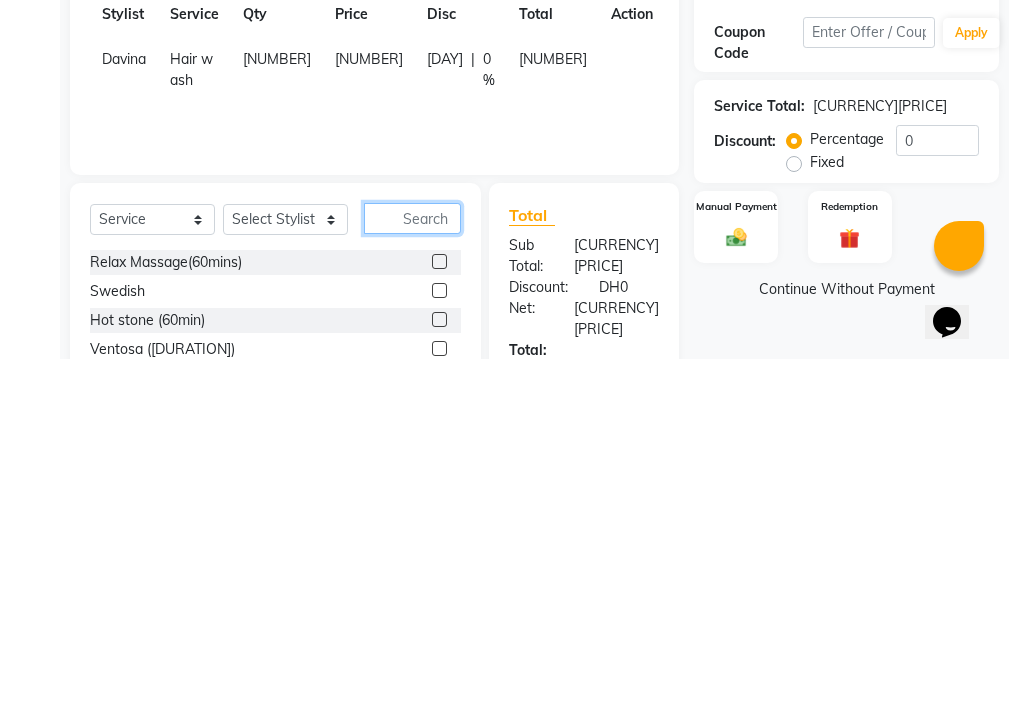 type on "c" 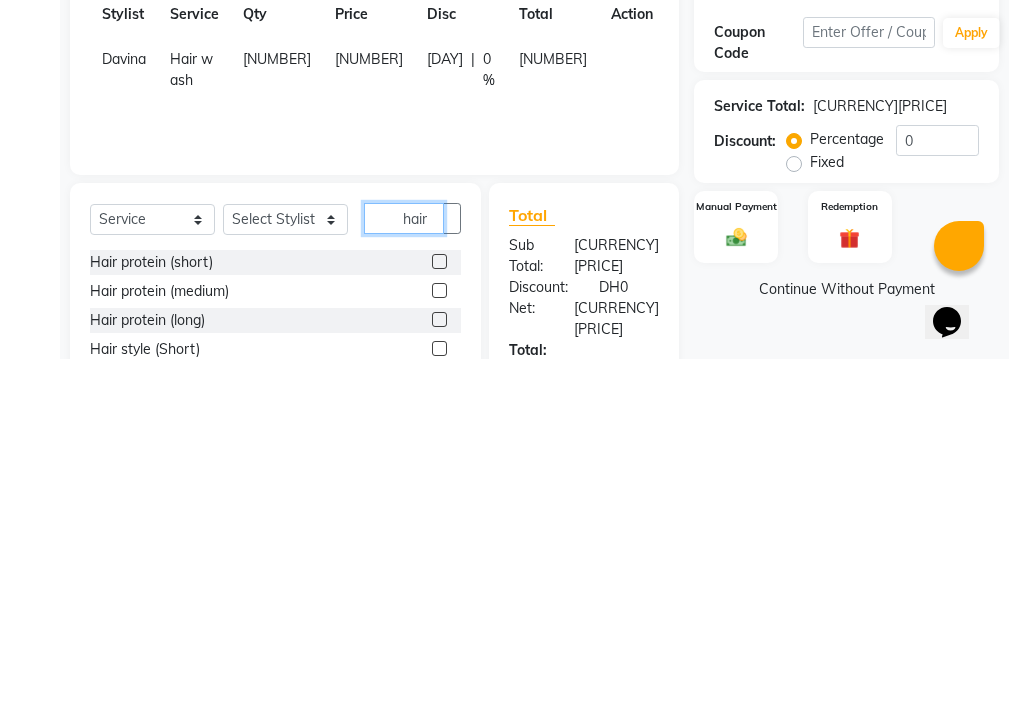 scroll, scrollTop: 0, scrollLeft: 2, axis: horizontal 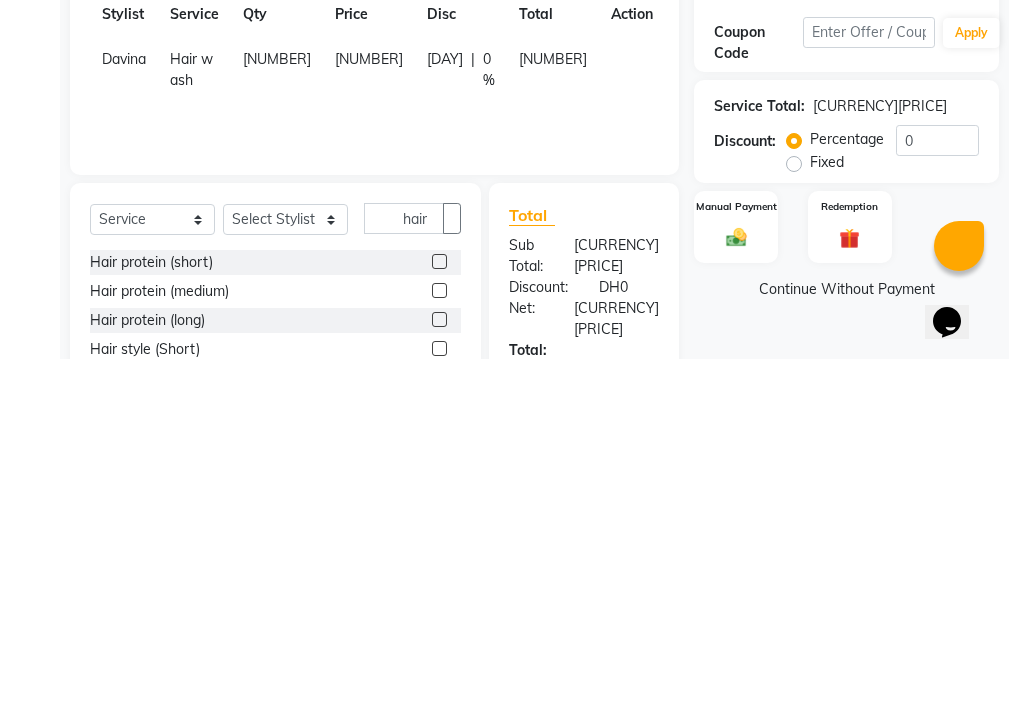 click at bounding box center [439, 604] 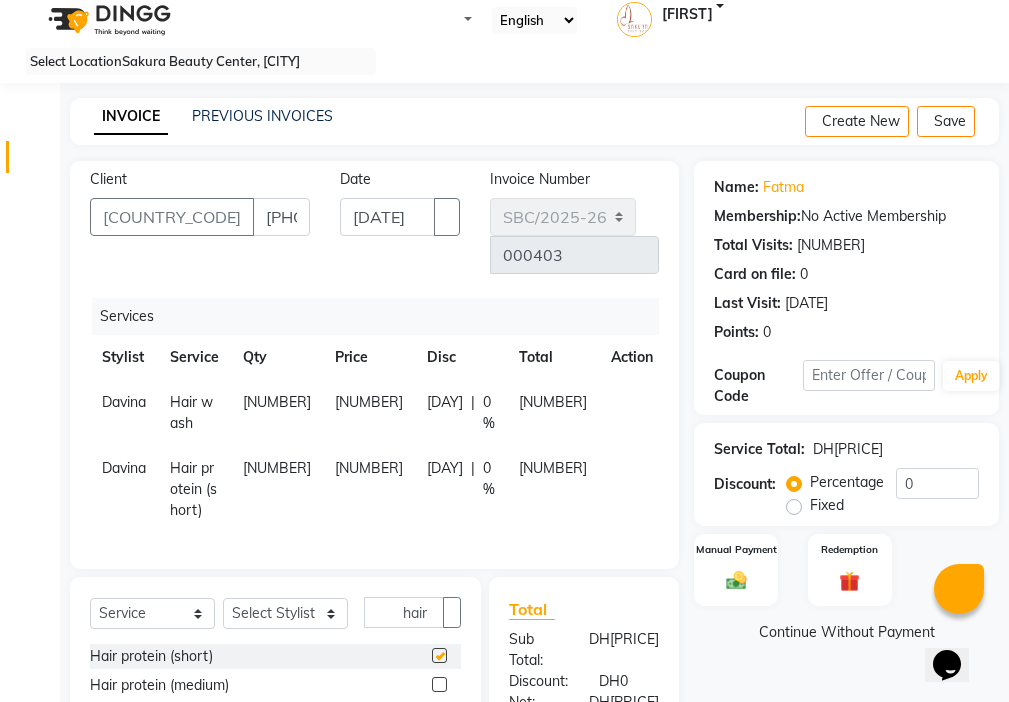 scroll, scrollTop: 0, scrollLeft: 0, axis: both 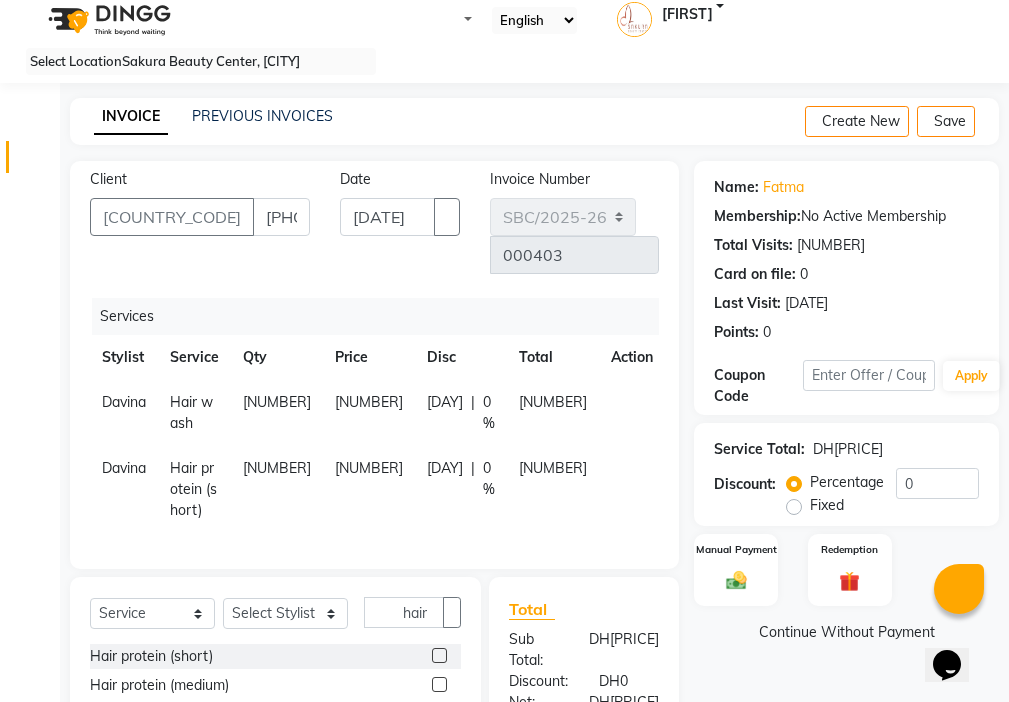 click at bounding box center [619, 392] 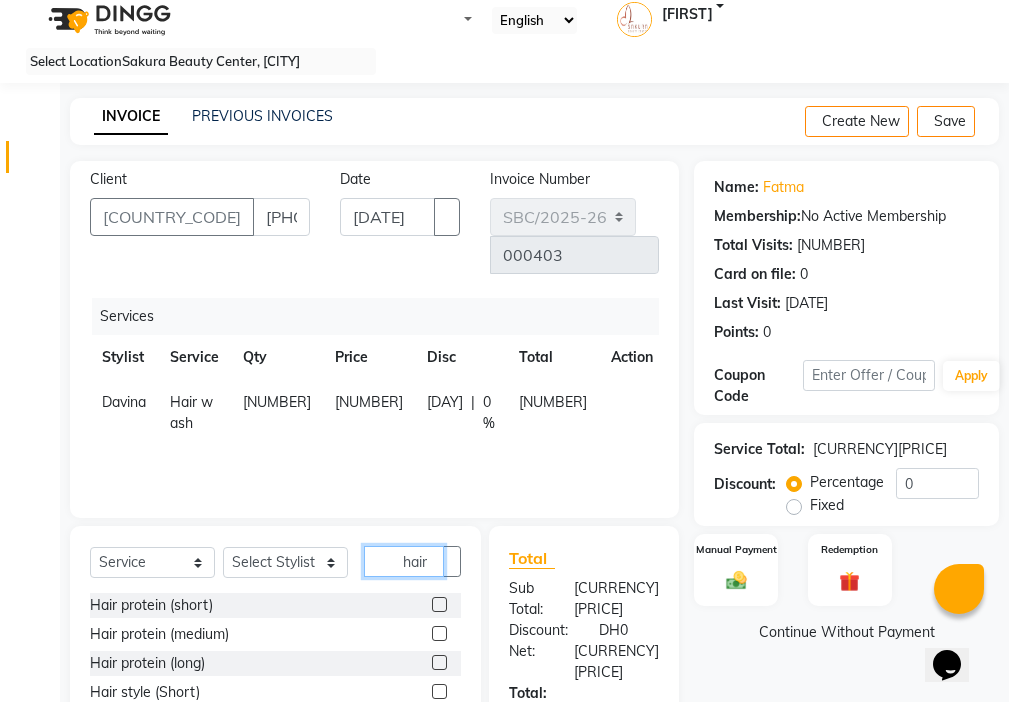 click on "hair" at bounding box center [404, 561] 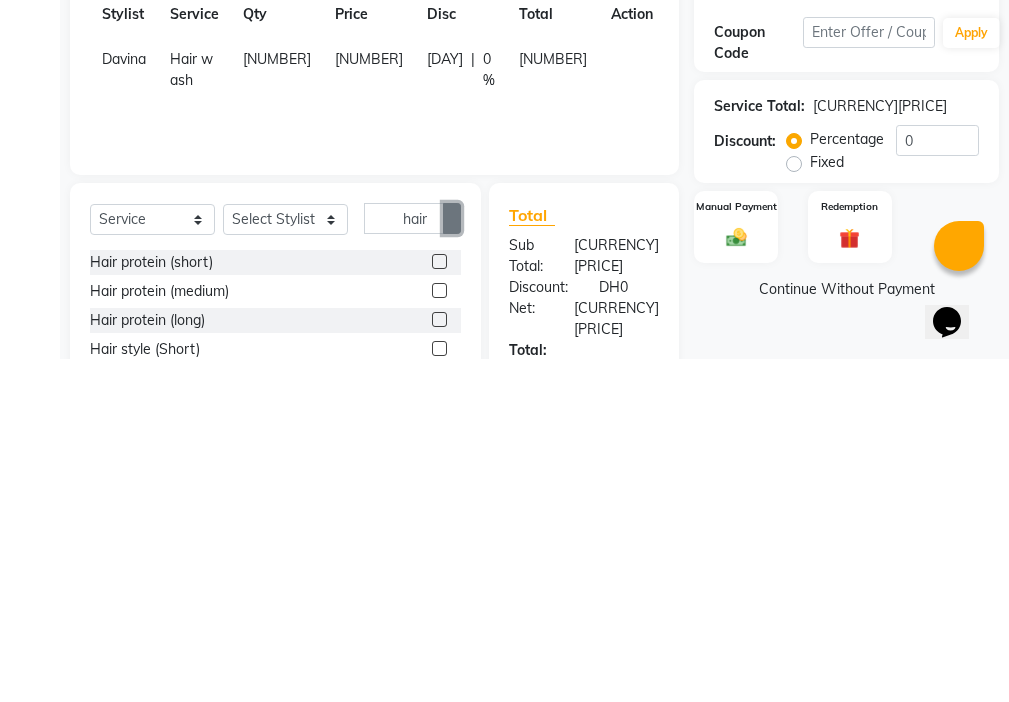click at bounding box center [452, 562] 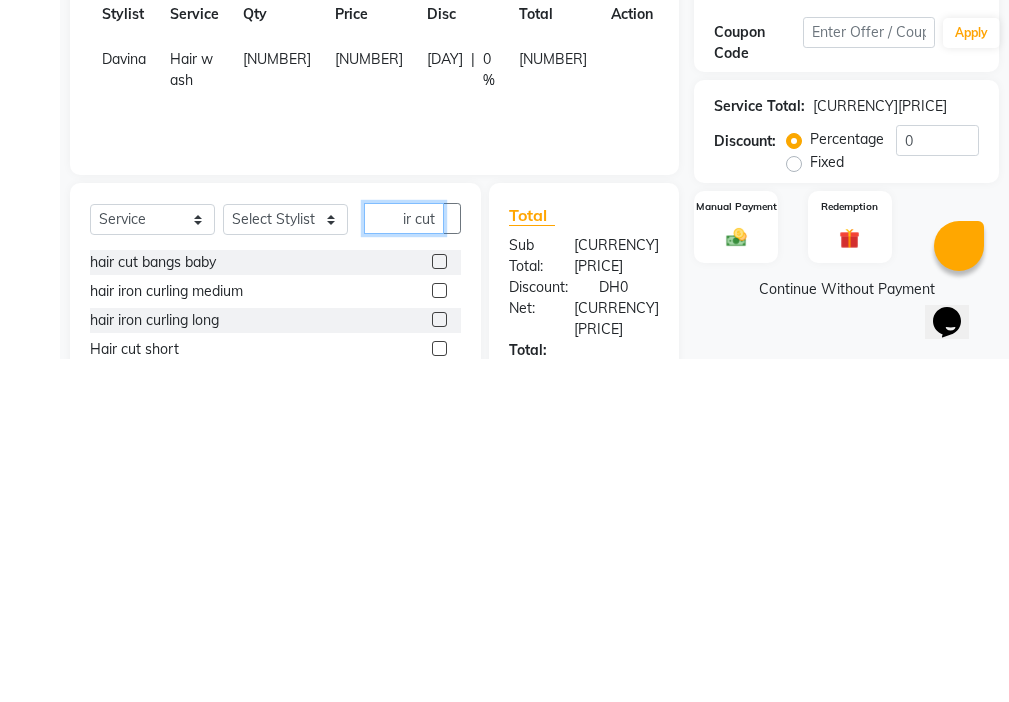 scroll, scrollTop: 0, scrollLeft: 25, axis: horizontal 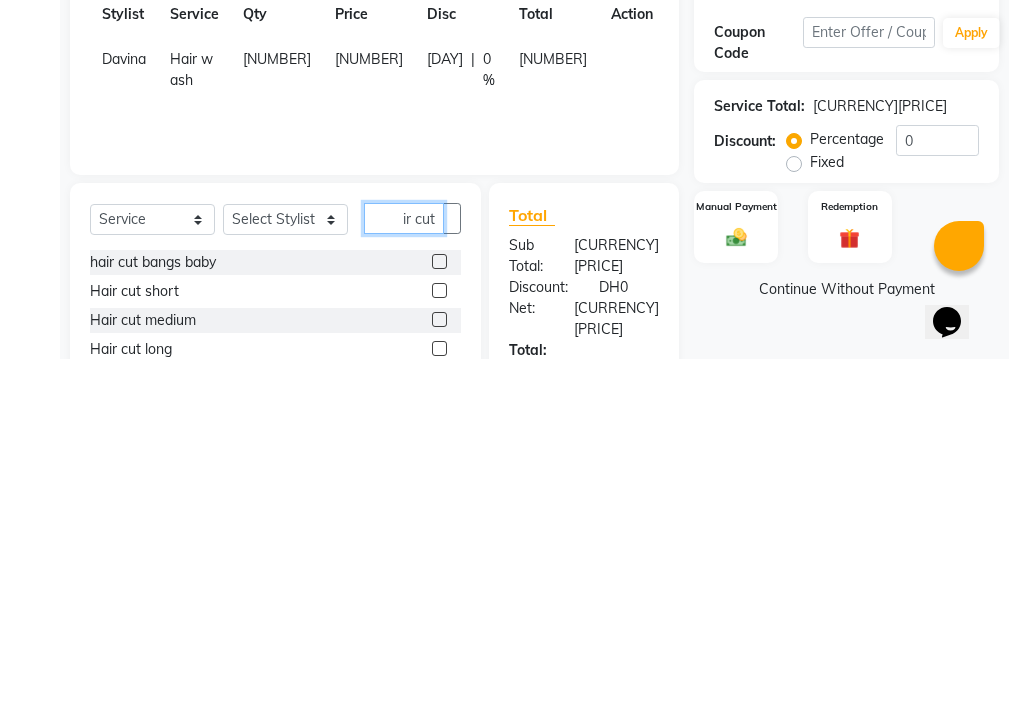 type on "hair cut" 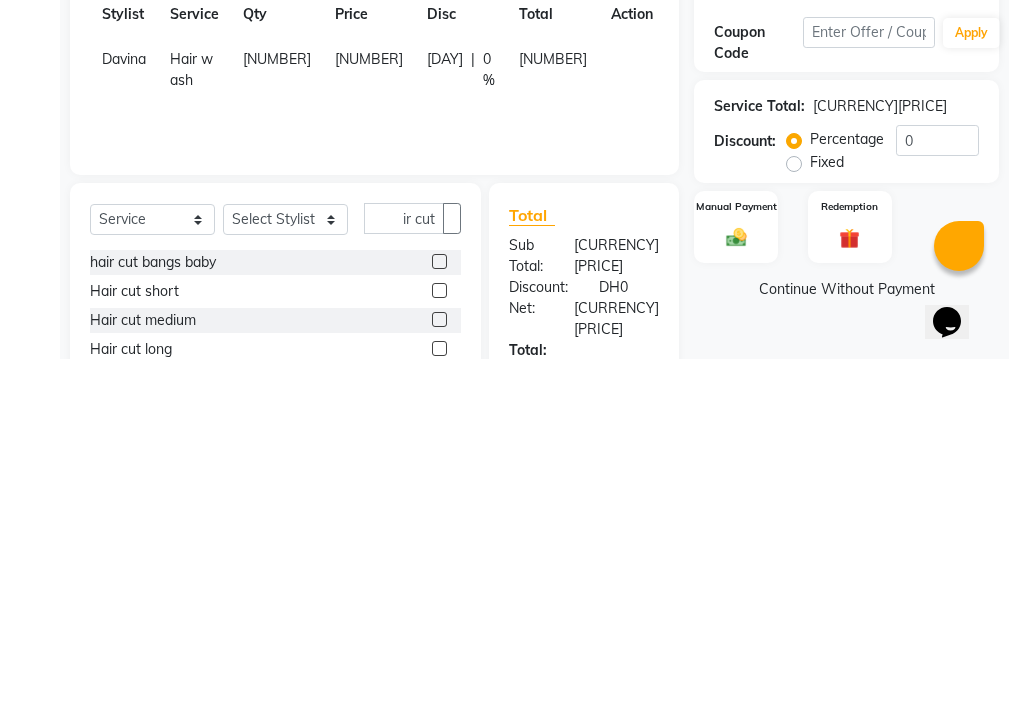 click at bounding box center [439, 633] 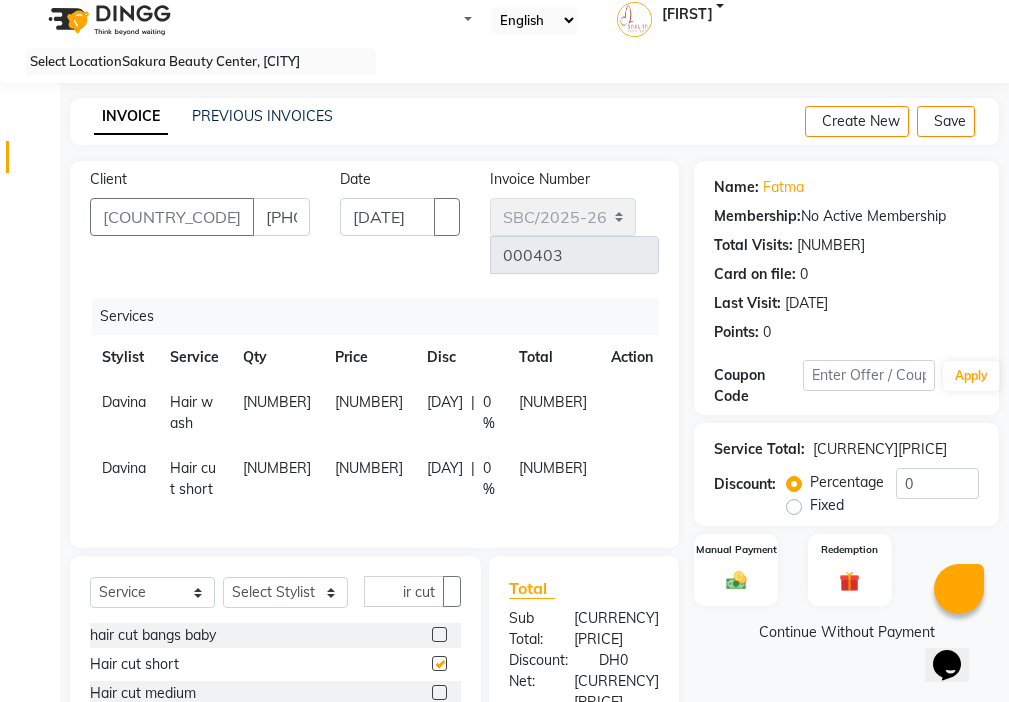 scroll, scrollTop: 0, scrollLeft: 0, axis: both 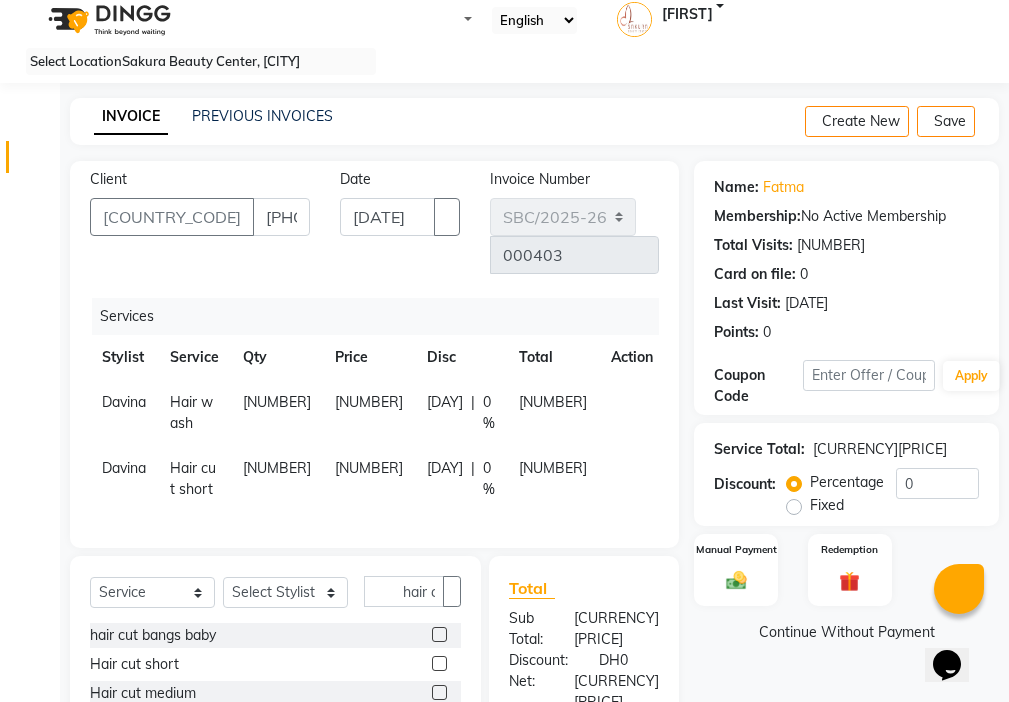 click at bounding box center (619, 392) 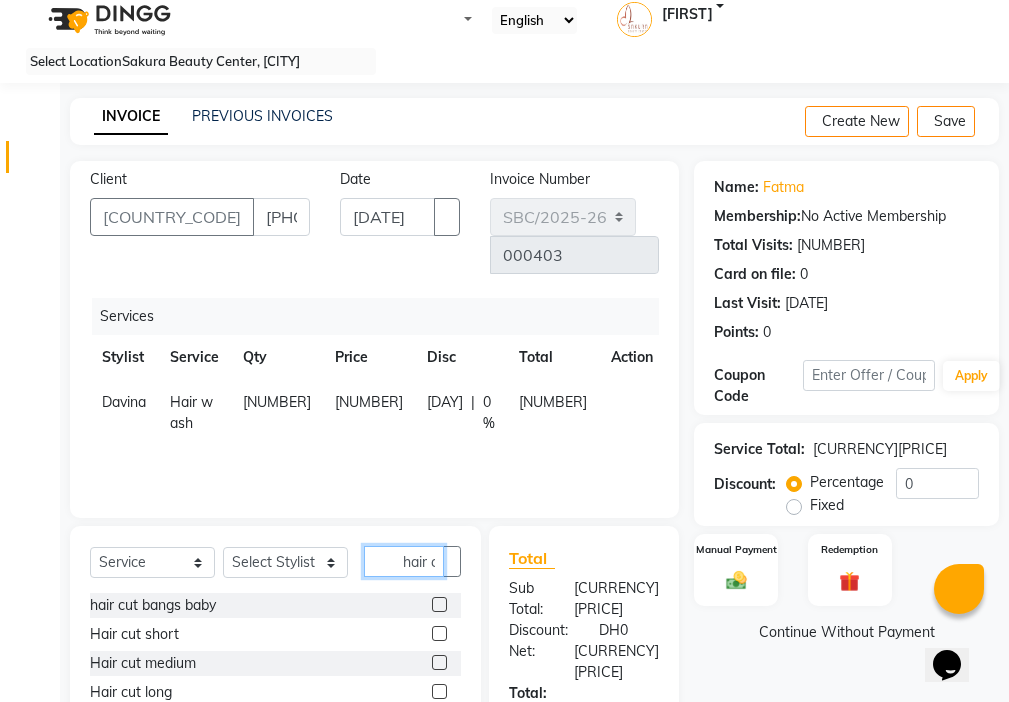 click on "hair cut" at bounding box center [404, 561] 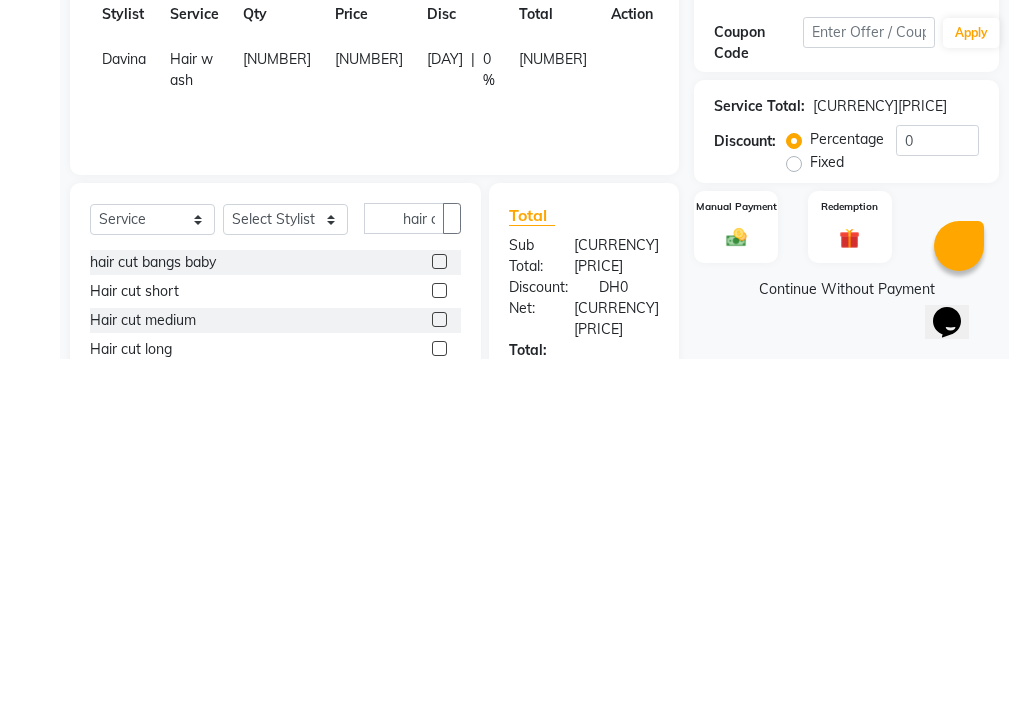 click at bounding box center (439, 662) 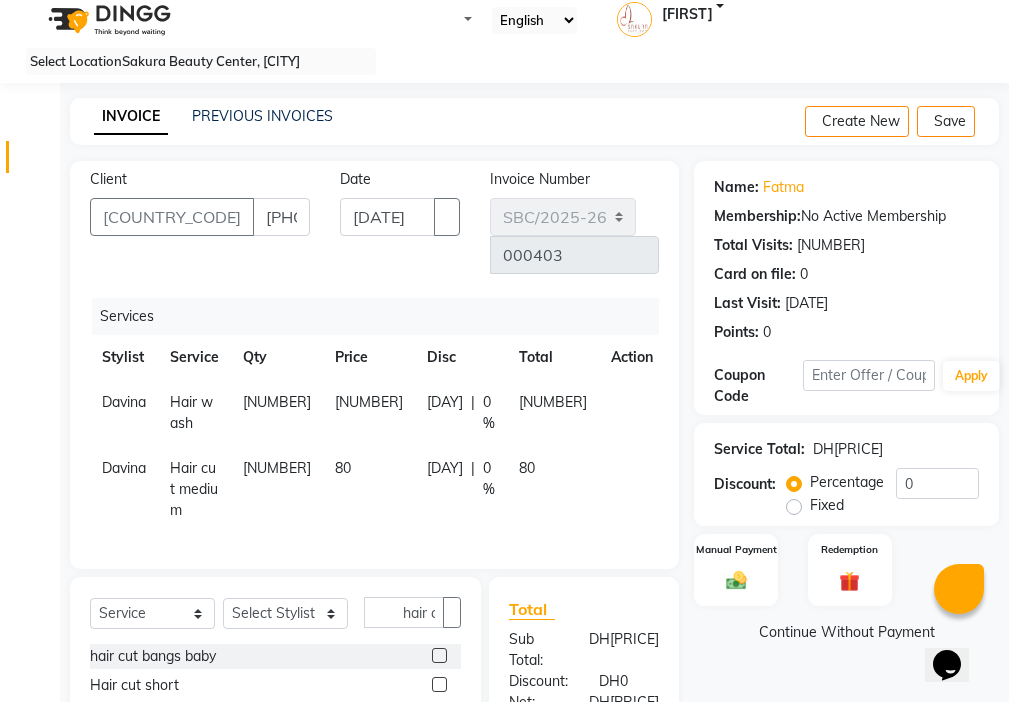 click at bounding box center [619, 392] 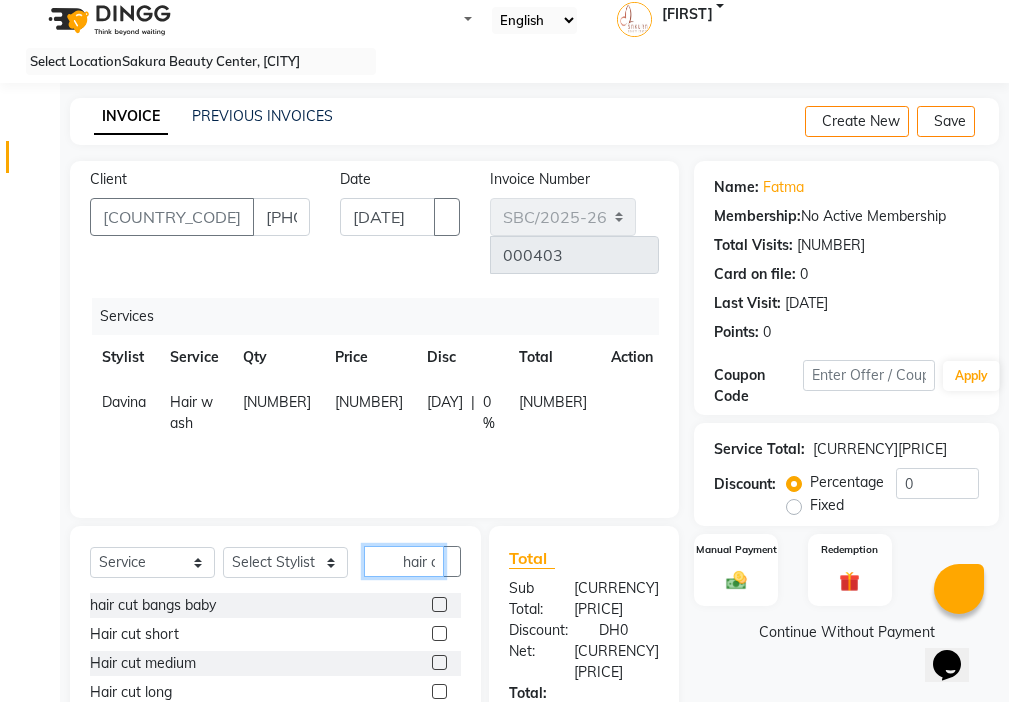 click on "hair cut" at bounding box center (404, 561) 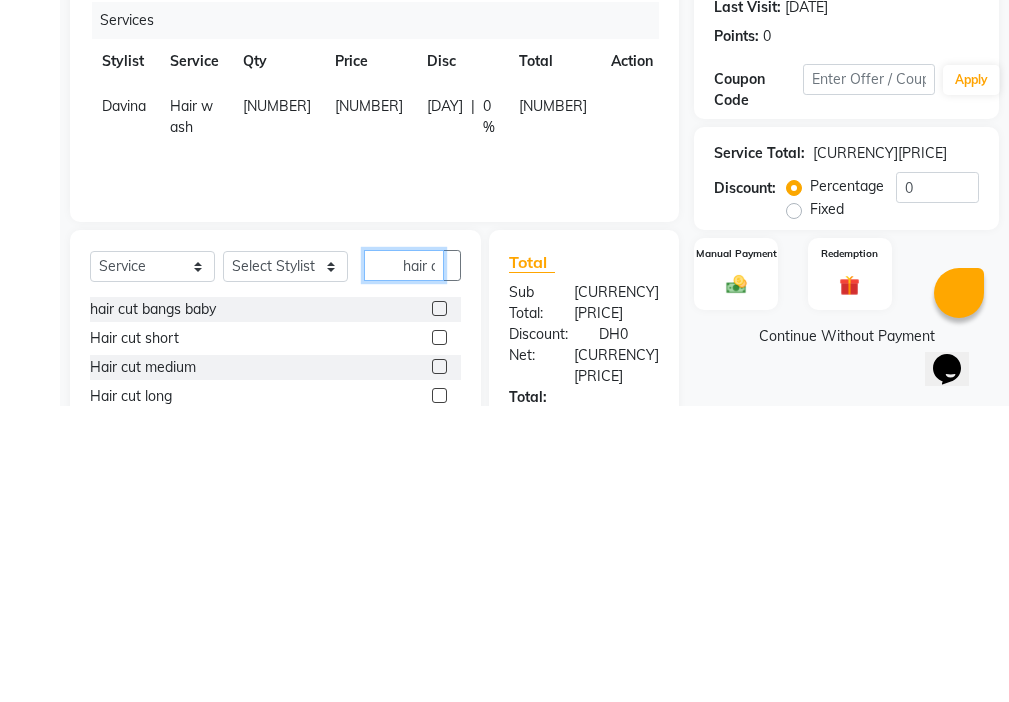 scroll, scrollTop: 0, scrollLeft: 25, axis: horizontal 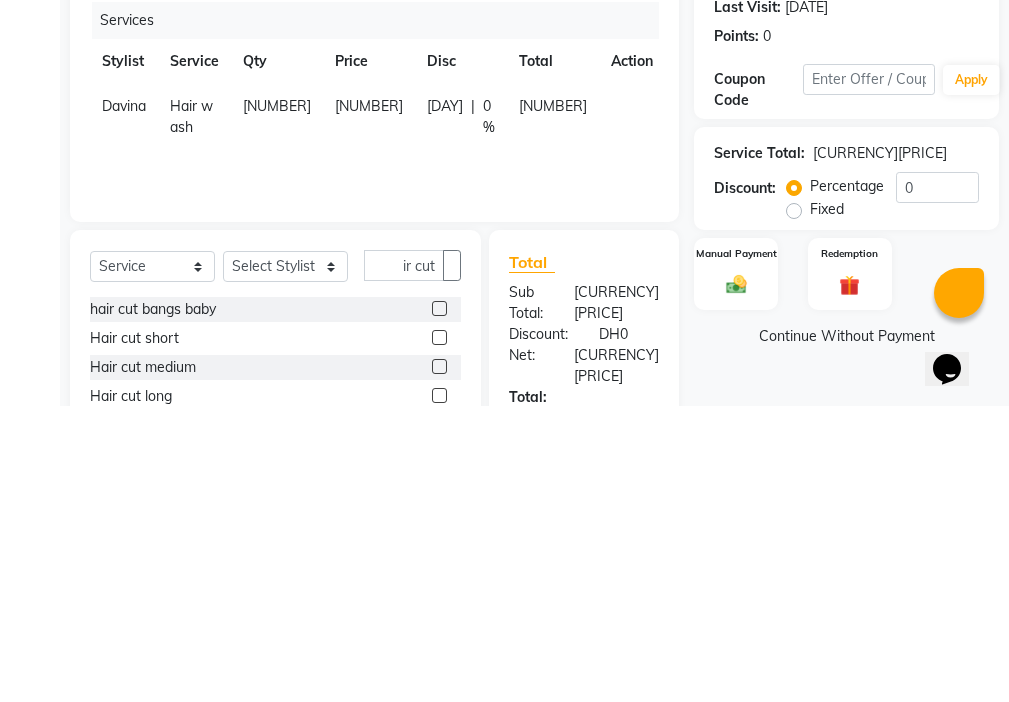 click on "hair cut bangs baby" at bounding box center [275, 605] 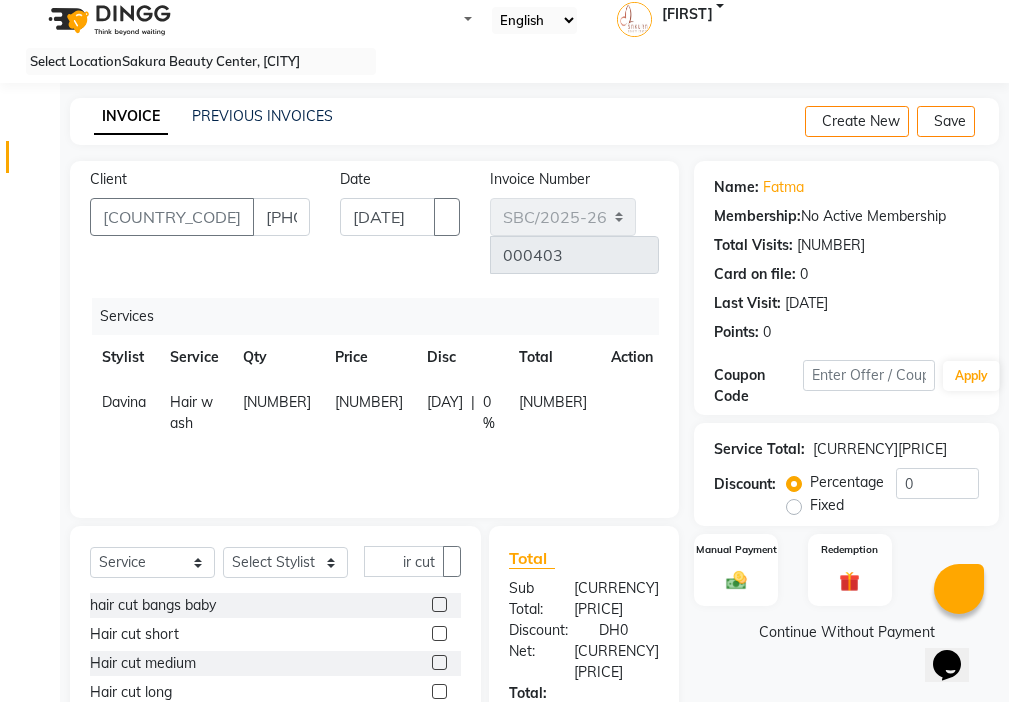 scroll, scrollTop: 0, scrollLeft: 0, axis: both 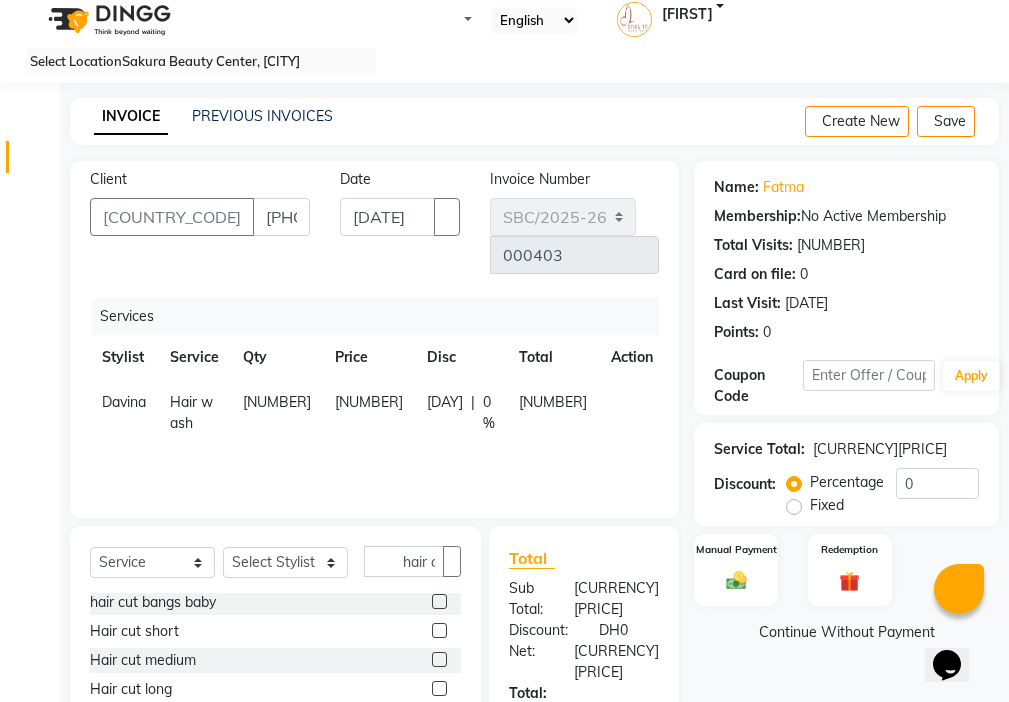 click at bounding box center [439, 688] 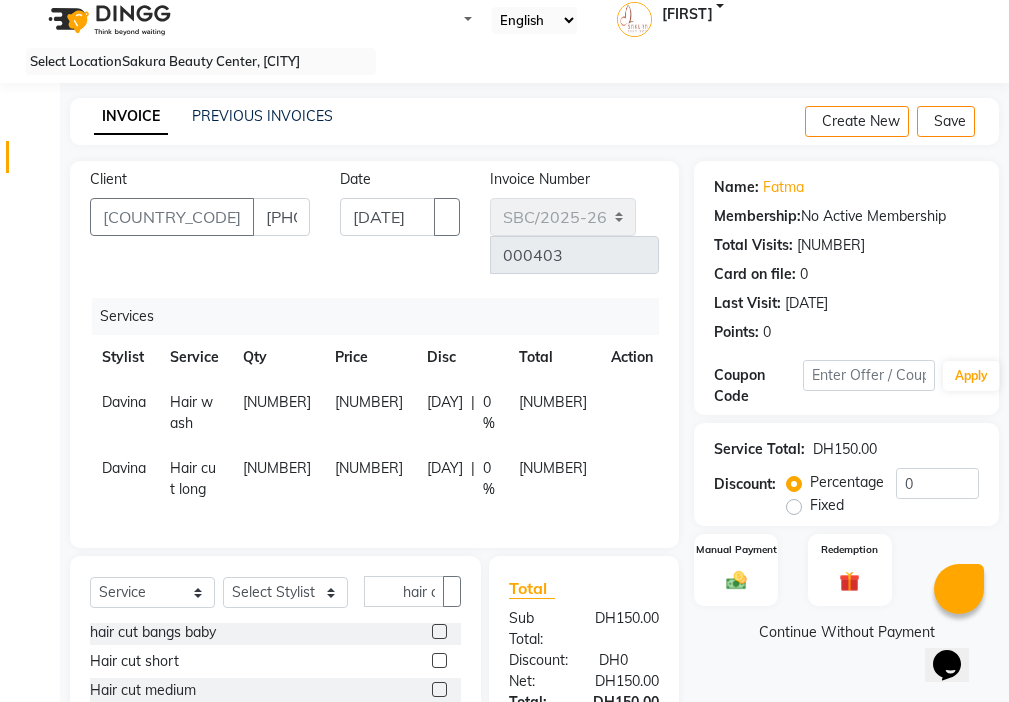 click at bounding box center (619, 392) 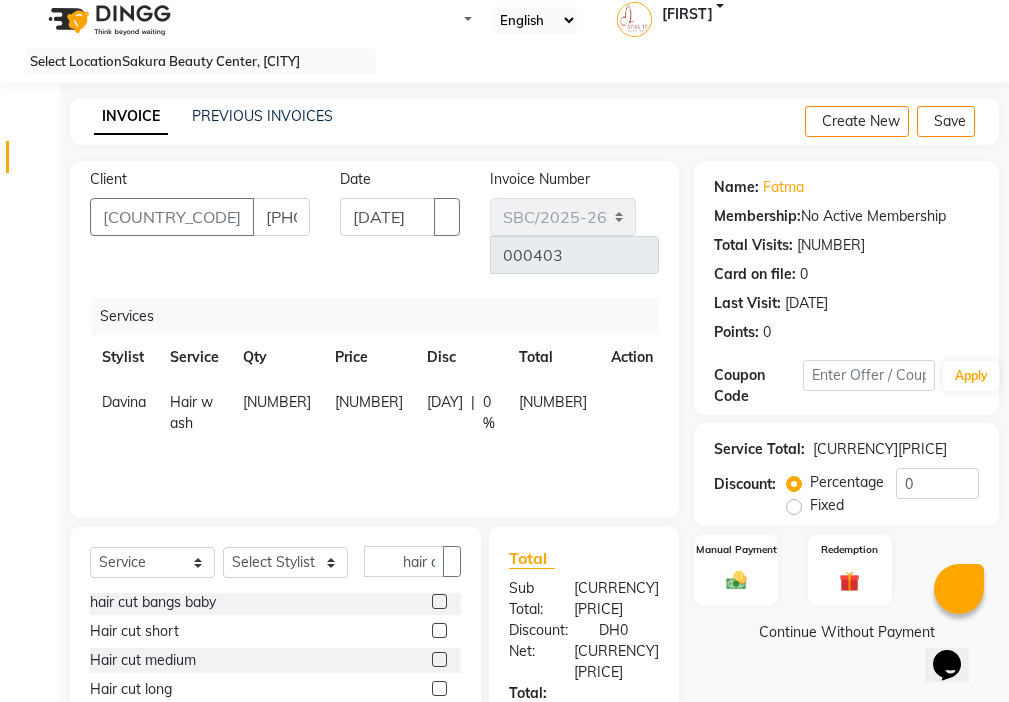 click at bounding box center [439, 630] 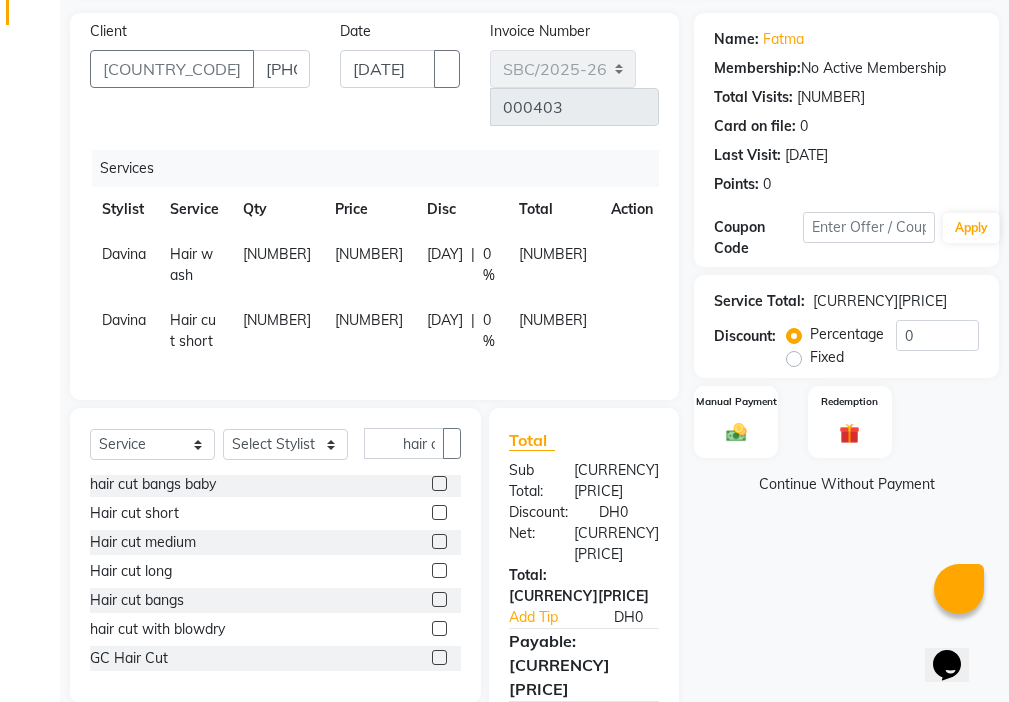 scroll, scrollTop: 172, scrollLeft: 0, axis: vertical 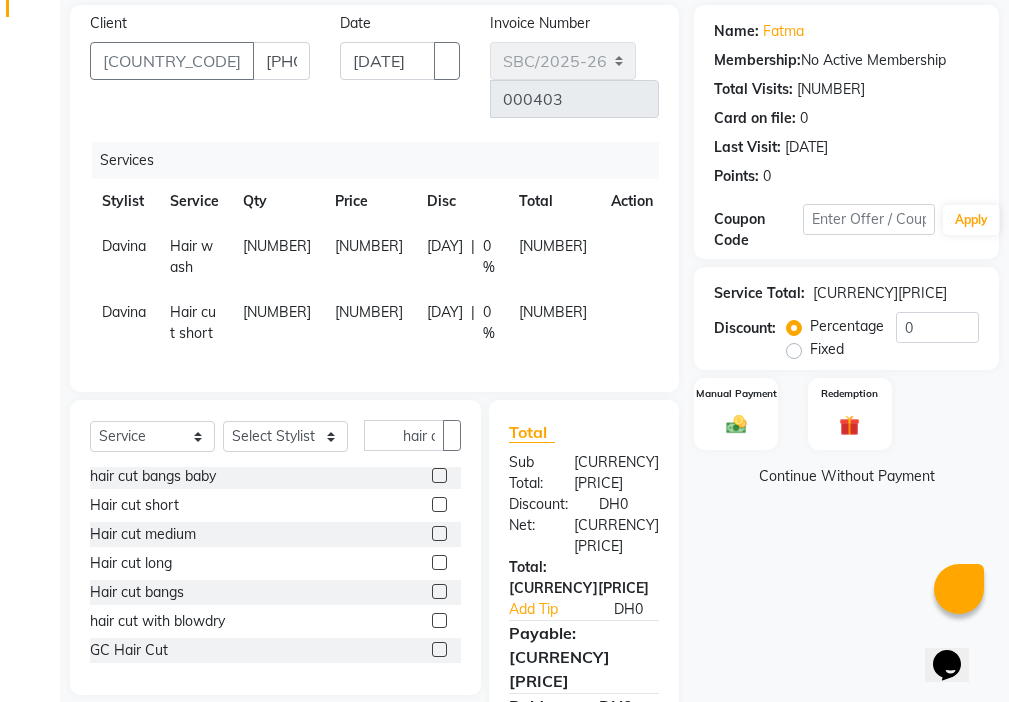 click at bounding box center [439, 649] 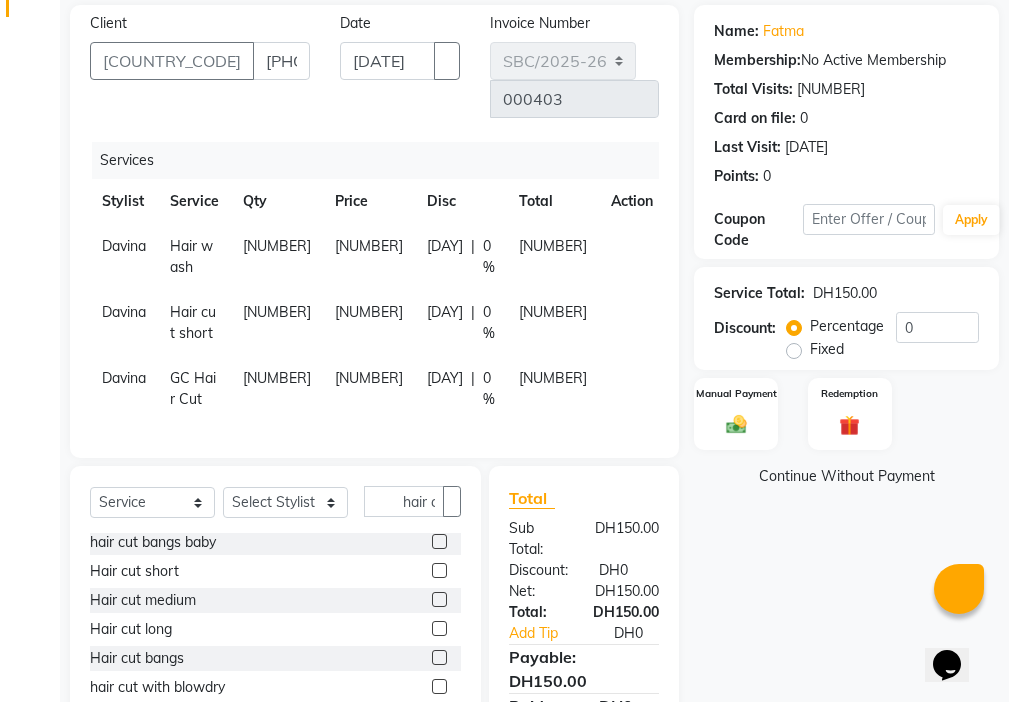 click at bounding box center (439, 686) 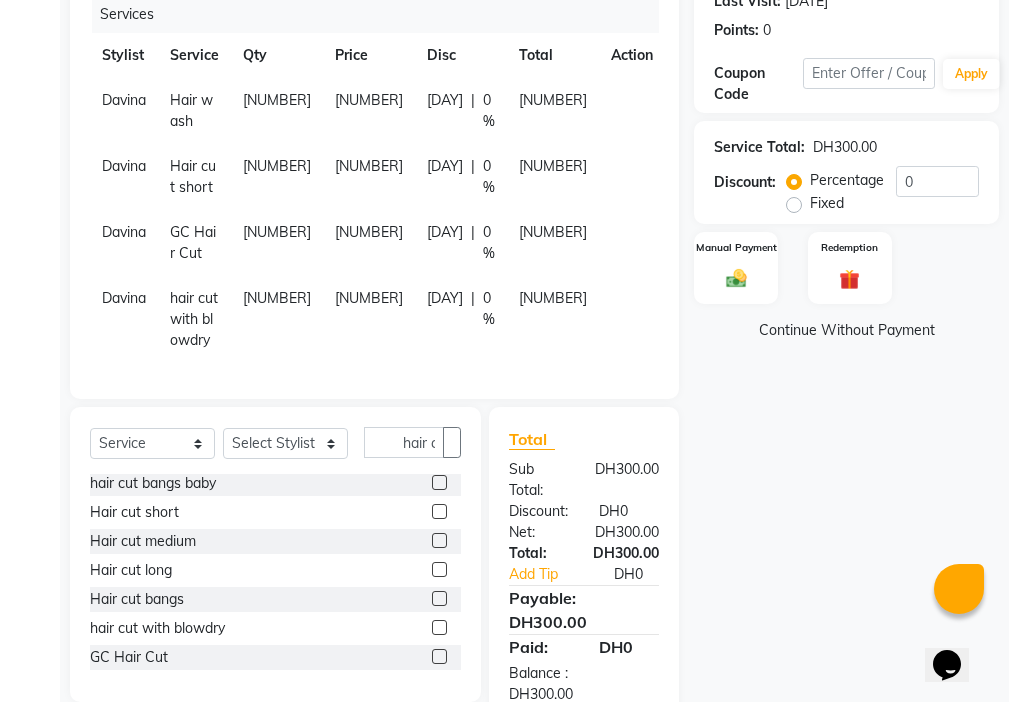 scroll, scrollTop: 322, scrollLeft: 0, axis: vertical 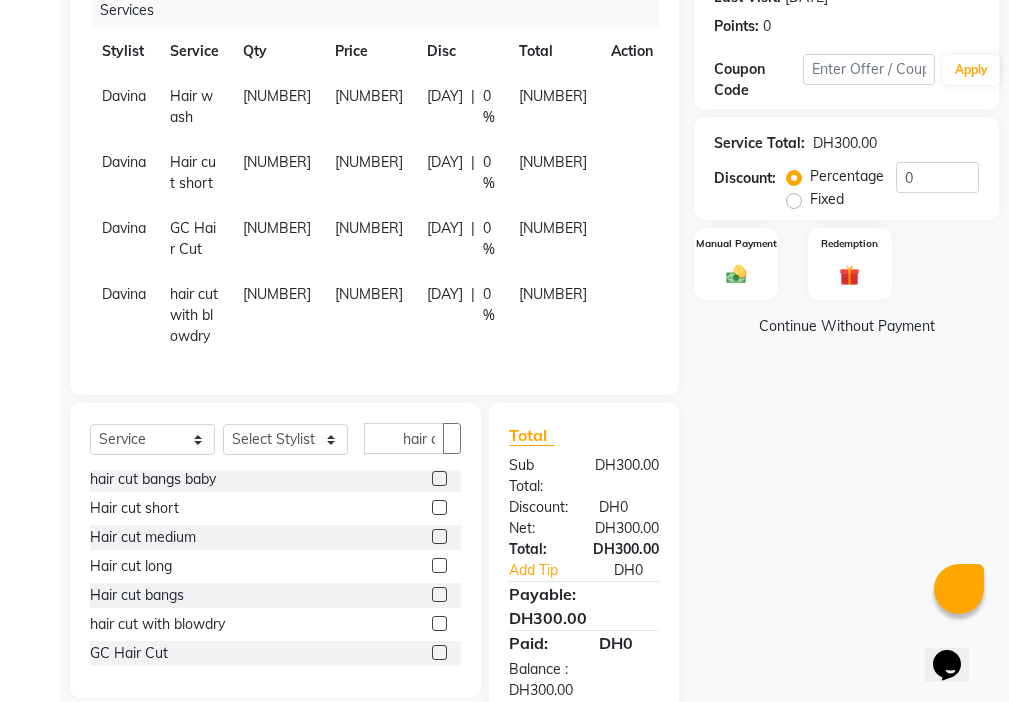click at bounding box center [439, 594] 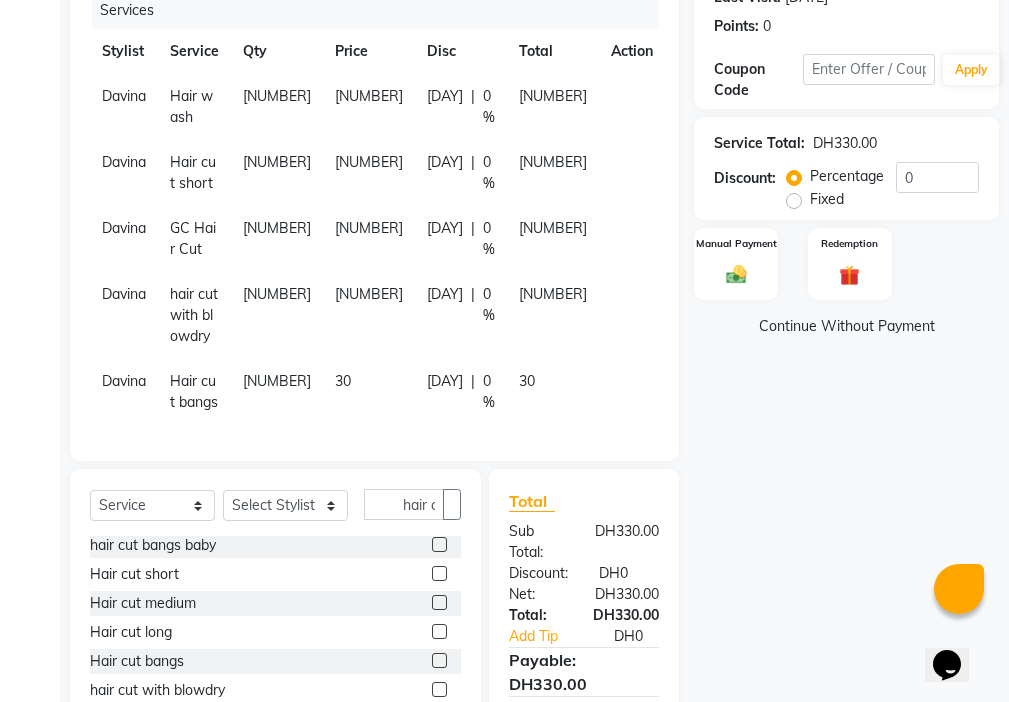 click at bounding box center (619, 86) 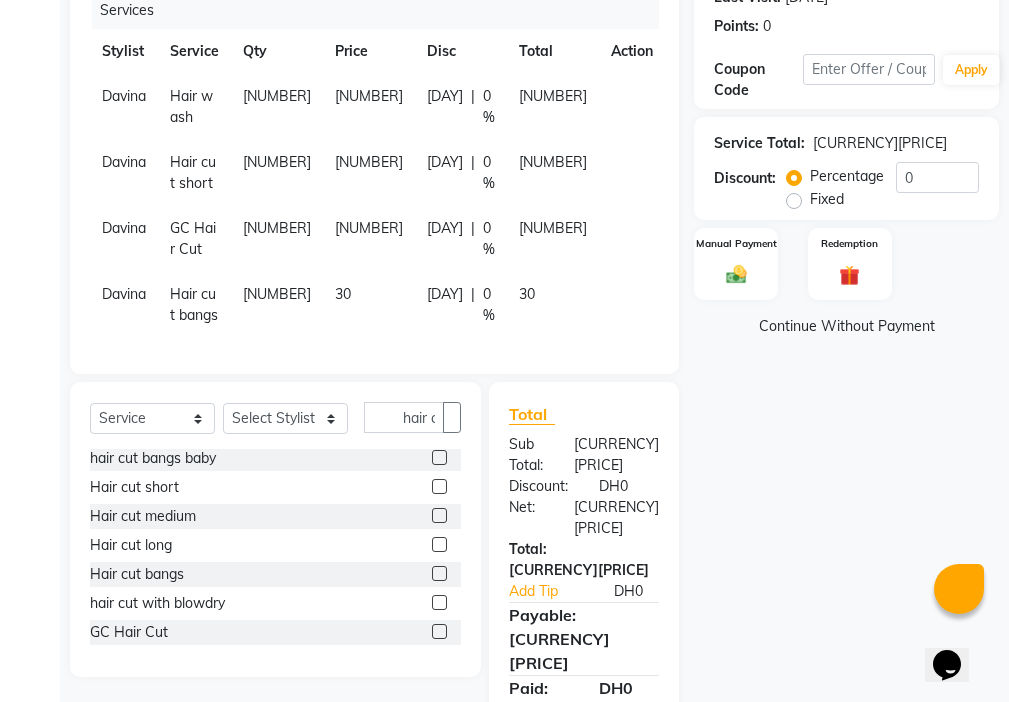 click at bounding box center (619, 86) 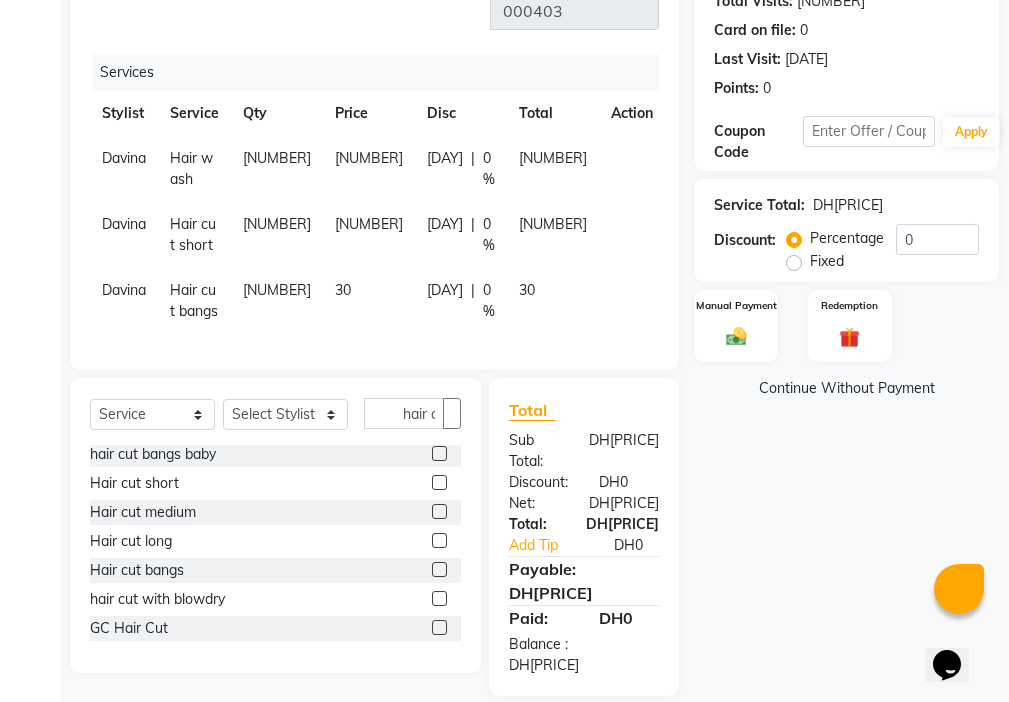 click at bounding box center [619, 148] 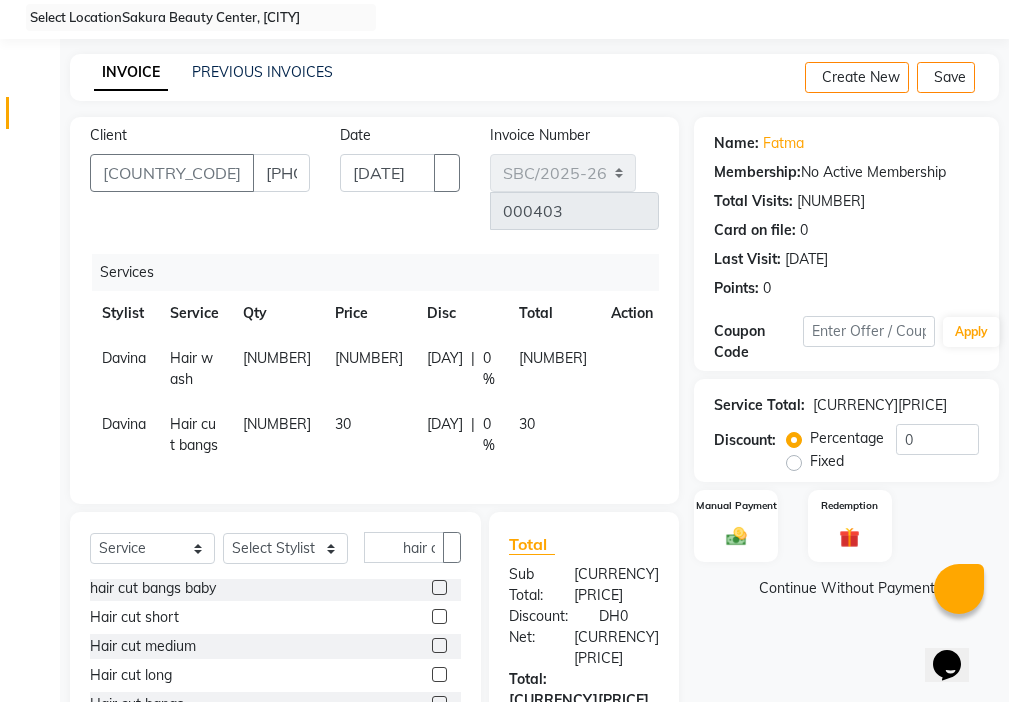 scroll, scrollTop: 58, scrollLeft: 0, axis: vertical 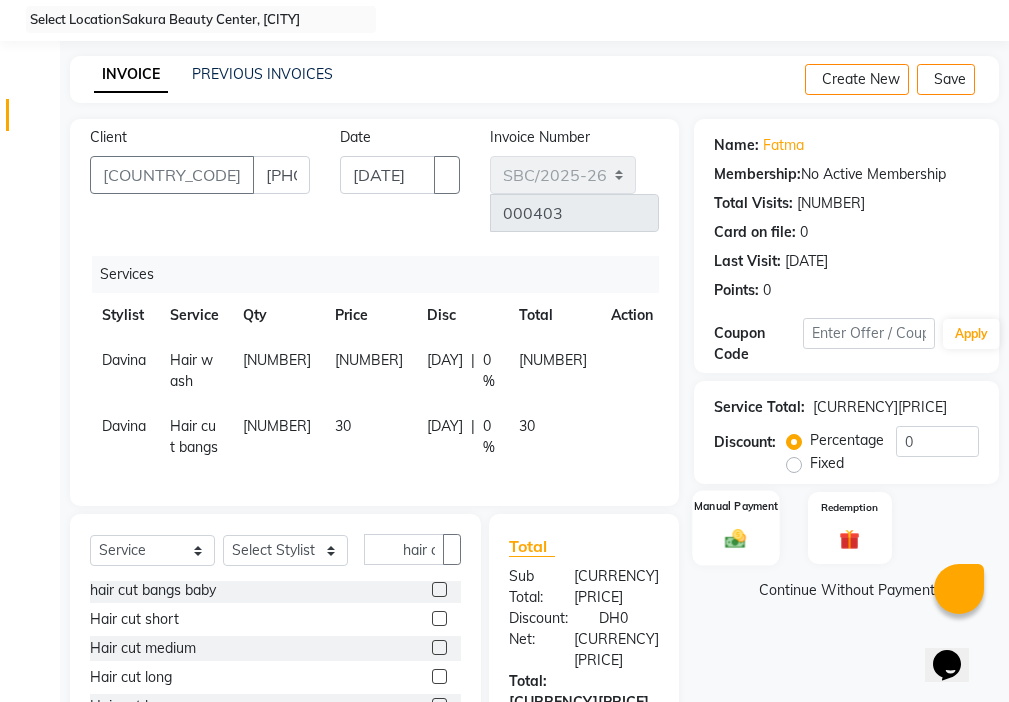 click at bounding box center (736, 538) 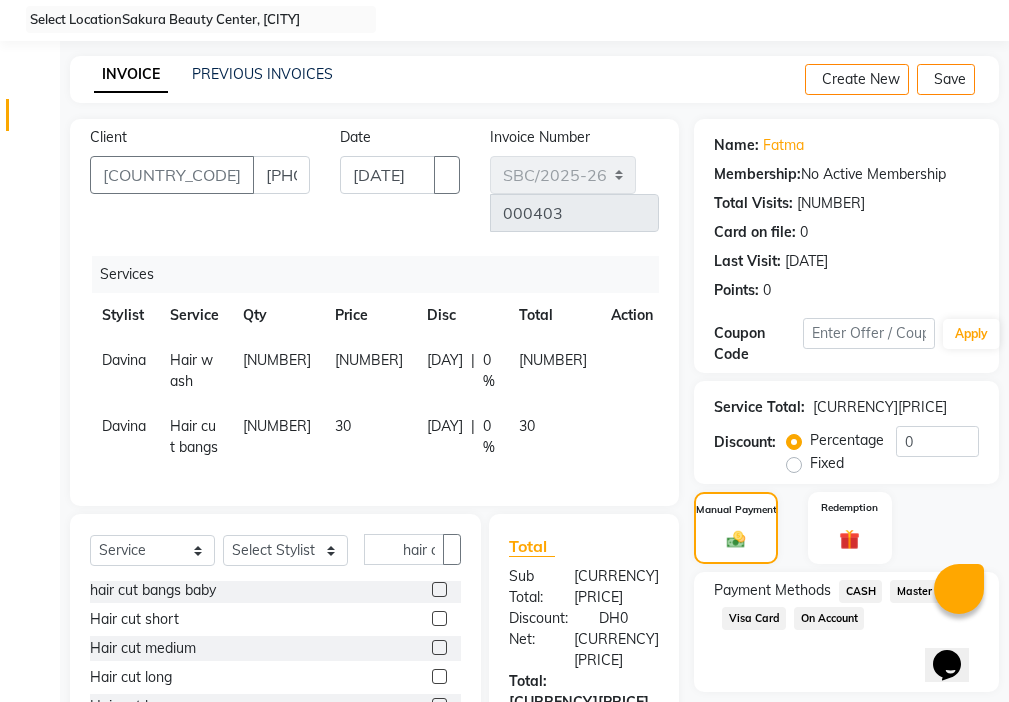 click on "Visa Card" at bounding box center [860, 591] 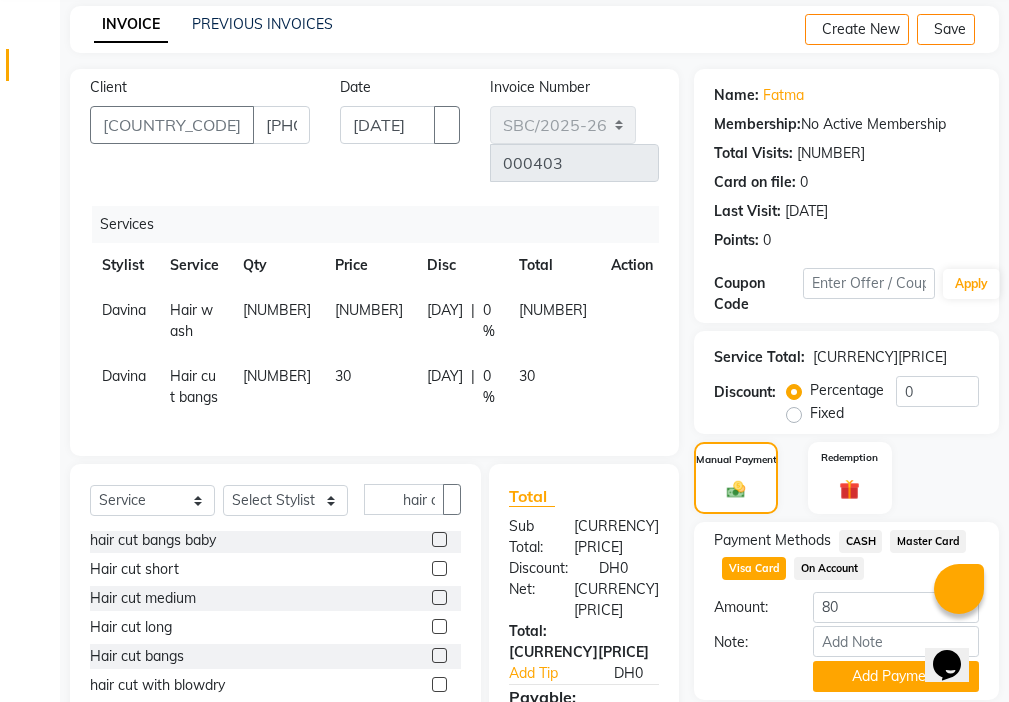 scroll, scrollTop: 194, scrollLeft: 0, axis: vertical 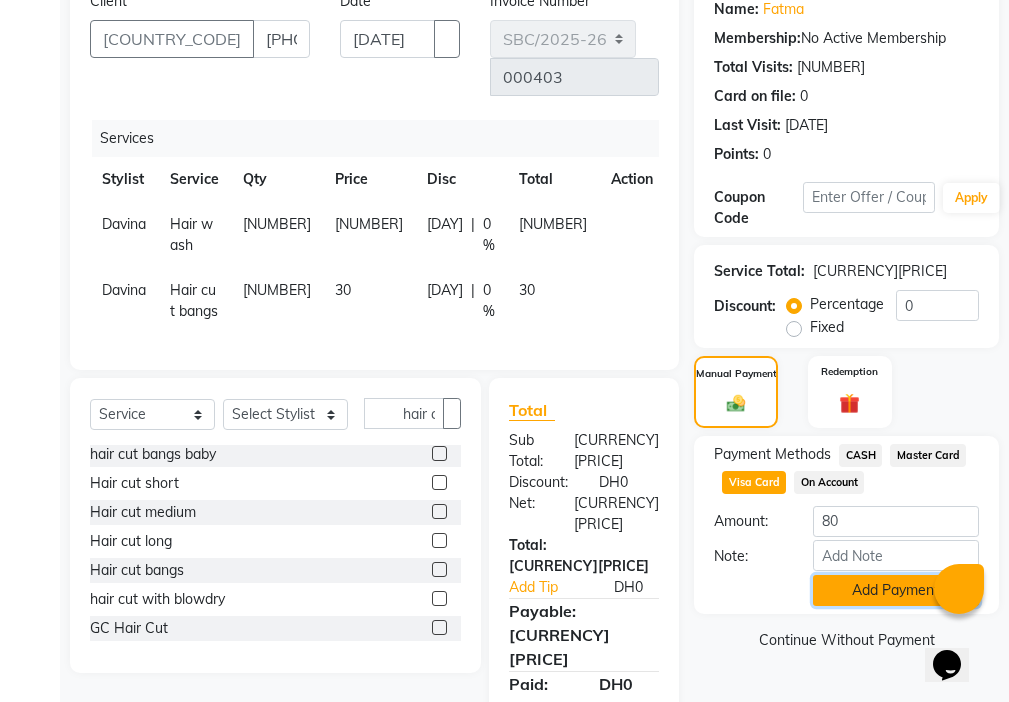 click on "Add Payment" at bounding box center [896, 590] 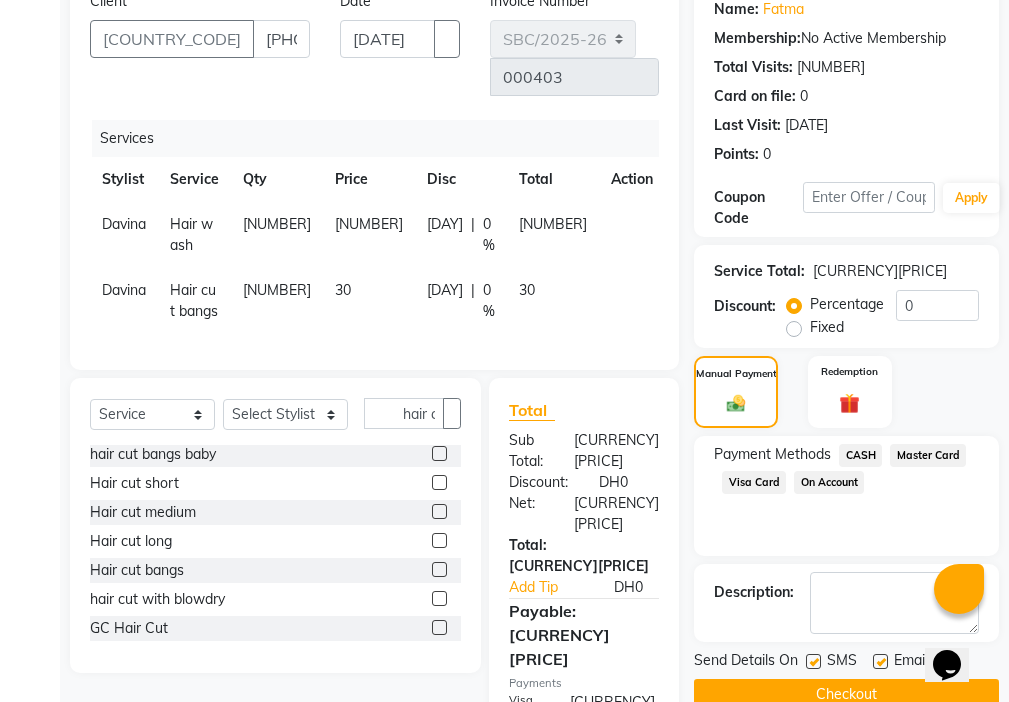 scroll, scrollTop: 257, scrollLeft: 0, axis: vertical 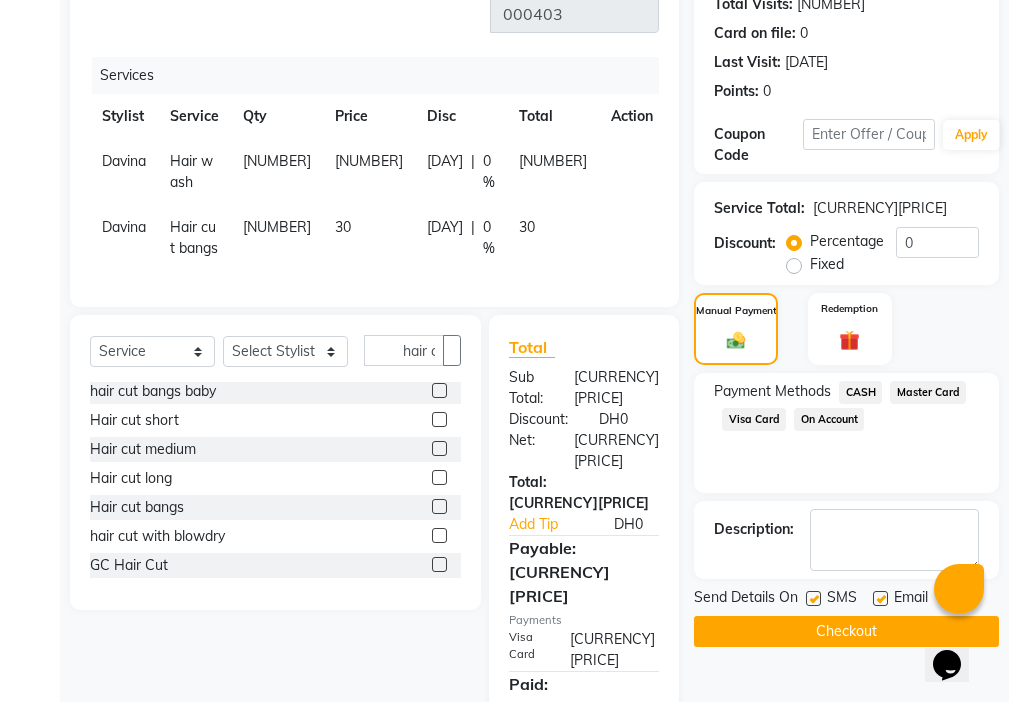 click at bounding box center [813, 598] 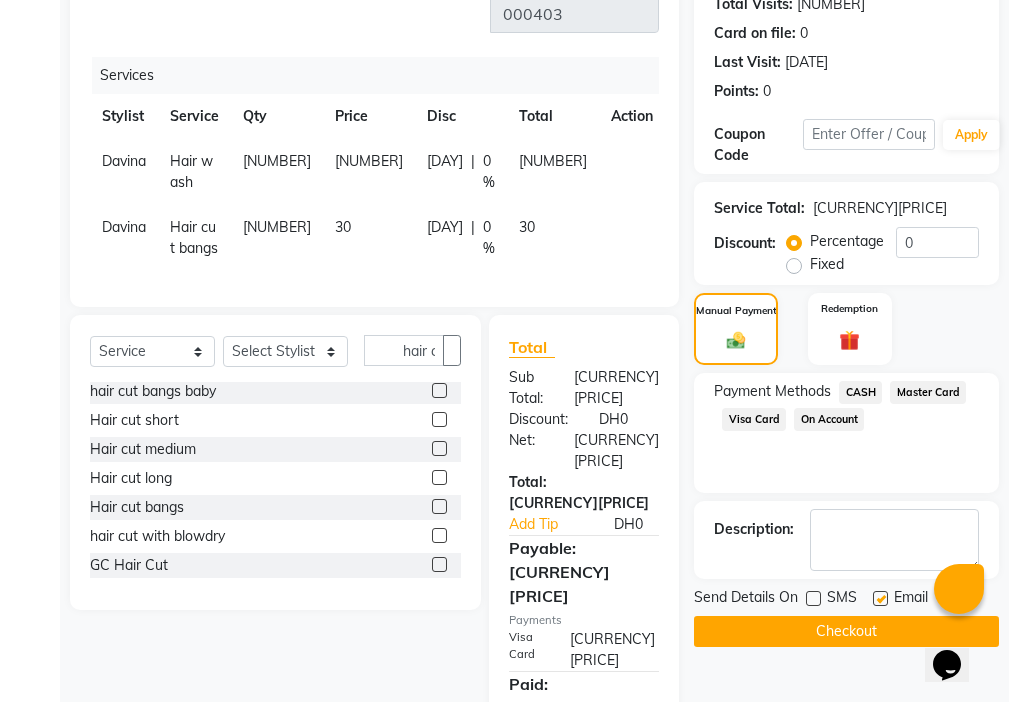 click at bounding box center [880, 598] 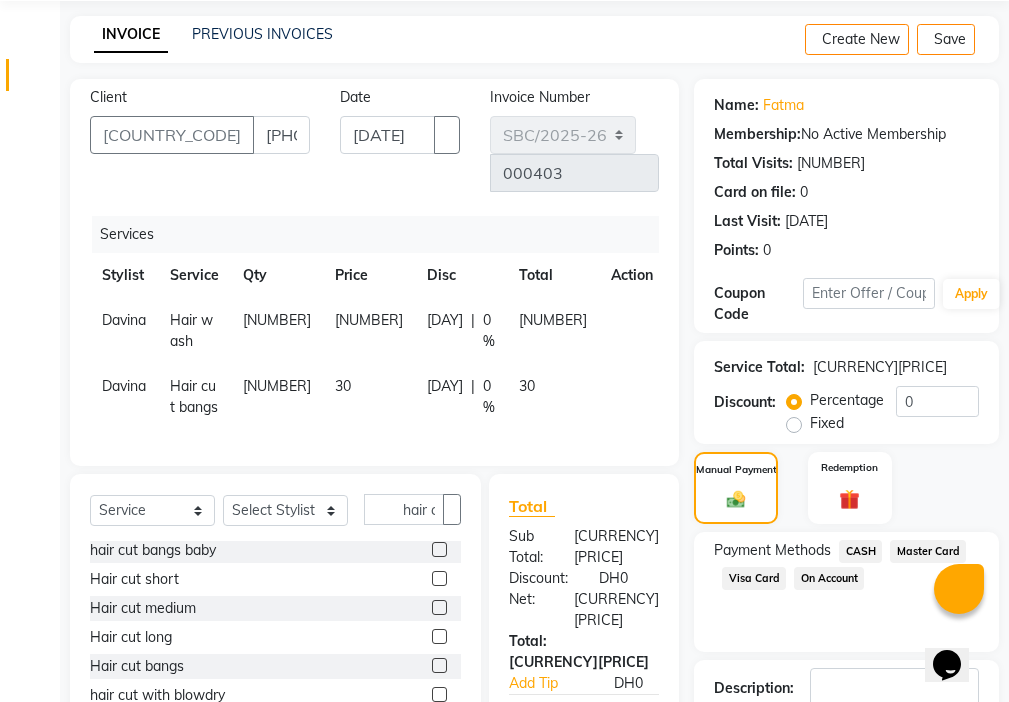 scroll, scrollTop: 257, scrollLeft: 0, axis: vertical 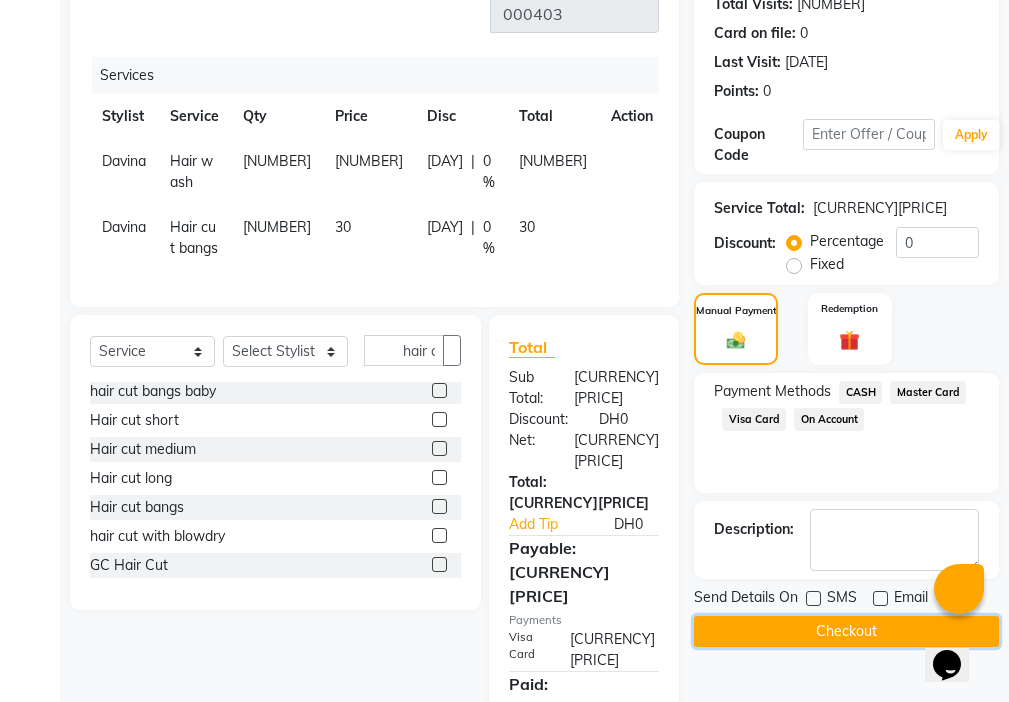 click on "Checkout" at bounding box center [846, 631] 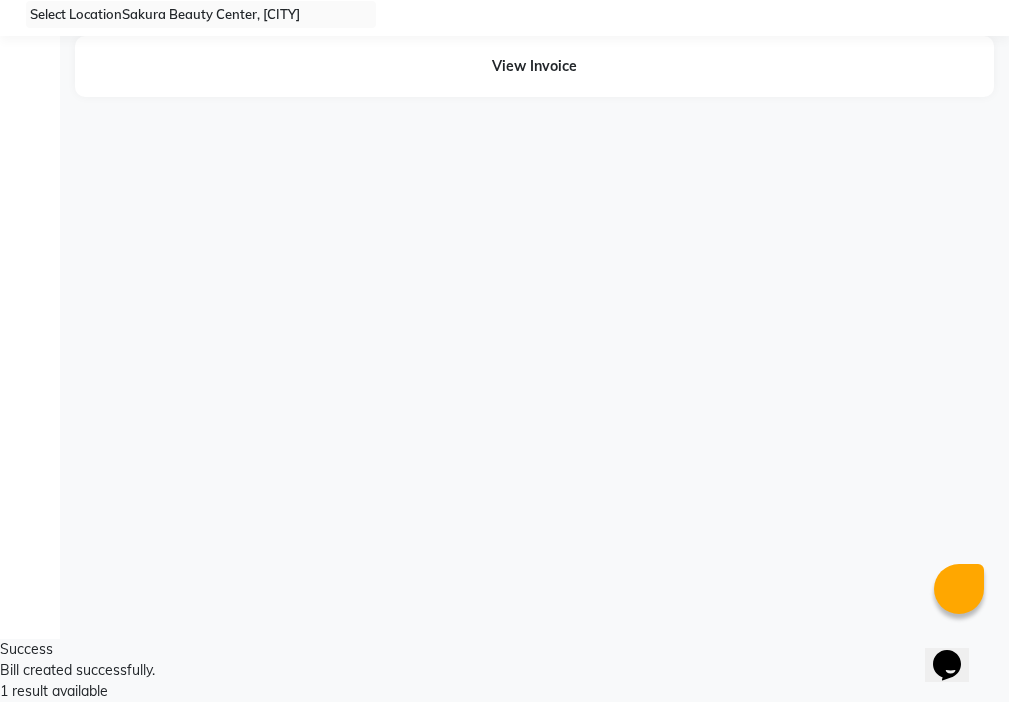 scroll, scrollTop: 0, scrollLeft: 0, axis: both 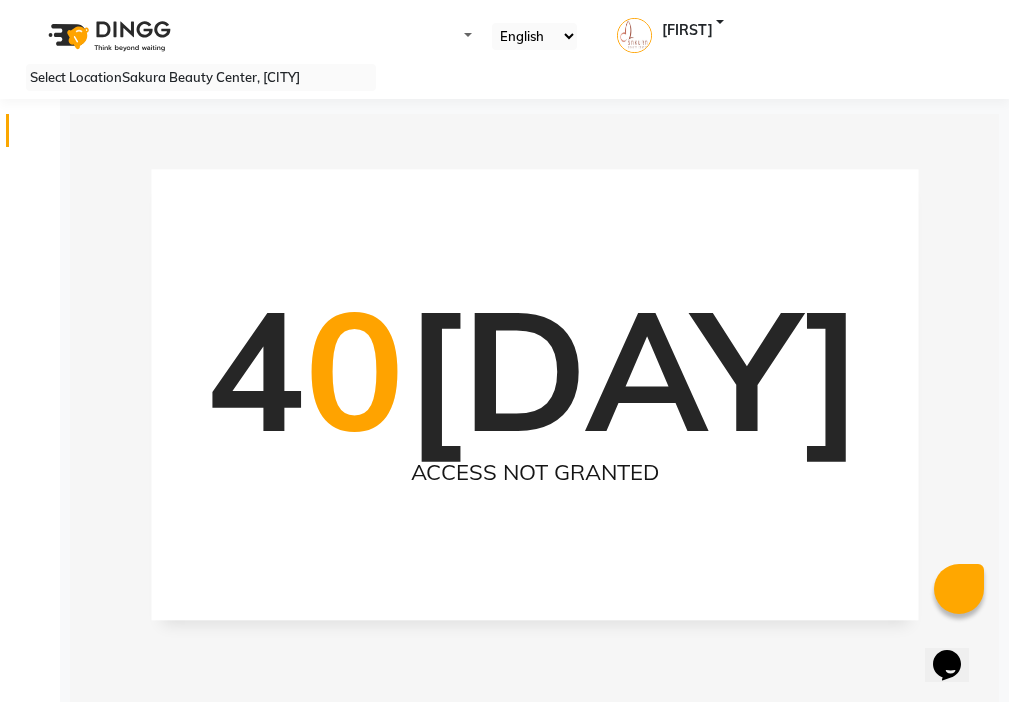 click at bounding box center (38, 135) 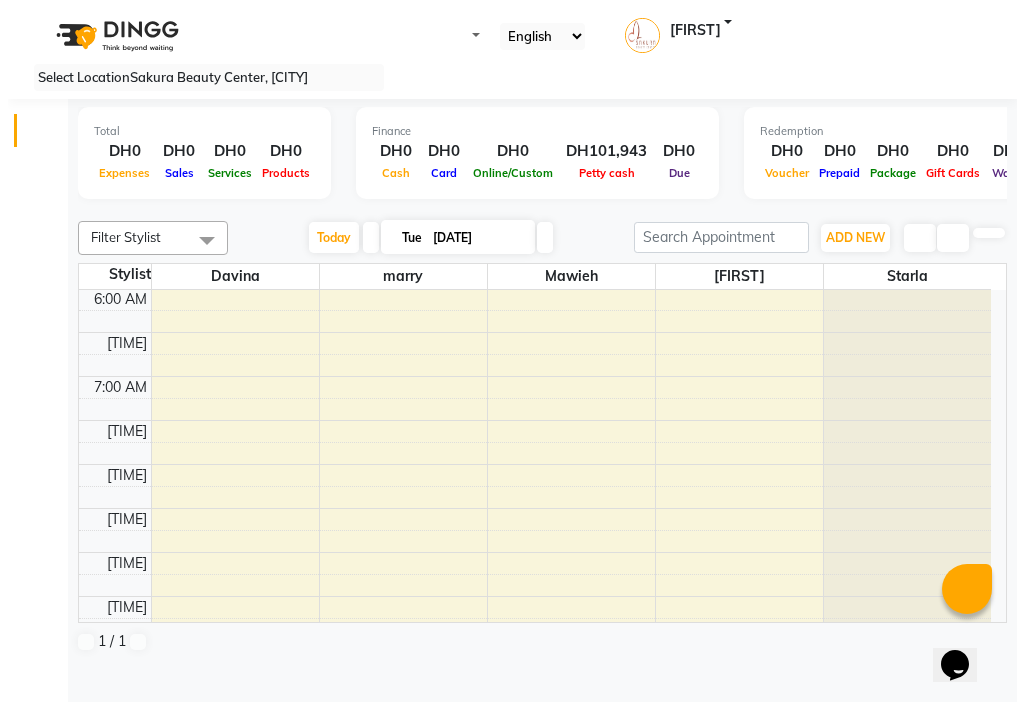 scroll, scrollTop: 529, scrollLeft: 0, axis: vertical 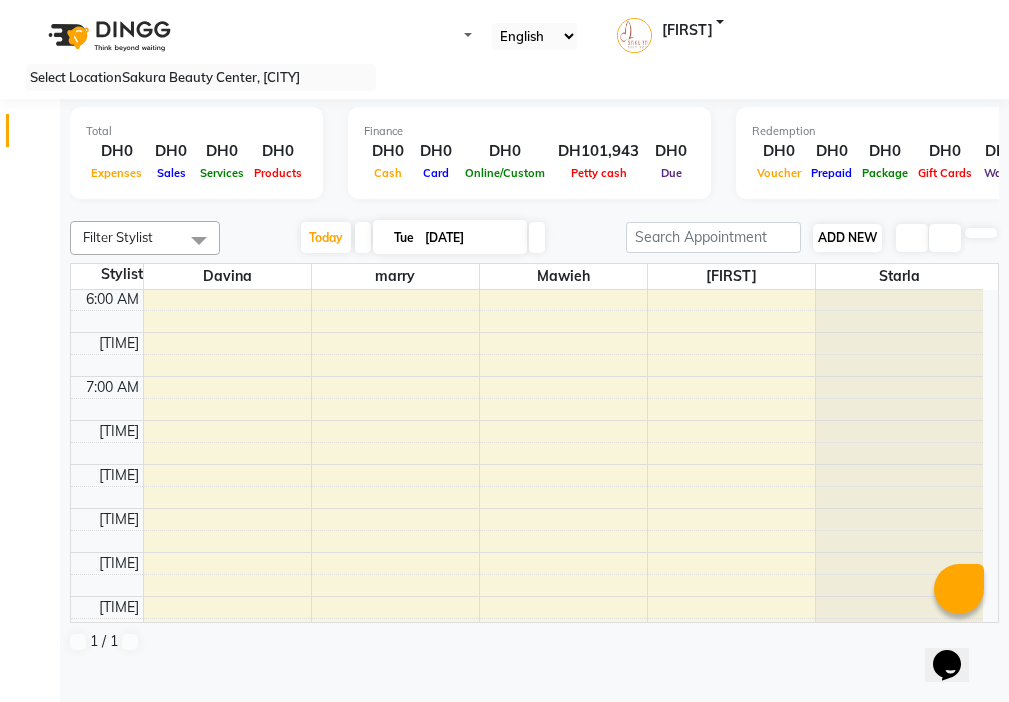 click on "ADD NEW" at bounding box center (847, 237) 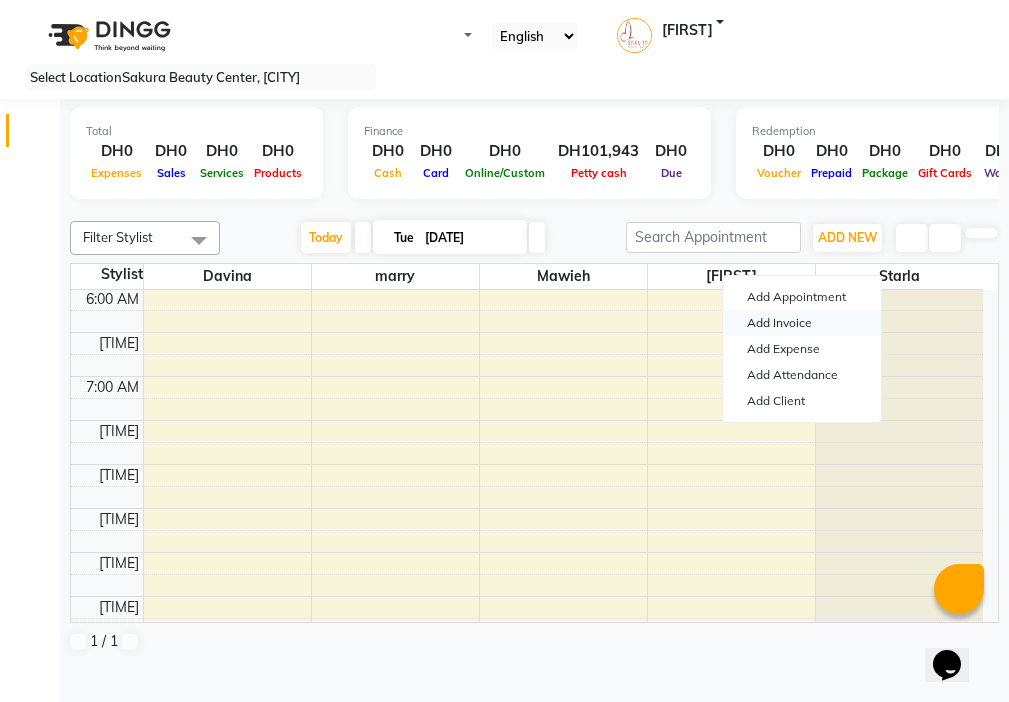 click on "Add Invoice" at bounding box center [802, 323] 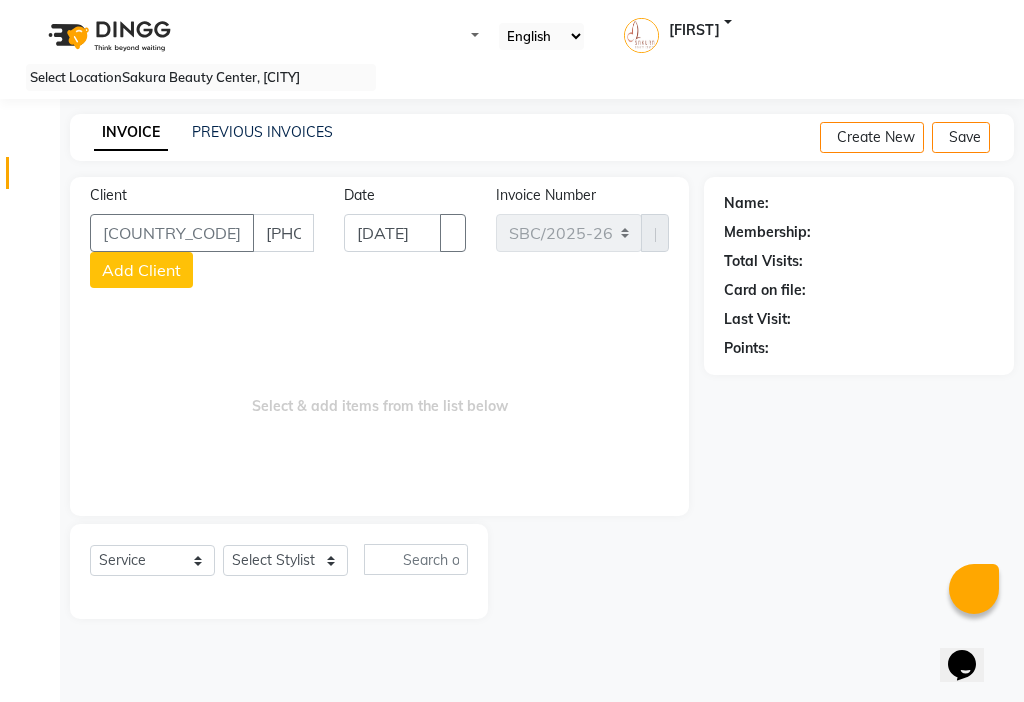 type on "[PHONE]" 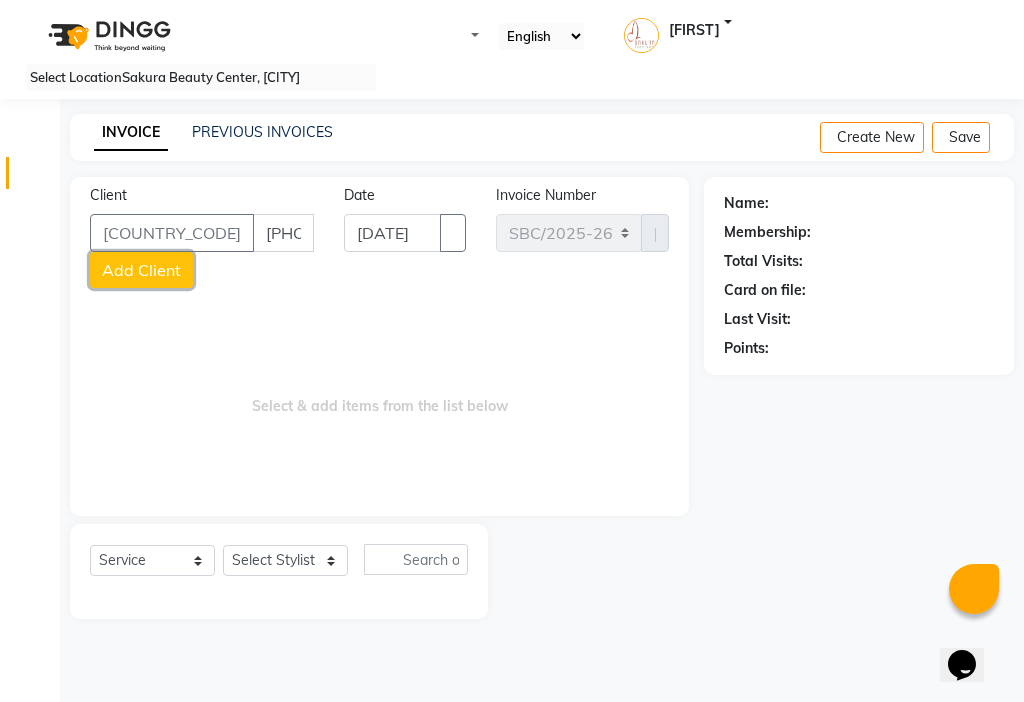 click on "Add Client" at bounding box center [141, 270] 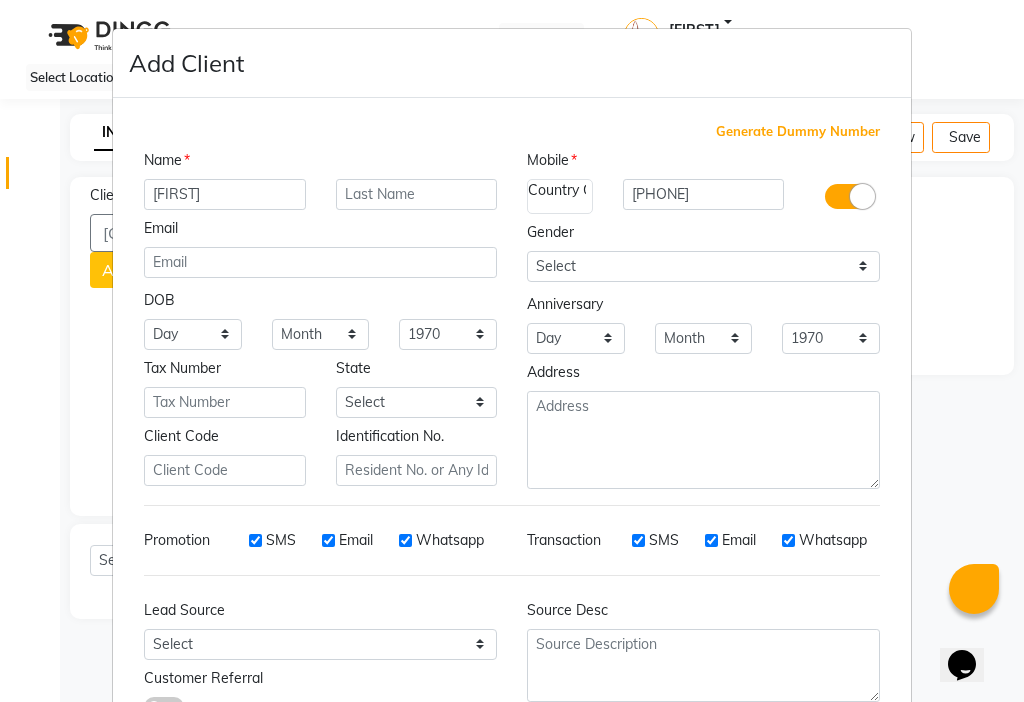 type on "[FIRST]" 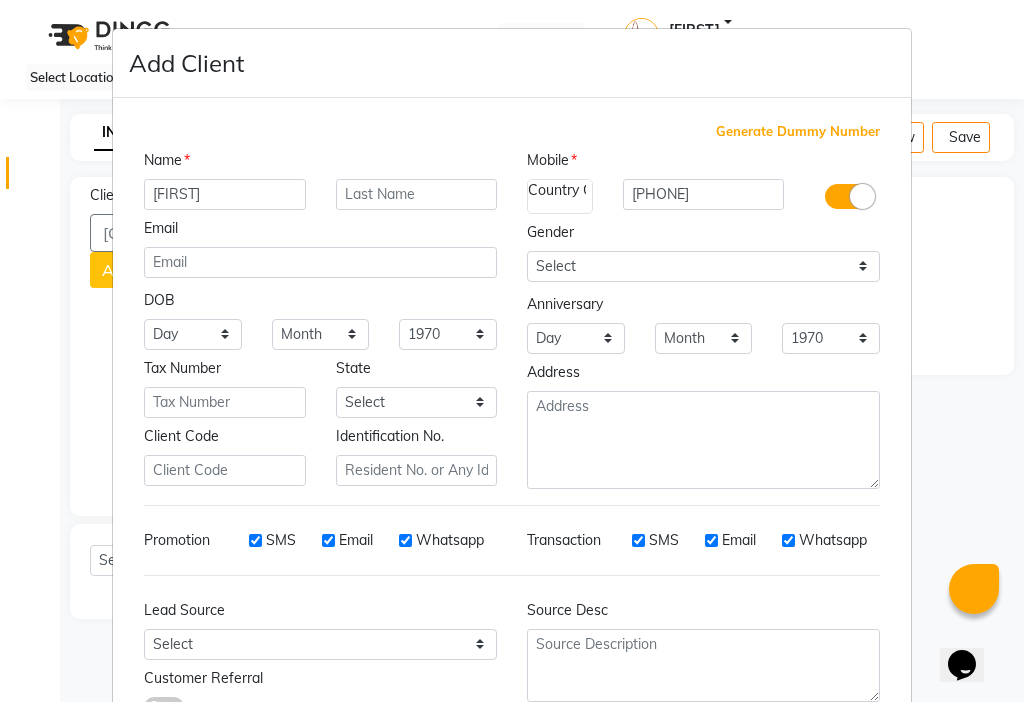 click on "Add Client Generate Dummy Number Name [FIRST] Email DOB Day 01 02 03 04 05 06 07 08 09 10 11 12 13 14 15 16 17 18 19 20 21 22 23 24 25 26 27 28 29 30 31 Month January February March April May June July August September October November December 1940 1941 1942 1943 1944 1945 1946 1947 1948 1949 1950 1951 1952 1953 1954 1955 1956 1957 1958 1959 1960 1961 1962 1963 1964 1965 1966 1967 1968 1969 1970 1971 1972 1973 1974 1975 1976 1977 1978 1979 1980 1981 1982 1983 1984 1985 1986 1987 1988 1989 1990 1991 1992 1993 1994 1995 1996 1997 1998 1999 2000 2001 2002 2003 2004 2005 2006 2007 2008 2009 2010 2011 2012 2013 2014 2015 2016 2017 2018 2019 2020 2021 2022 2023 2024 Tax Number State Select Abu Zabi Ajman Dubai Ras al-Khaymah Sharjah Sharjha Umm al Qaywayn al-Fujayrah ash-Shariqah Client Code Identification No. Mobile Country Code × 971 50989037 Gender Select Male Female Other Prefer Not To Say Anniversary Day 01 02 03 04 05 06 07 08 09 10 11 12 13 14 15 16 17 18 19 20 21 22 23 24 25 26 27 28 29 30 31 Month January" at bounding box center (512, 351) 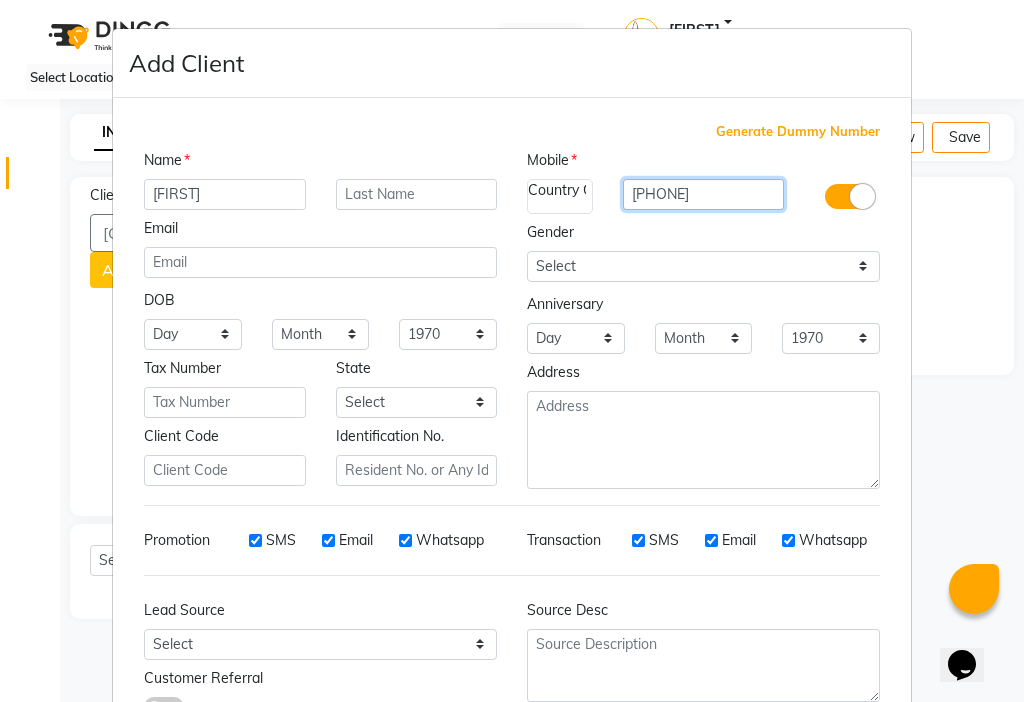 click on "[PHONE]" at bounding box center (704, 194) 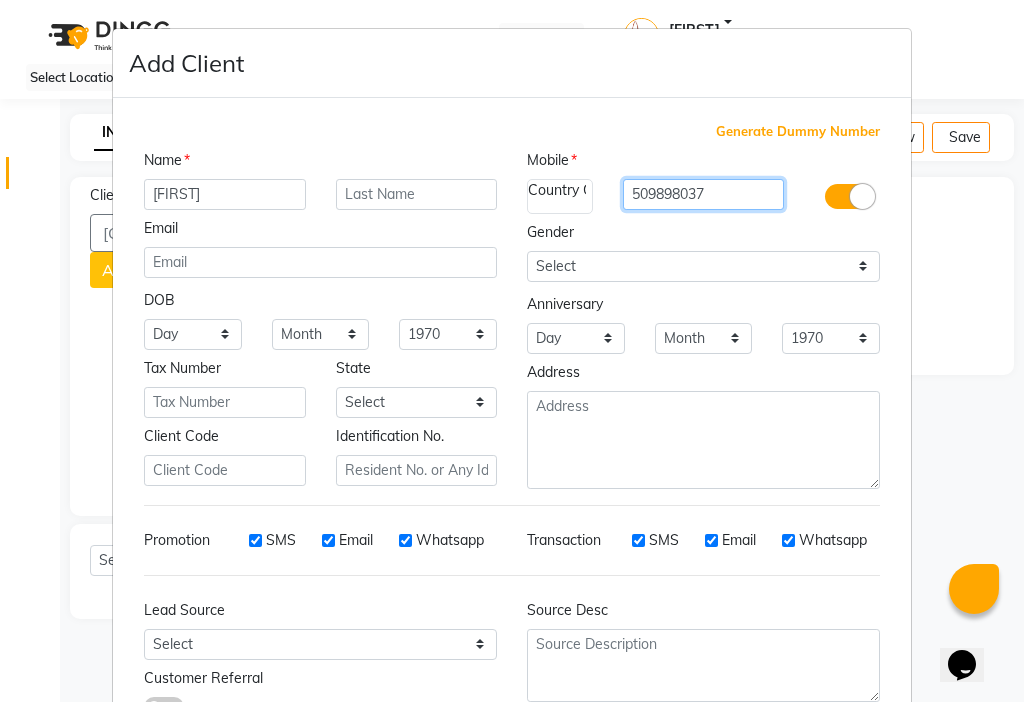 type on "509898037" 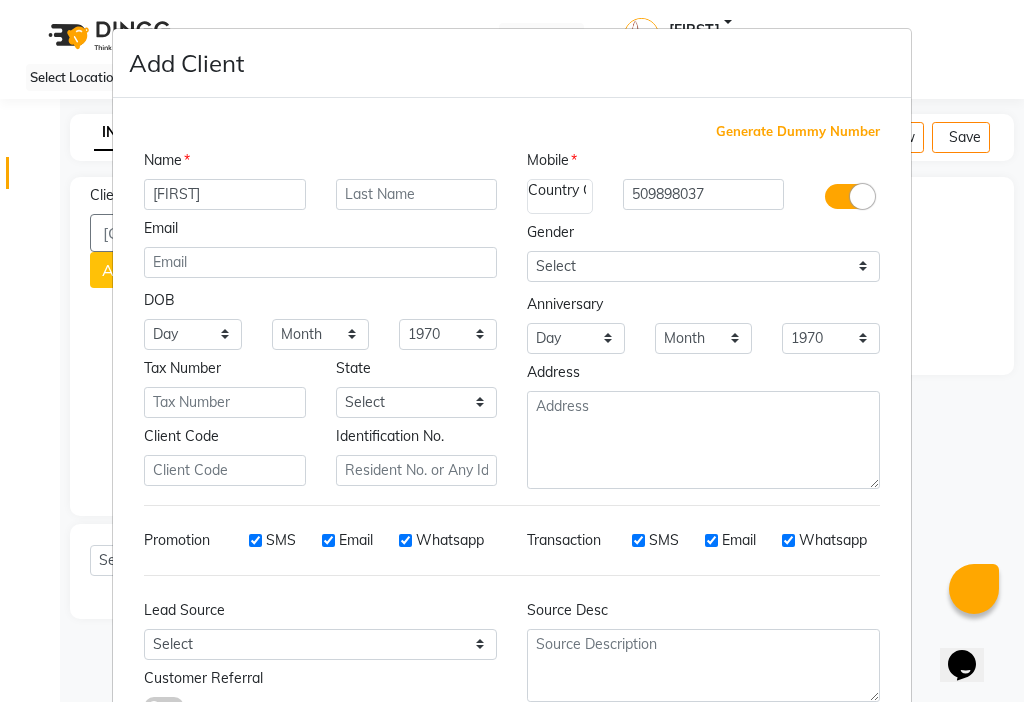 click on "Add Client Generate Dummy Number Name [FIRST] Email DOB Day 01 02 03 04 05 06 07 08 09 10 11 12 13 14 15 16 17 18 19 20 21 22 23 24 25 26 27 28 29 30 31 Month January February March April May June July August September October November December 1940 1941 1942 1943 1944 1945 1946 1947 1948 1949 1950 1951 1952 1953 1954 1955 1956 1957 1958 1959 1960 1961 1962 1963 1964 1965 1966 1967 1968 1969 1970 1971 1972 1973 1974 1975 1976 1977 1978 1979 1980 1981 1982 1983 1984 1985 1986 1987 1988 1989 1990 1991 1992 1993 1994 1995 1996 1997 1998 1999 2000 2001 2002 2003 2004 2005 2006 2007 2008 2009 2010 2011 2012 2013 2014 2015 2016 2017 2018 2019 2020 2021 2022 2023 2024 Tax Number State Select Abu Zabi Ajman Dubai Ras al-Khaymah Sharjah Sharjha Umm al Qaywayn al-Fujayrah ash-Shariqah Client Code Identification No. Mobile Country Code × 971 [PHONE] Gender Select Male Female Other Prefer Not To Say Anniversary Day 01 02 03 04 05 06 07 08 09 10 11 12 13 14 15 16 17 18 19 20 21 22 23 24 25 26 27 28 29 30 31 Month January" at bounding box center [512, 351] 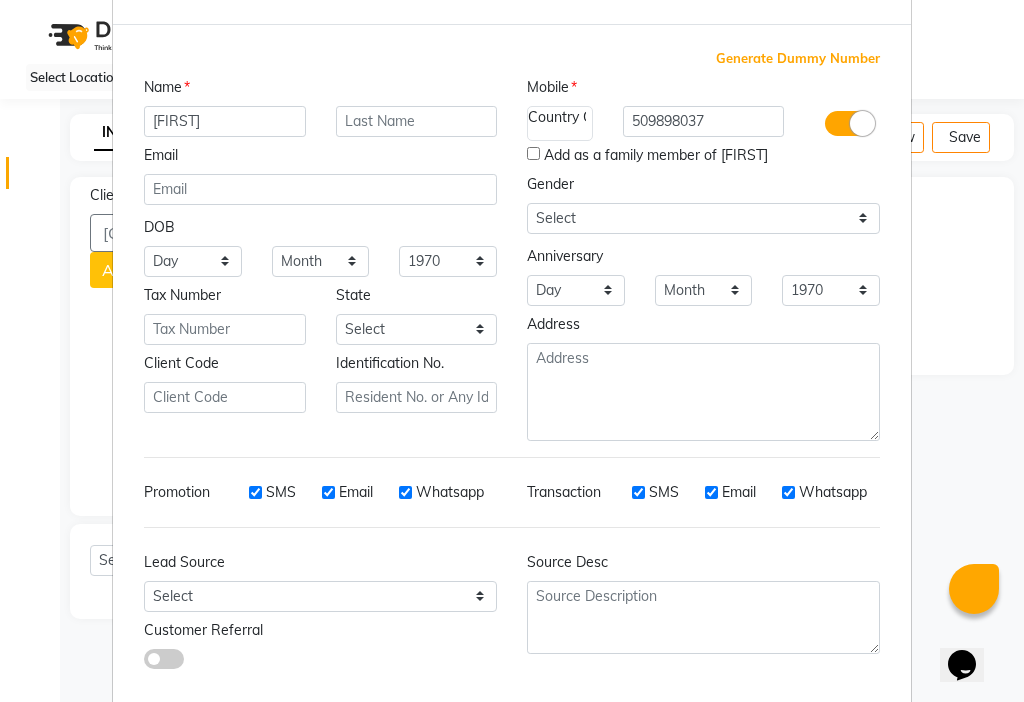 scroll, scrollTop: 169, scrollLeft: 0, axis: vertical 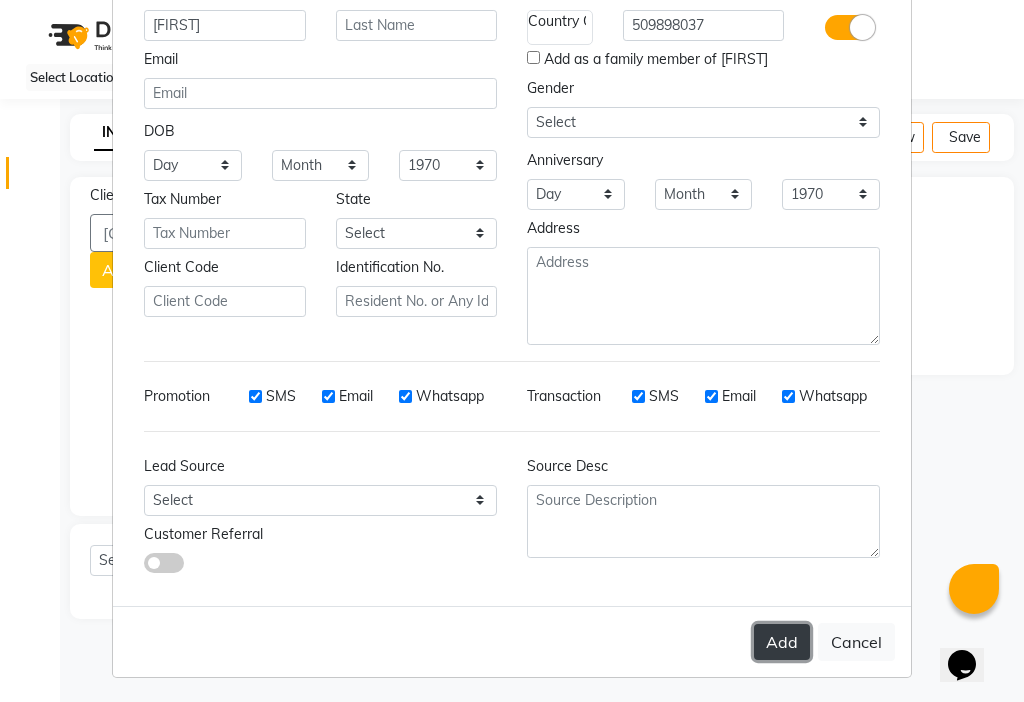 click on "Add" at bounding box center (782, 642) 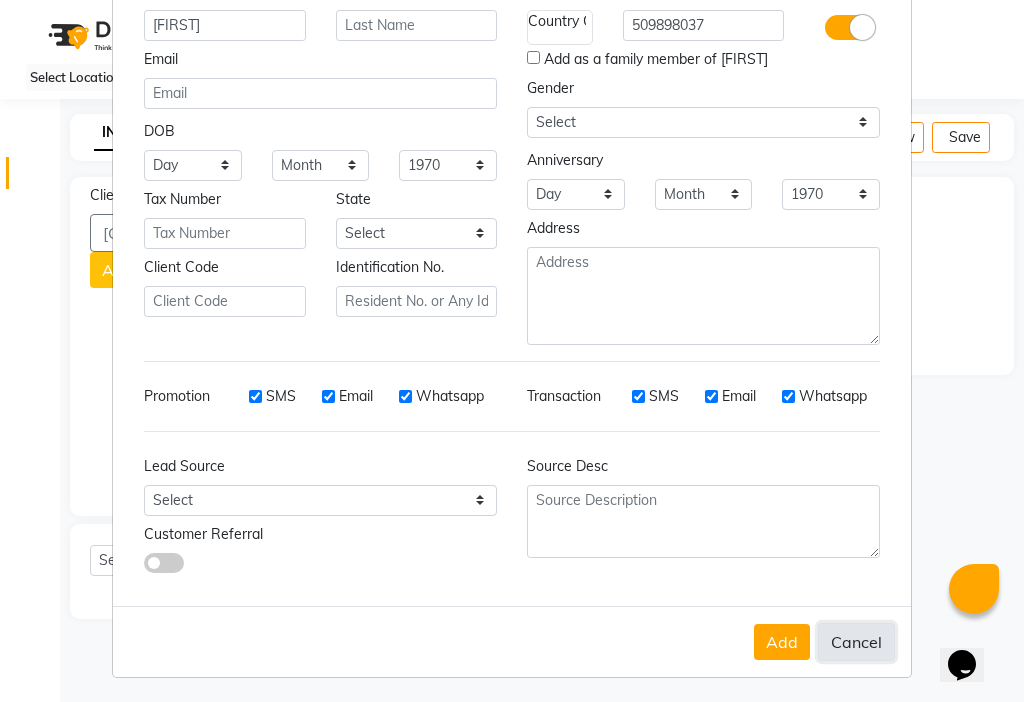 click on "Cancel" at bounding box center [856, 642] 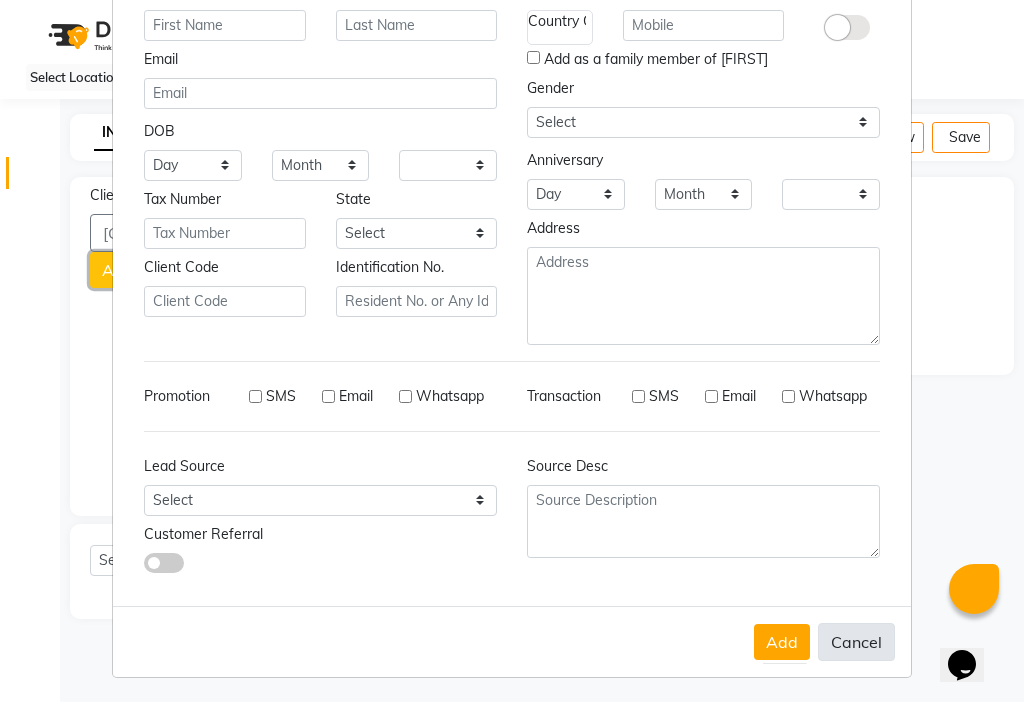 scroll, scrollTop: 168, scrollLeft: 0, axis: vertical 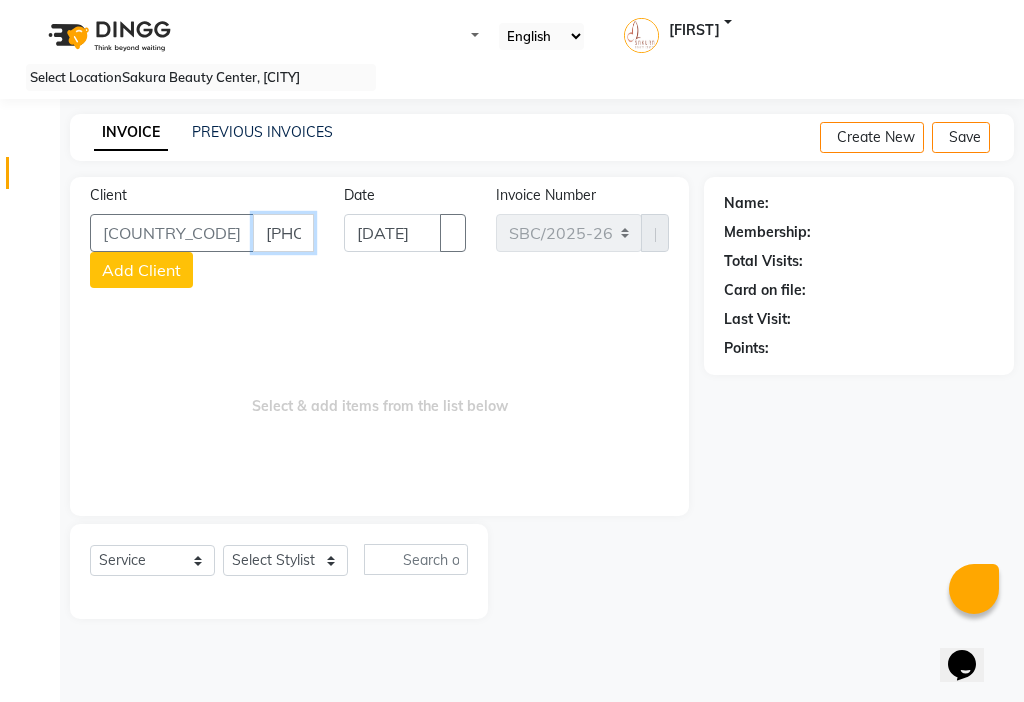 click on "[PHONE]" at bounding box center [283, 233] 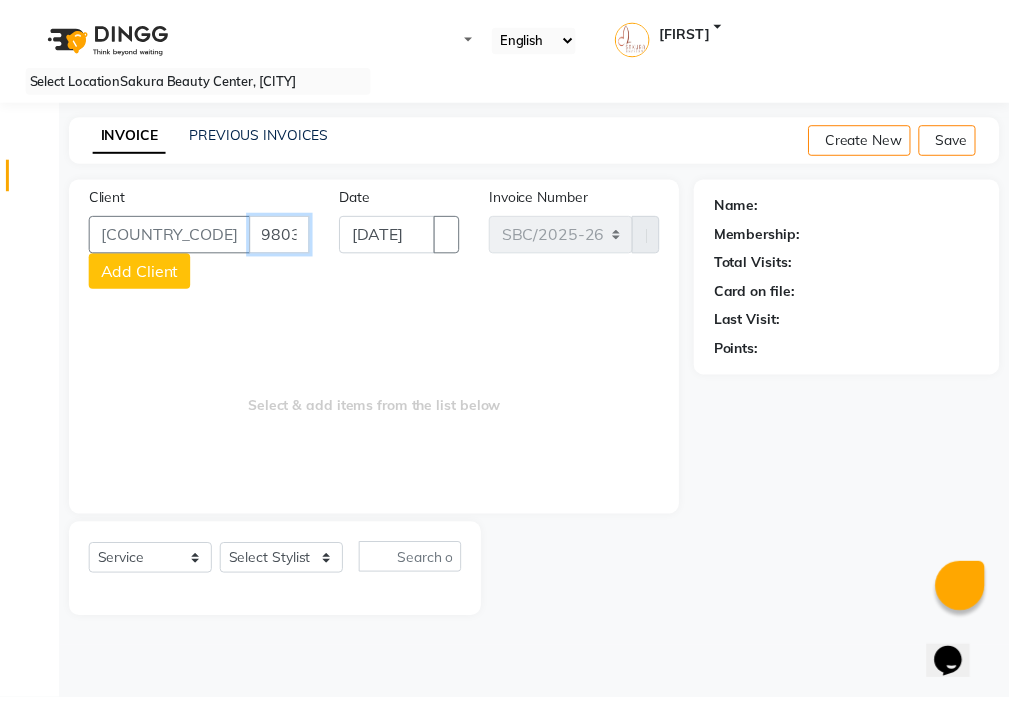 scroll, scrollTop: 0, scrollLeft: 0, axis: both 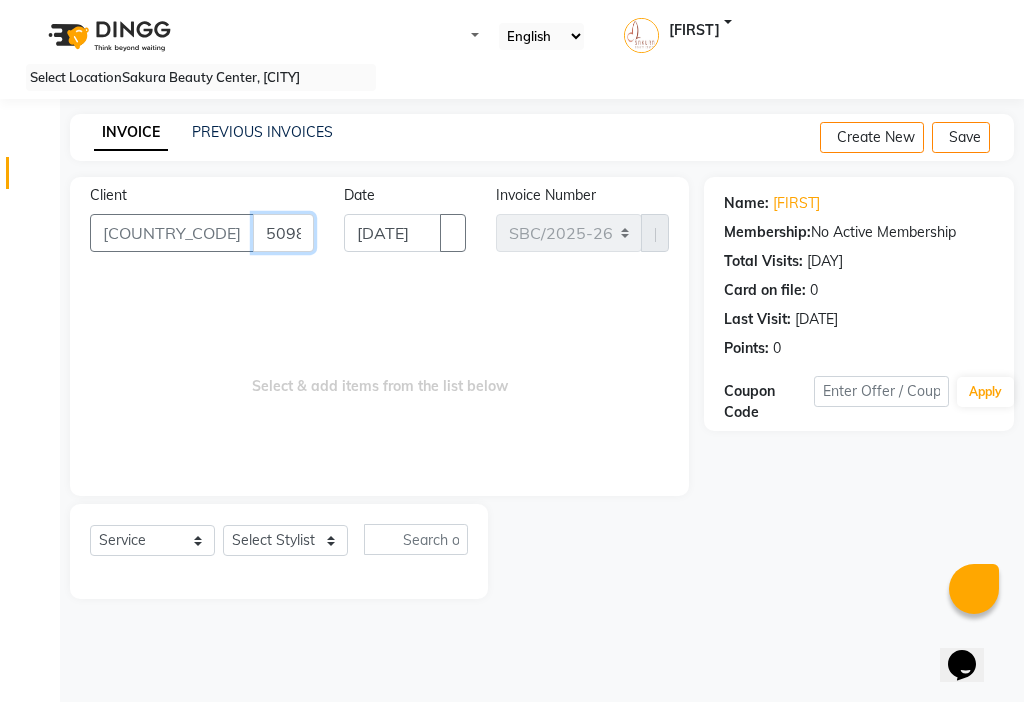 click on "509898037" at bounding box center (283, 233) 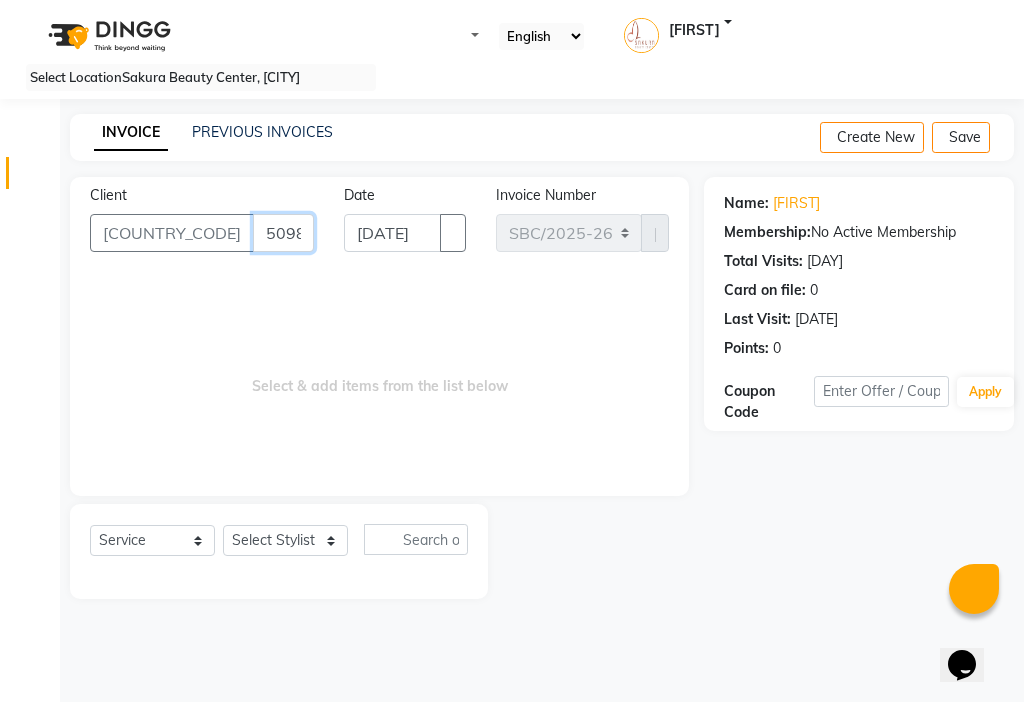 click on "509898037" at bounding box center [283, 233] 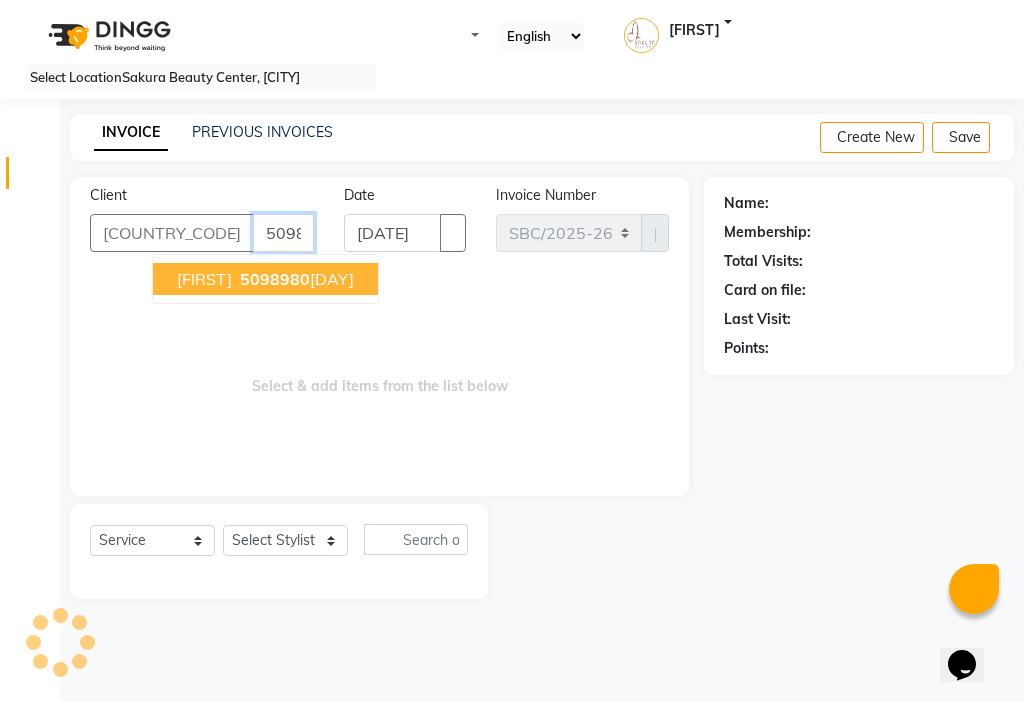 type on "509898037" 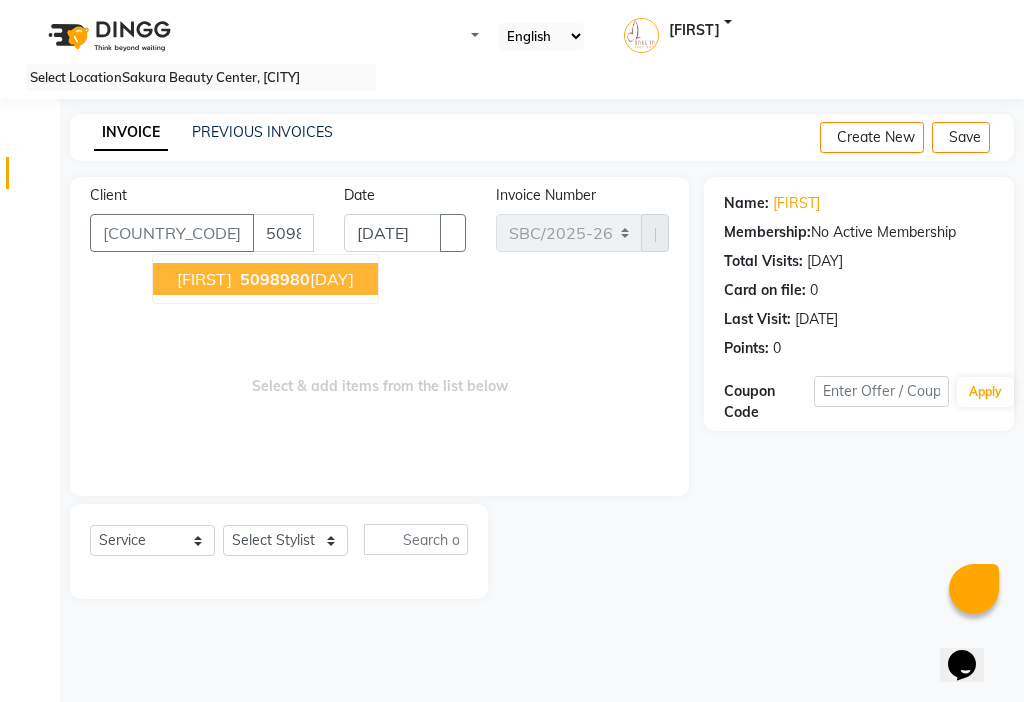 click on "5098980" at bounding box center (275, 279) 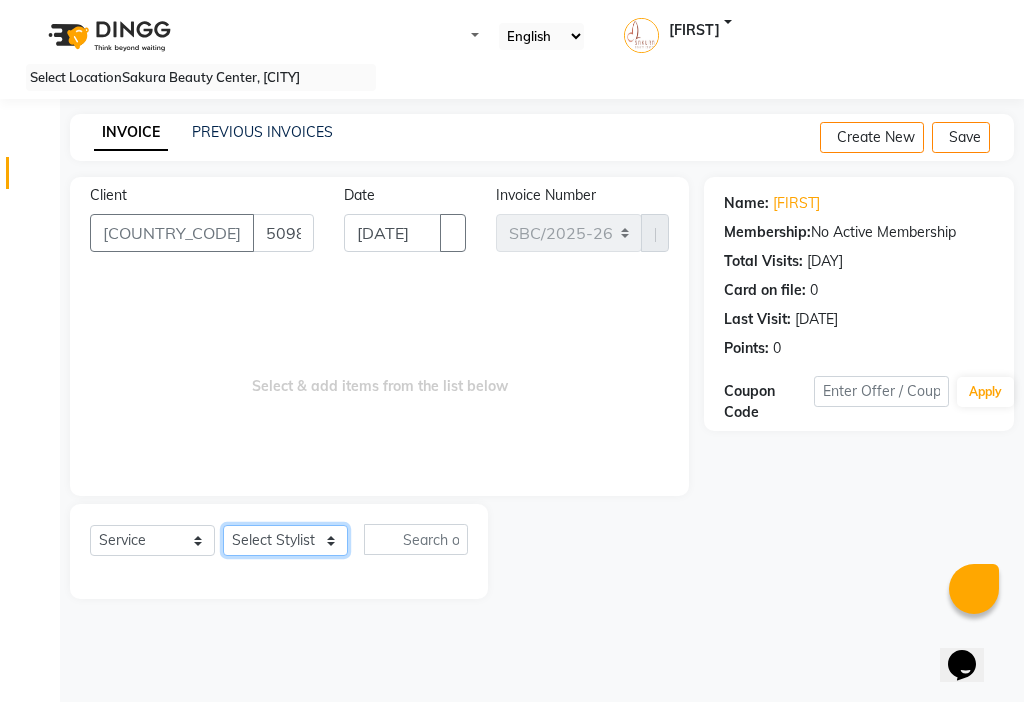 click on "Select Stylist [FIRST] [FIRST] [FIRST] [FIRST] [FIRST] [FIRST]" at bounding box center [285, 540] 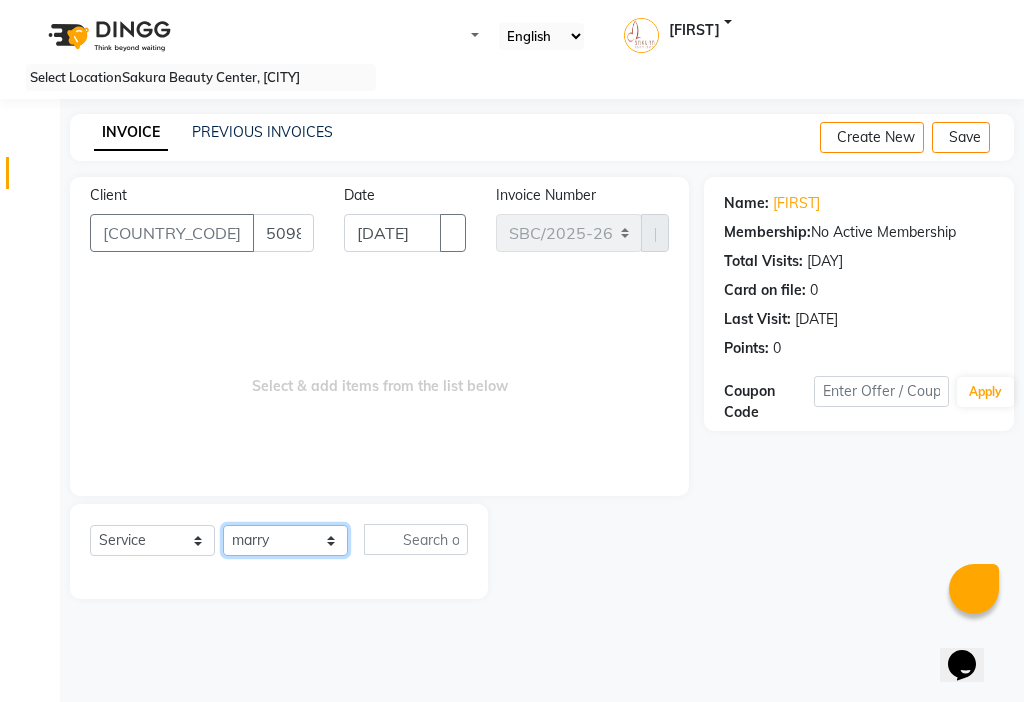 click on "Select Stylist [FIRST] [FIRST] [FIRST] [FIRST] [FIRST] [FIRST]" at bounding box center (285, 540) 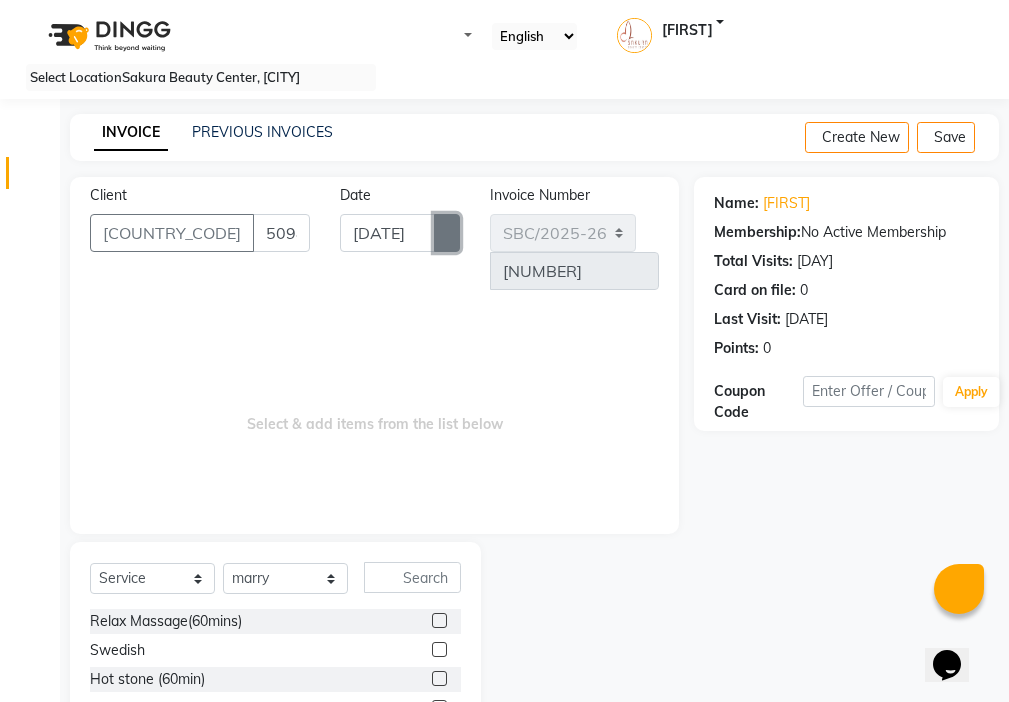 click at bounding box center (447, 233) 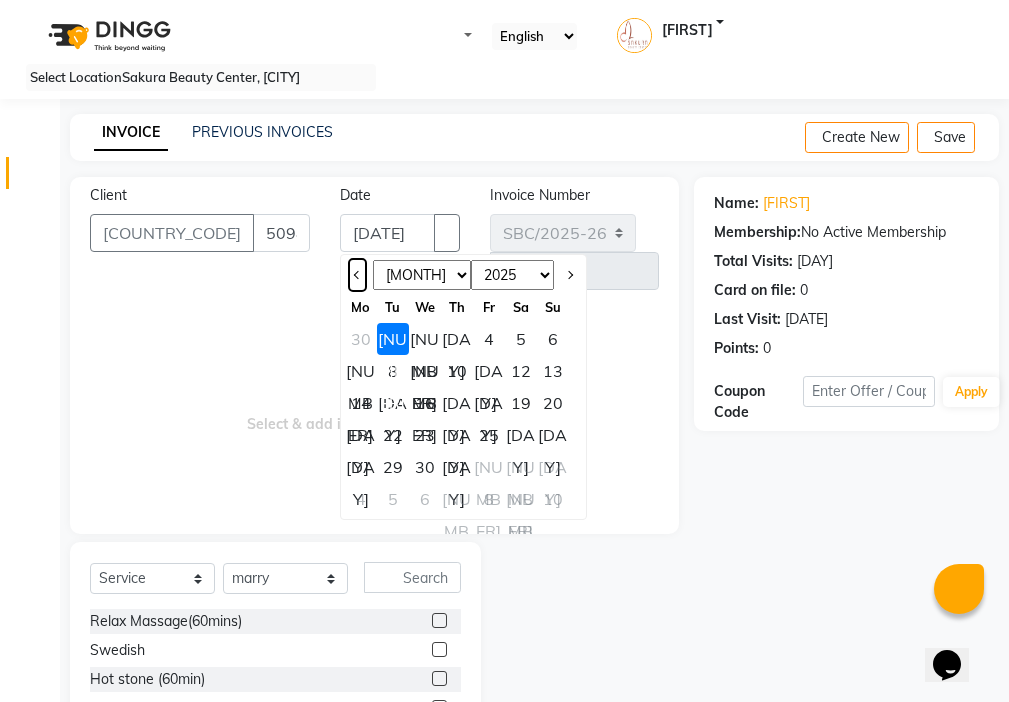 click at bounding box center (357, 275) 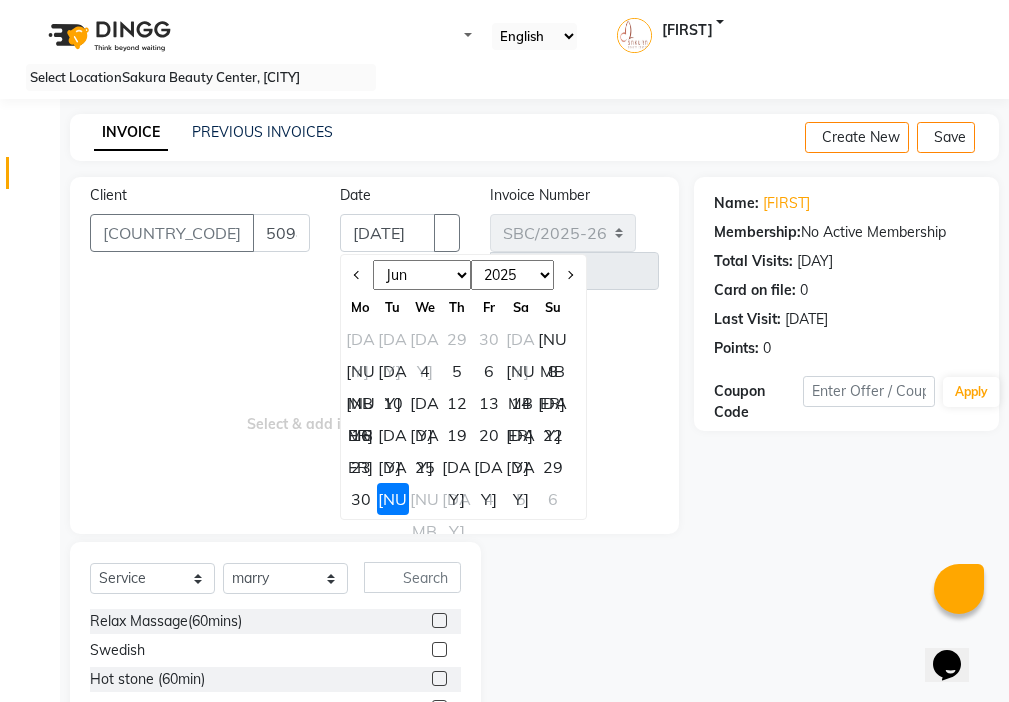 click on "[DAY]" at bounding box center [521, 435] 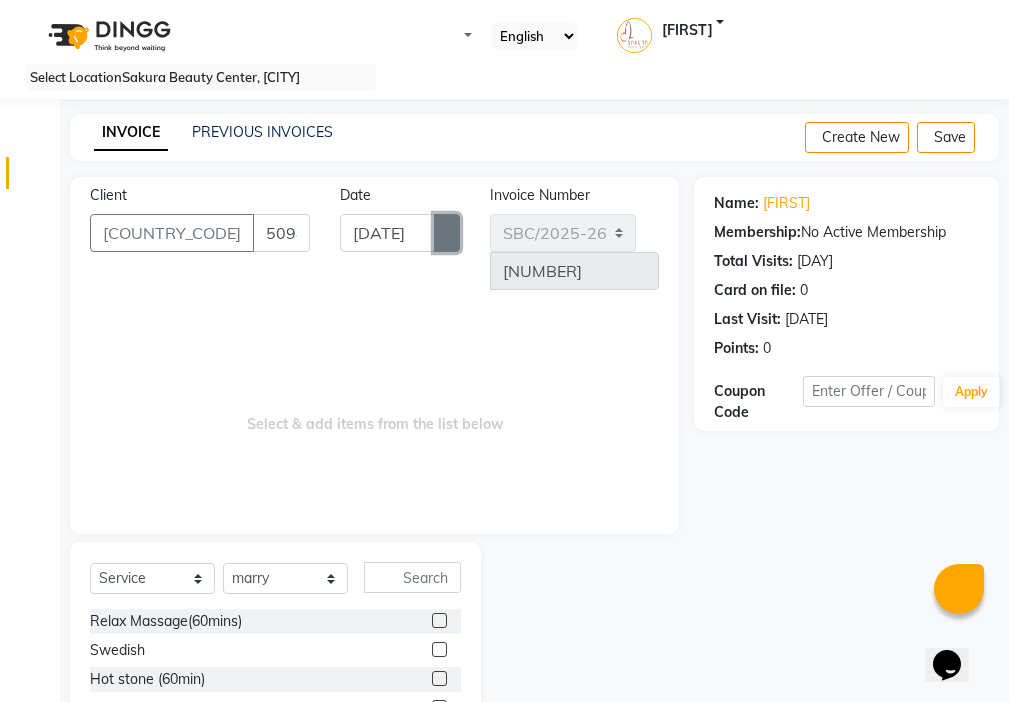 click at bounding box center (447, 233) 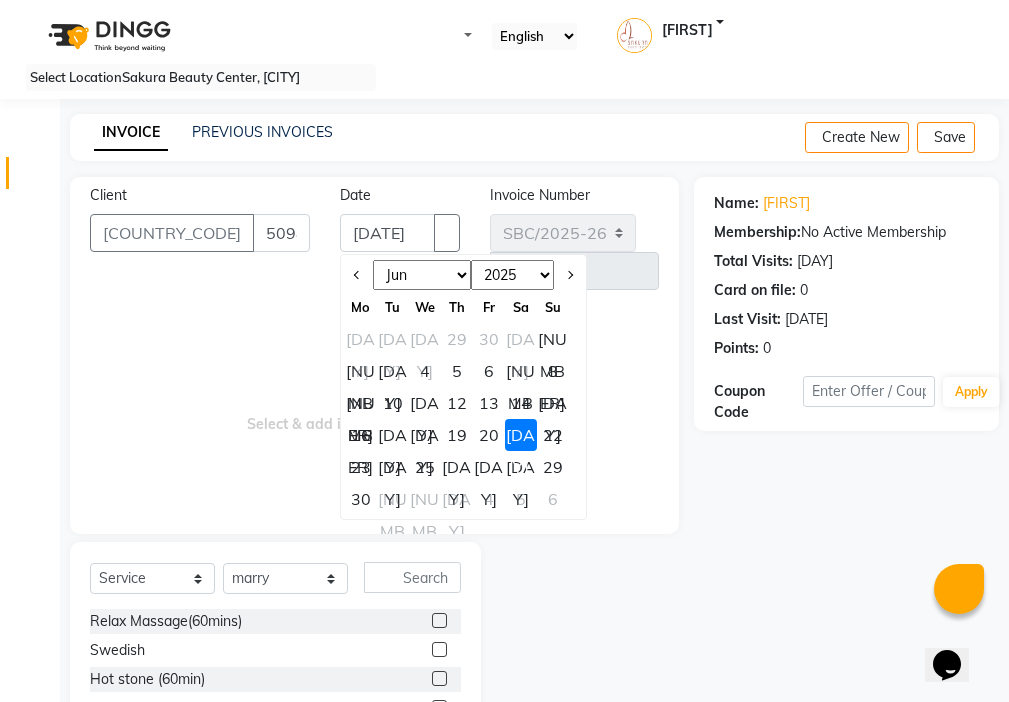 click on "22" at bounding box center [553, 435] 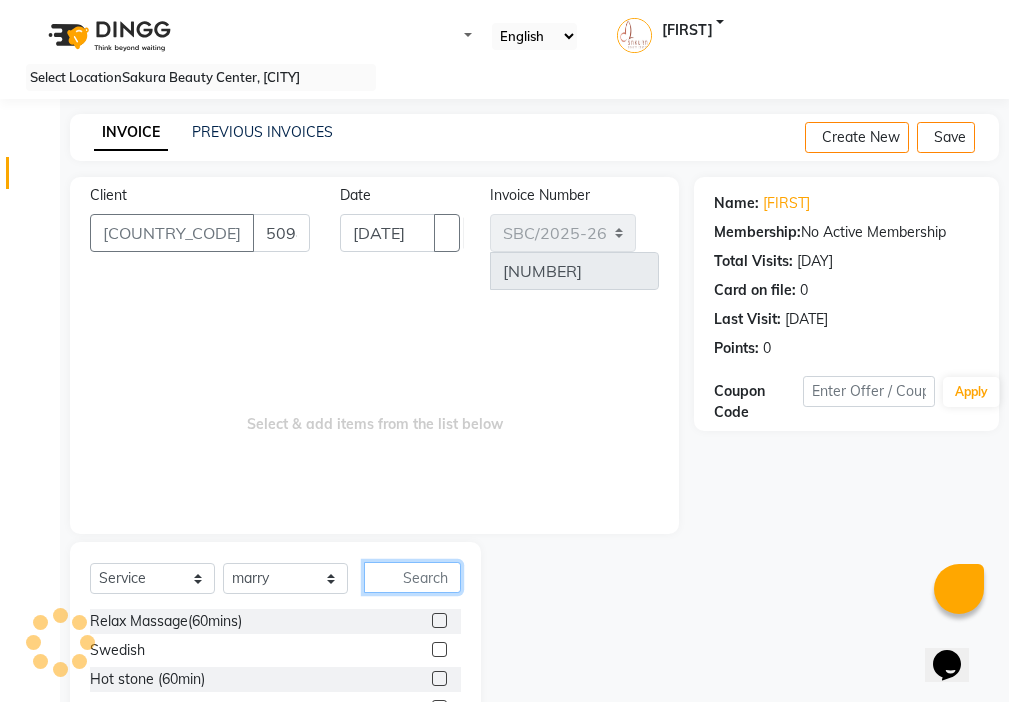 click at bounding box center (412, 577) 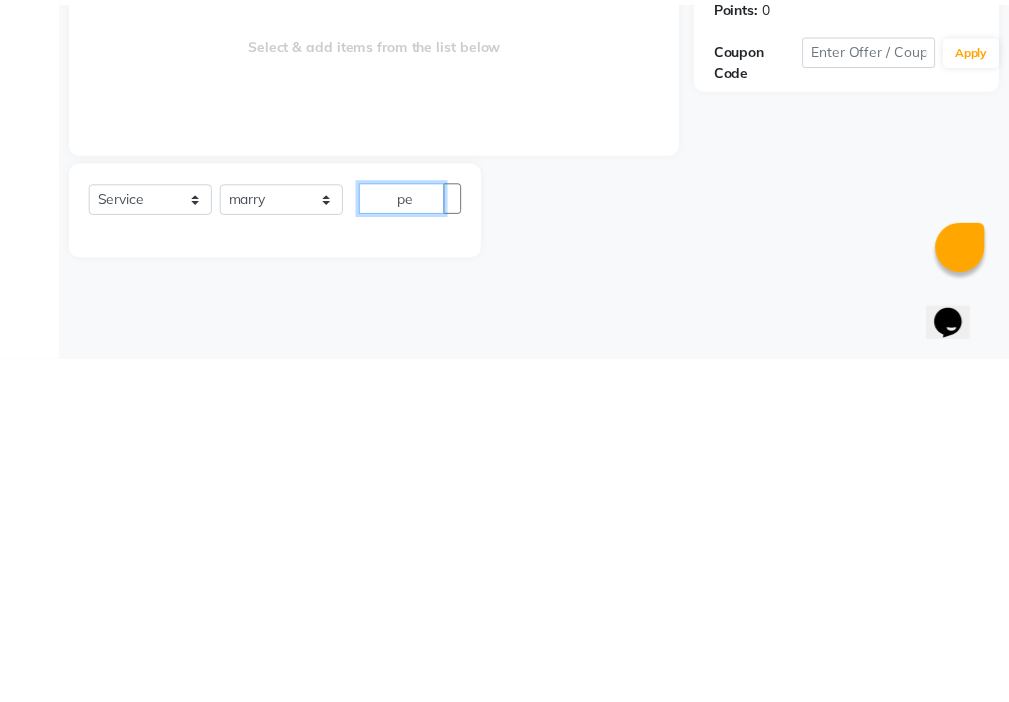 scroll, scrollTop: 16, scrollLeft: 0, axis: vertical 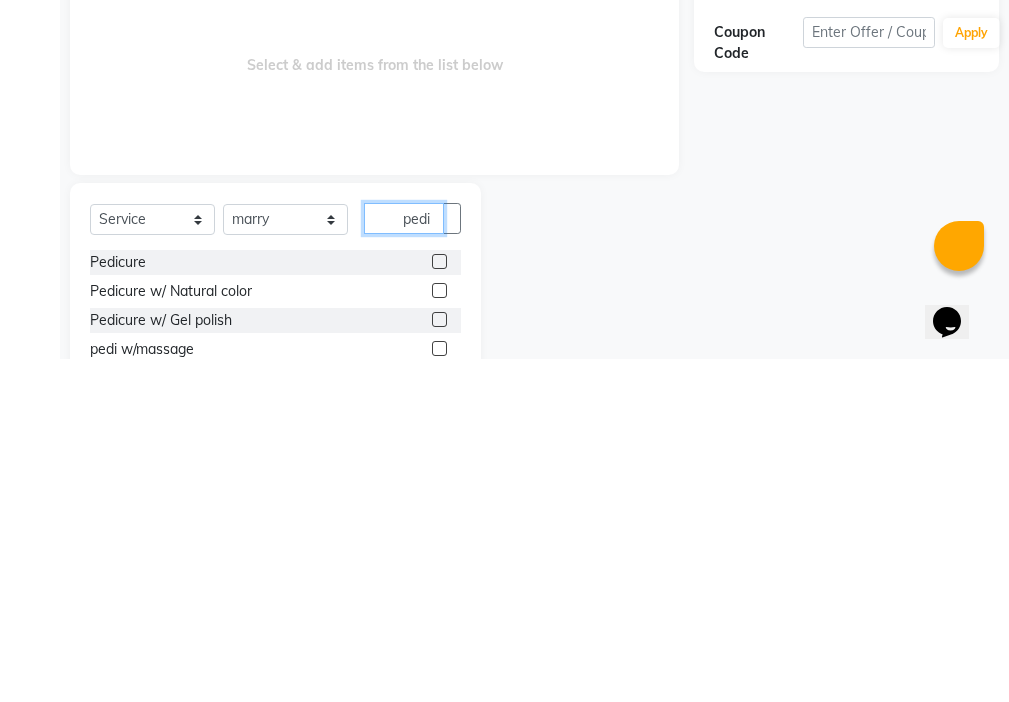type on "pedi" 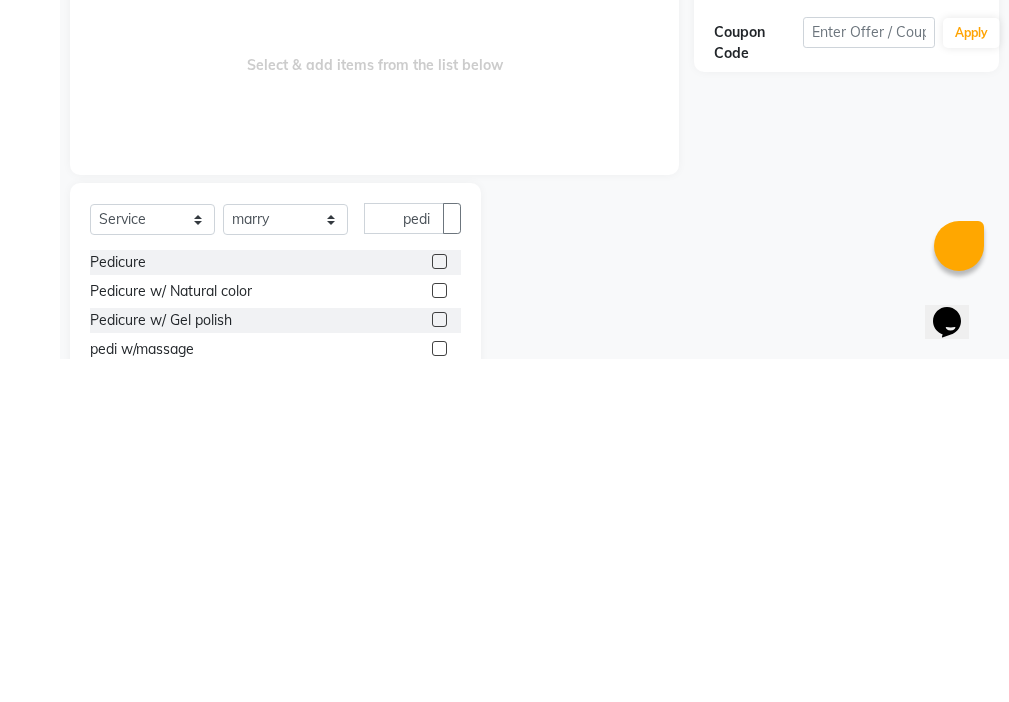 click at bounding box center (439, 604) 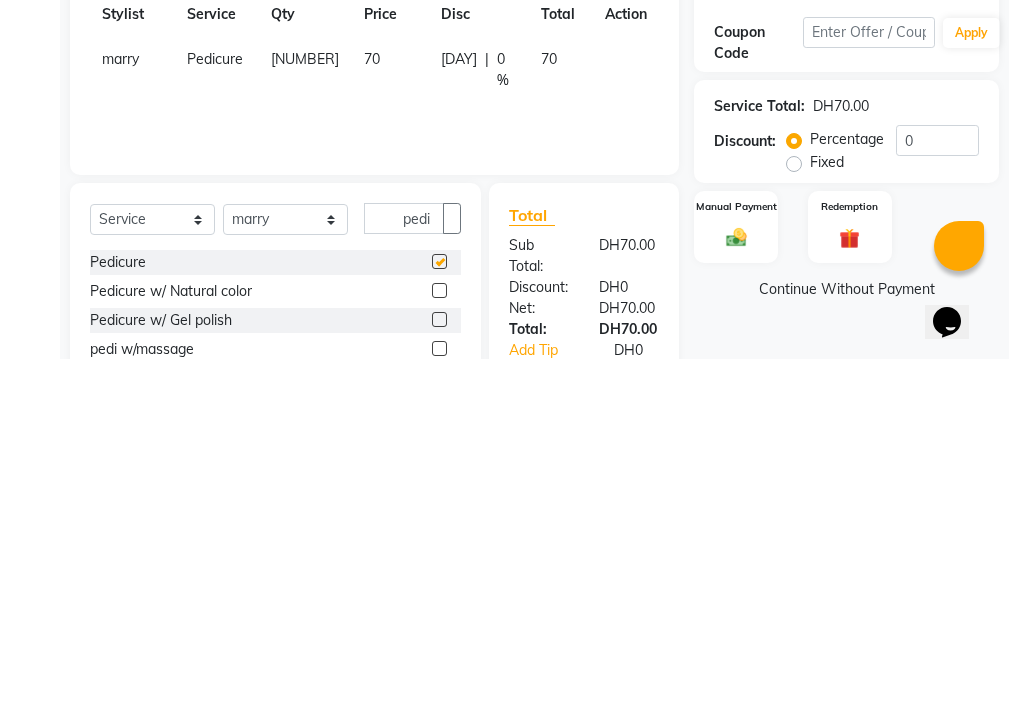 scroll, scrollTop: 0, scrollLeft: 0, axis: both 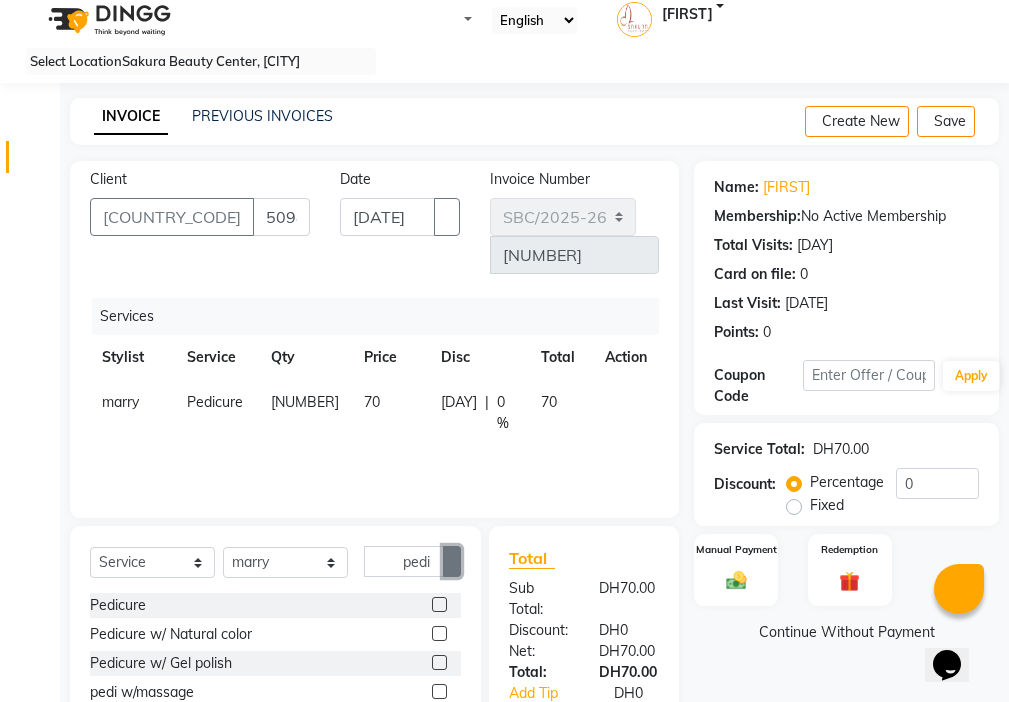 click at bounding box center [452, 562] 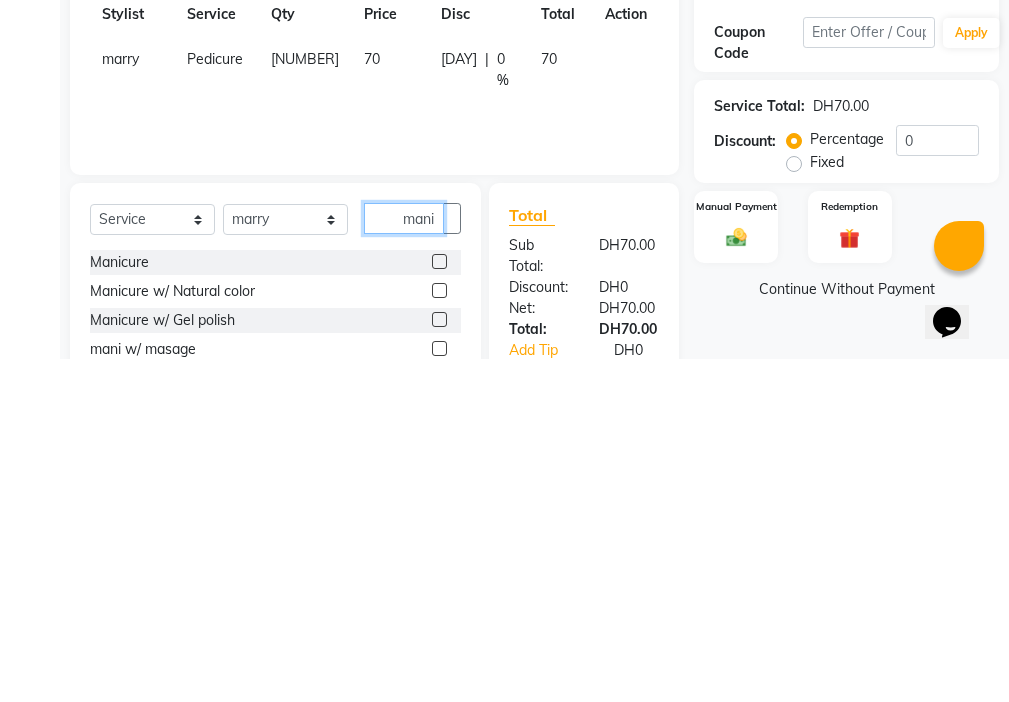 scroll, scrollTop: 0, scrollLeft: 9, axis: horizontal 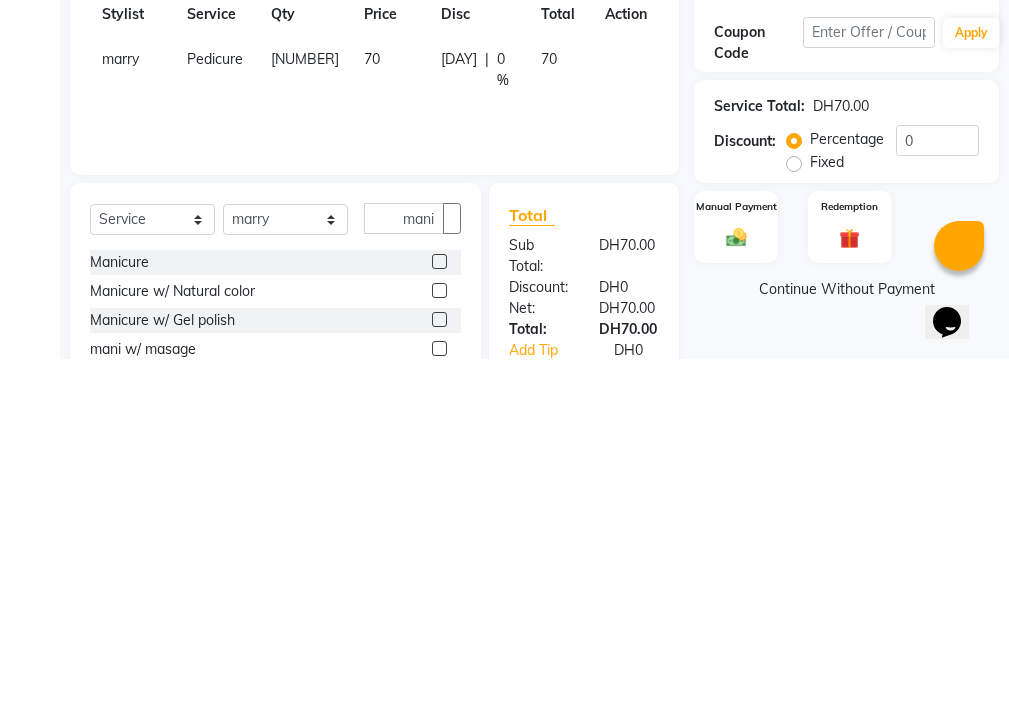 click at bounding box center [439, 604] 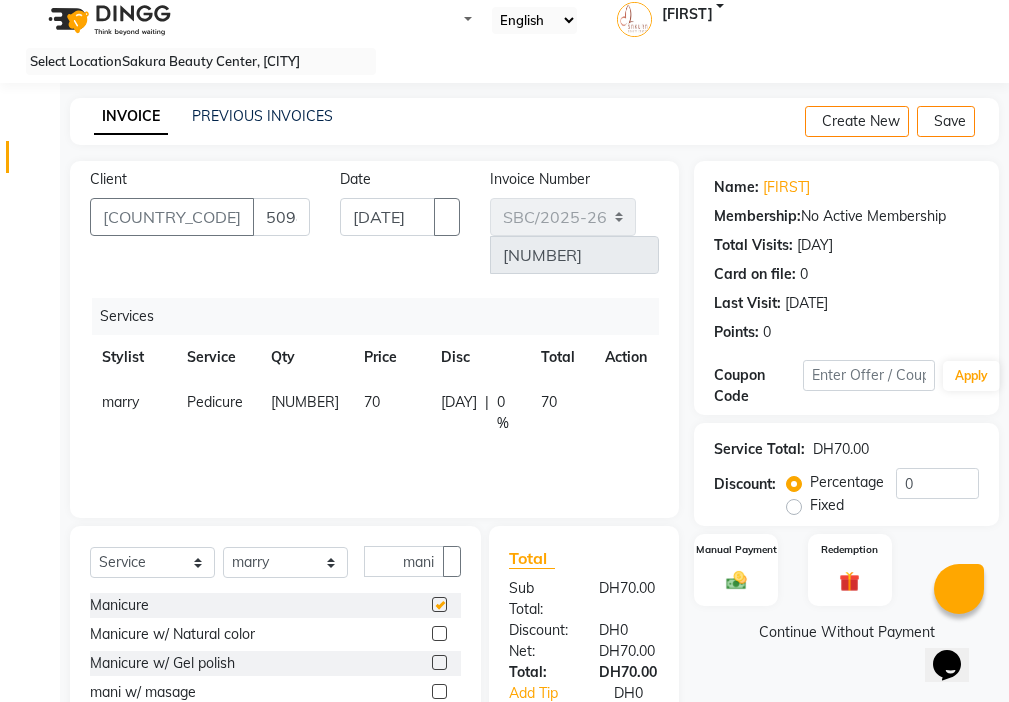 scroll, scrollTop: 0, scrollLeft: 0, axis: both 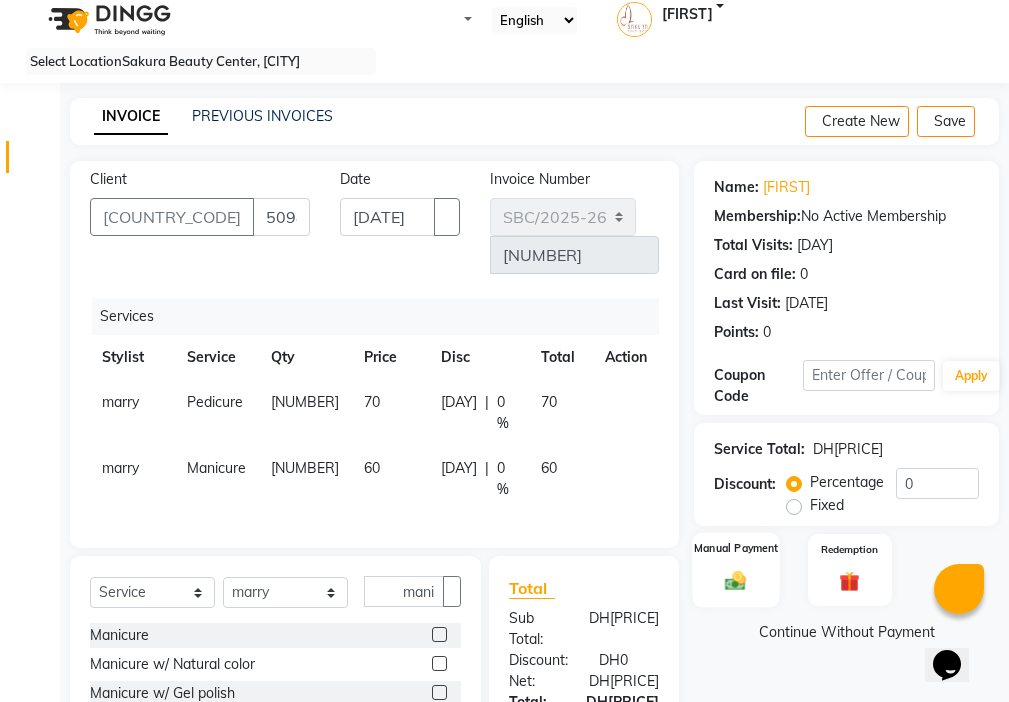 click at bounding box center (736, 580) 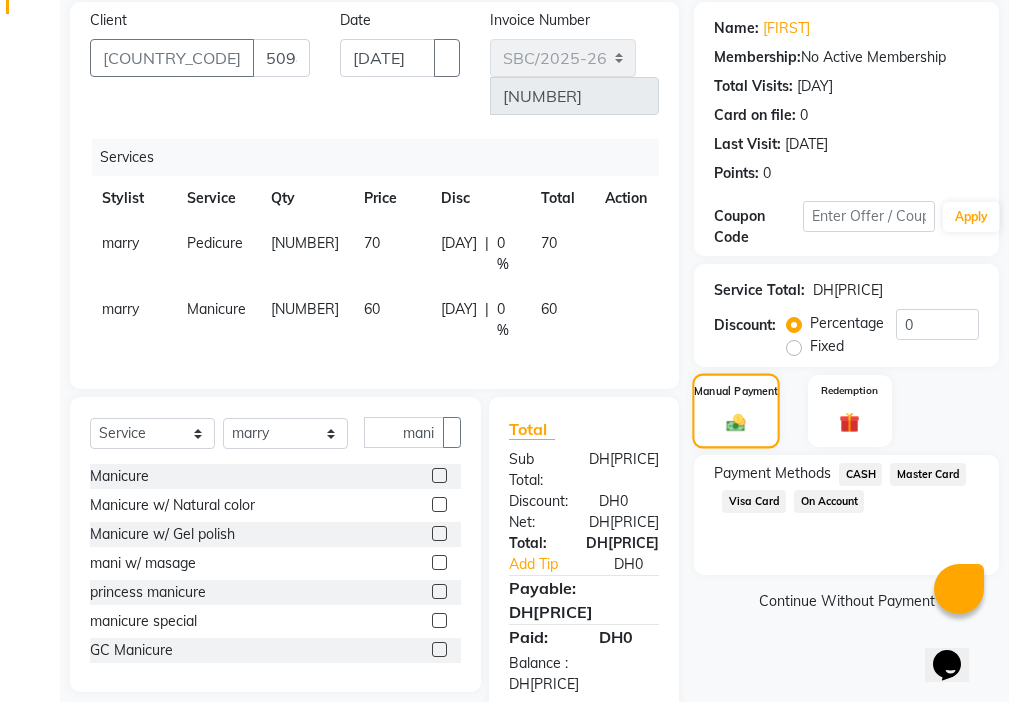 scroll, scrollTop: 186, scrollLeft: 0, axis: vertical 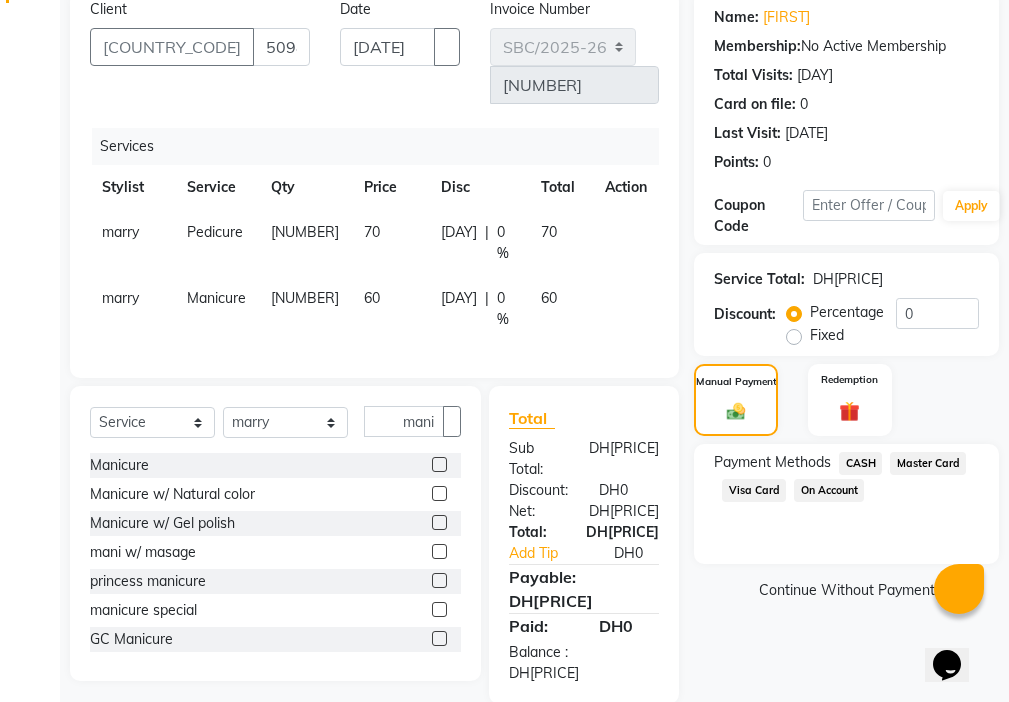 click on "Visa Card" at bounding box center (860, 463) 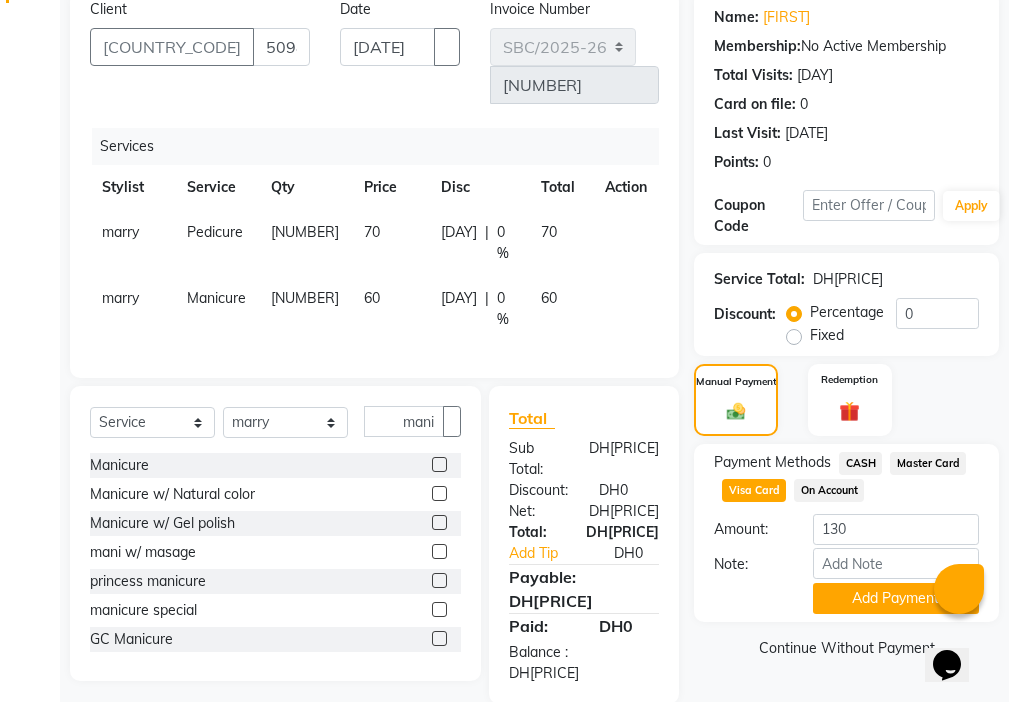 scroll, scrollTop: 194, scrollLeft: 0, axis: vertical 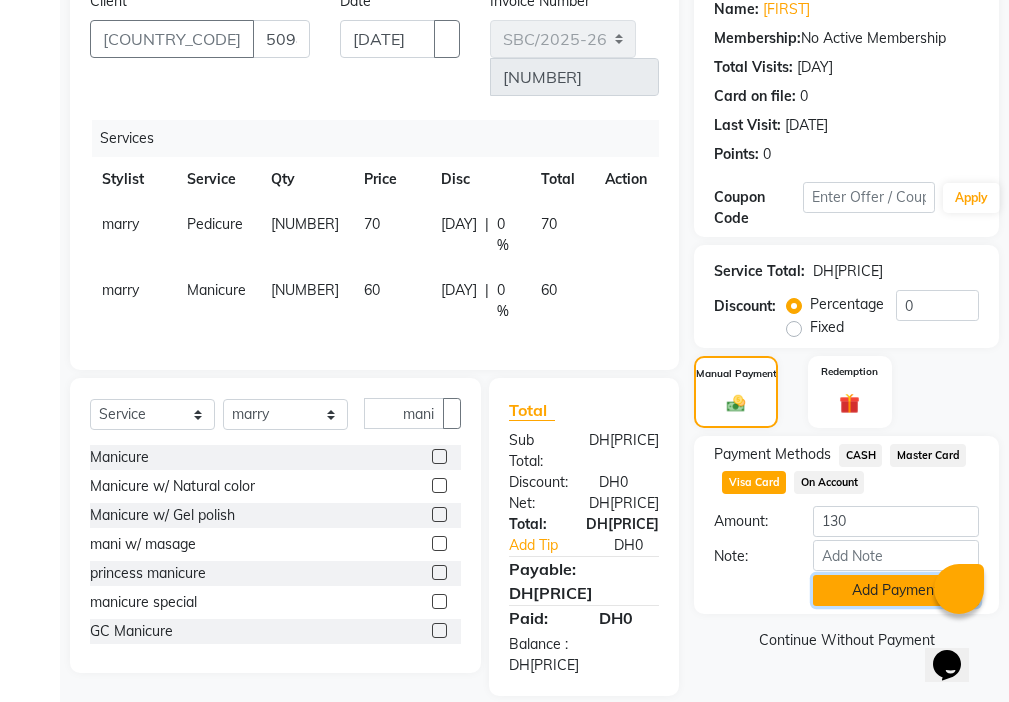 click on "Add Payment" at bounding box center (896, 590) 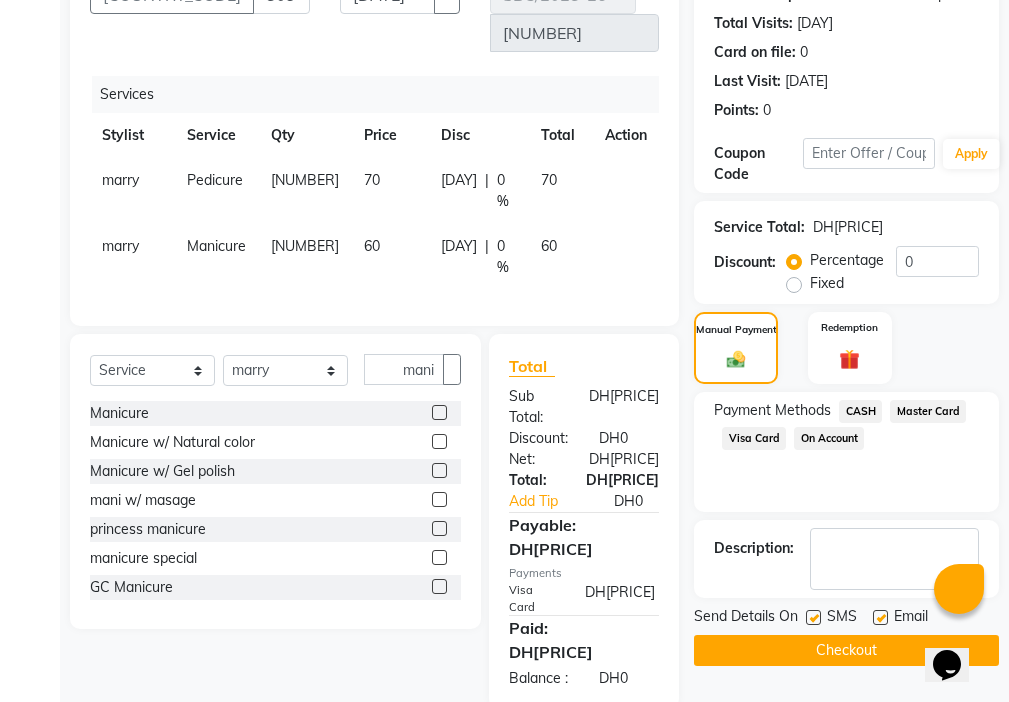 scroll, scrollTop: 257, scrollLeft: 0, axis: vertical 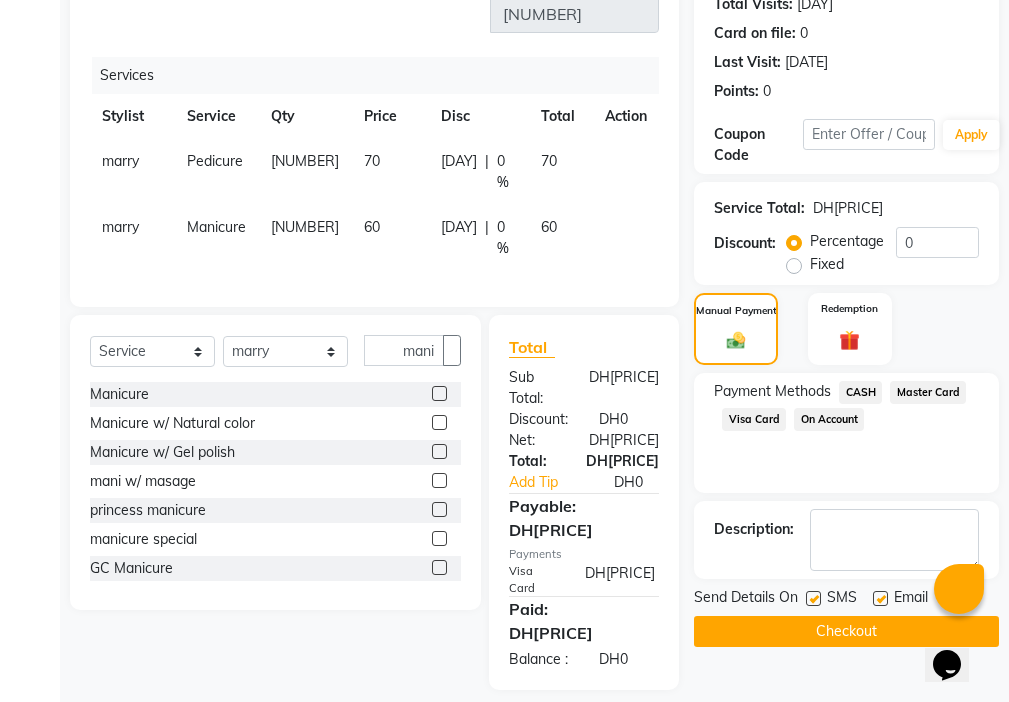 click at bounding box center (813, 598) 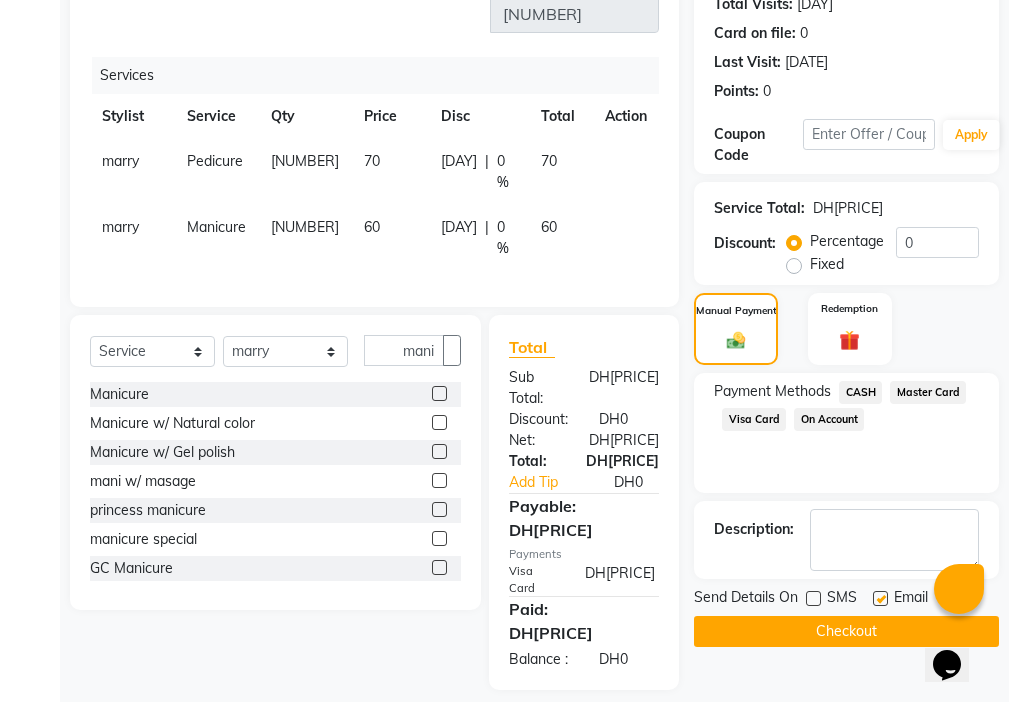 click at bounding box center [880, 598] 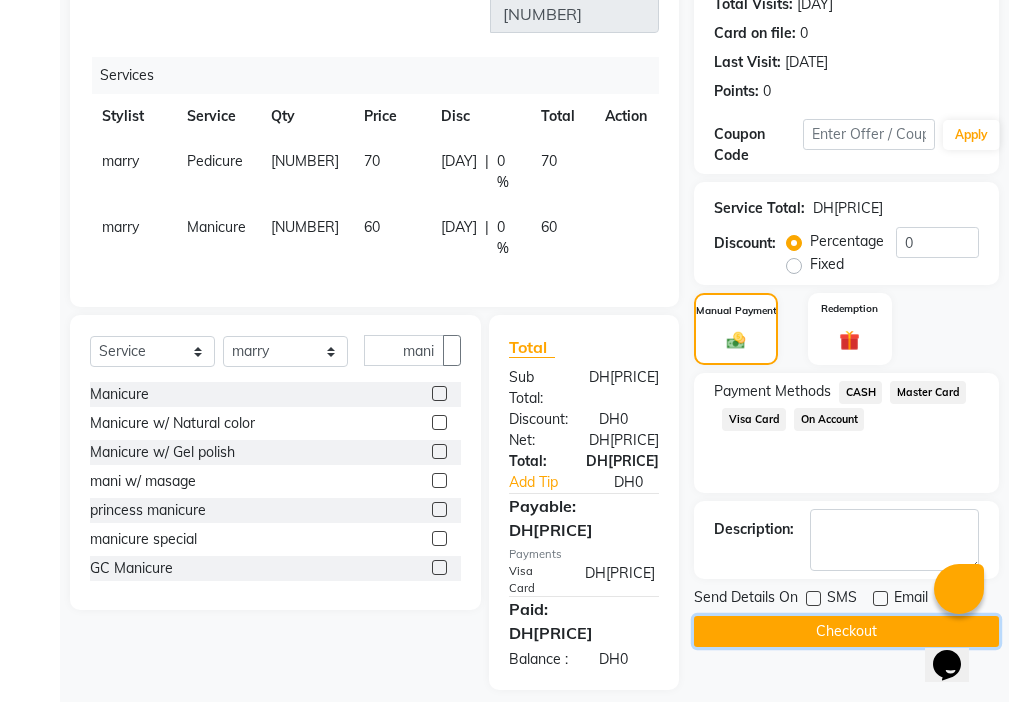 click on "Checkout" at bounding box center (846, 631) 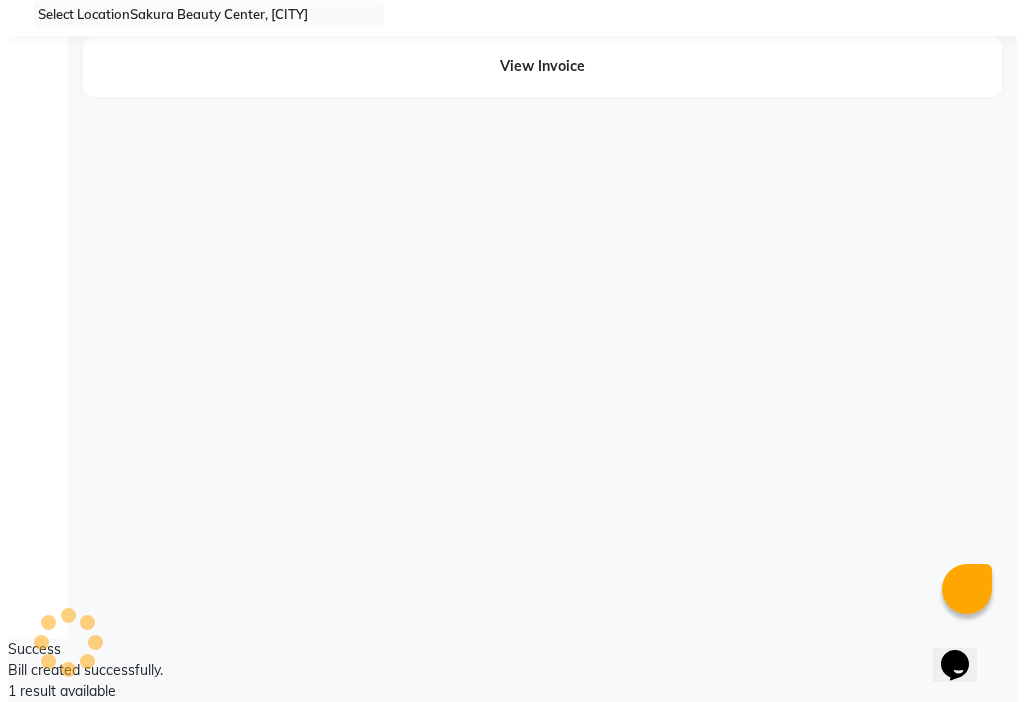 scroll, scrollTop: 0, scrollLeft: 0, axis: both 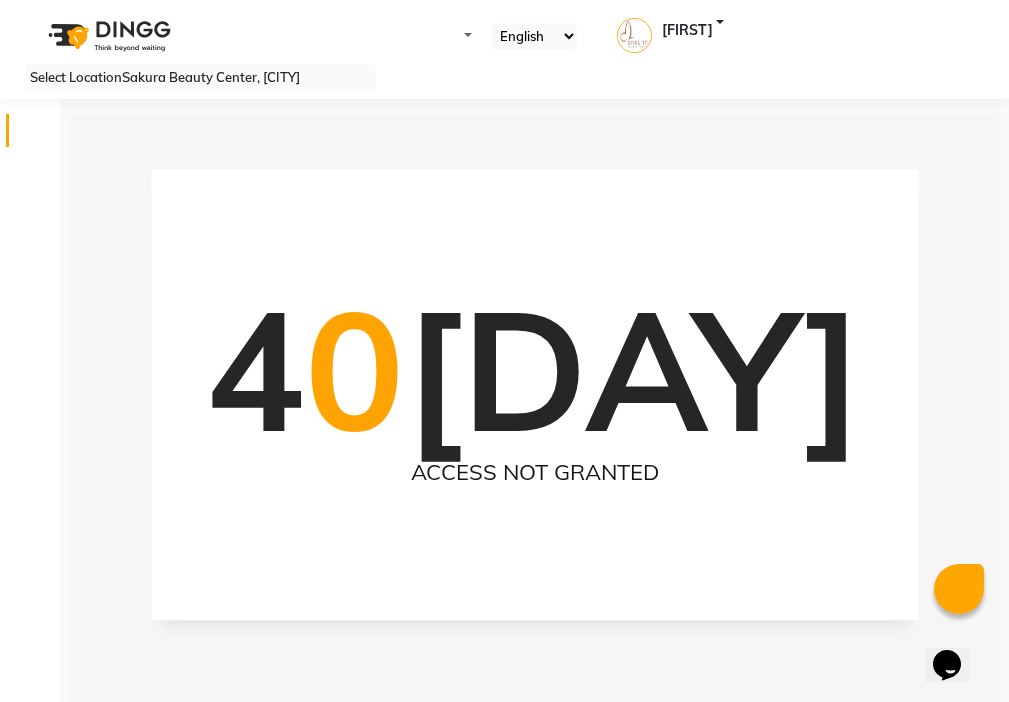 click at bounding box center [38, 135] 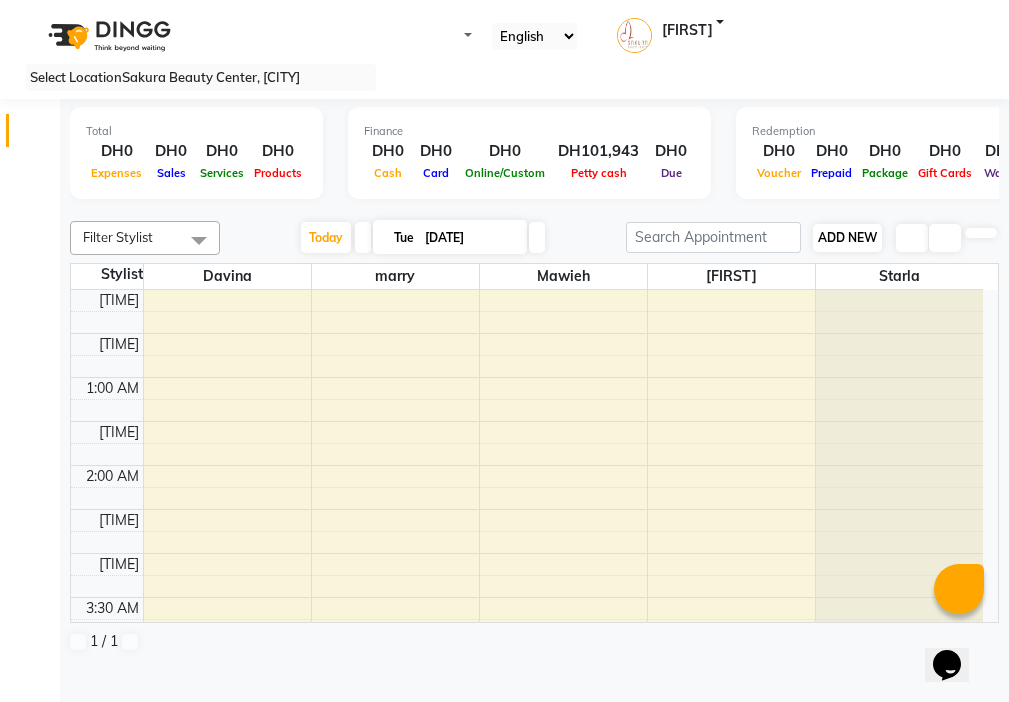 click on "ADD NEW" at bounding box center (847, 237) 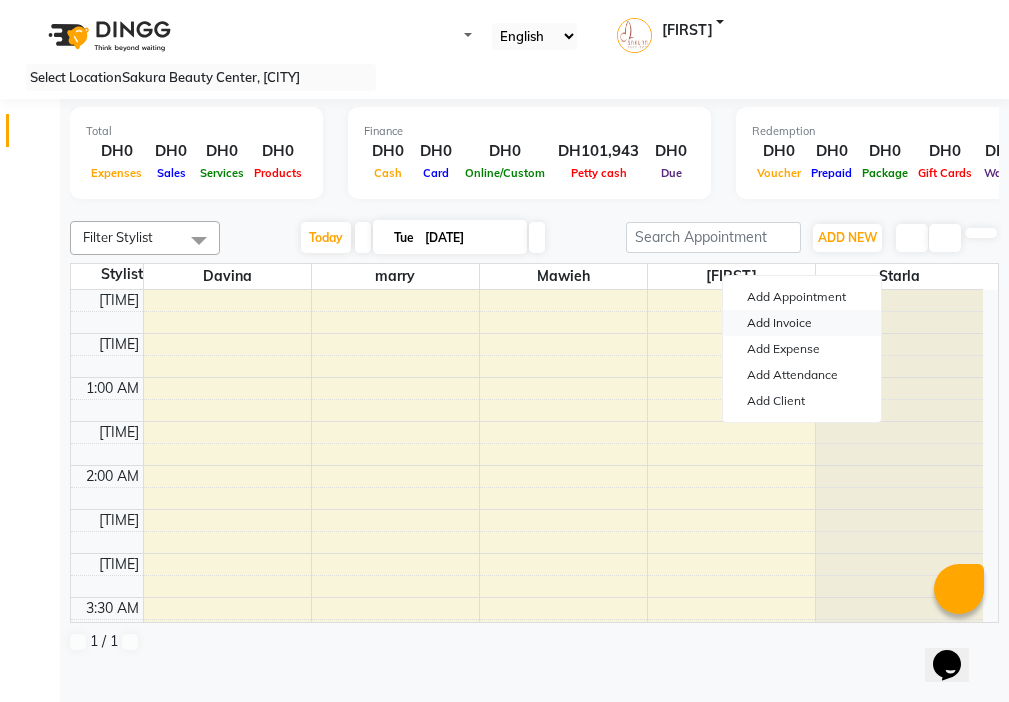 click on "Add Invoice" at bounding box center [802, 323] 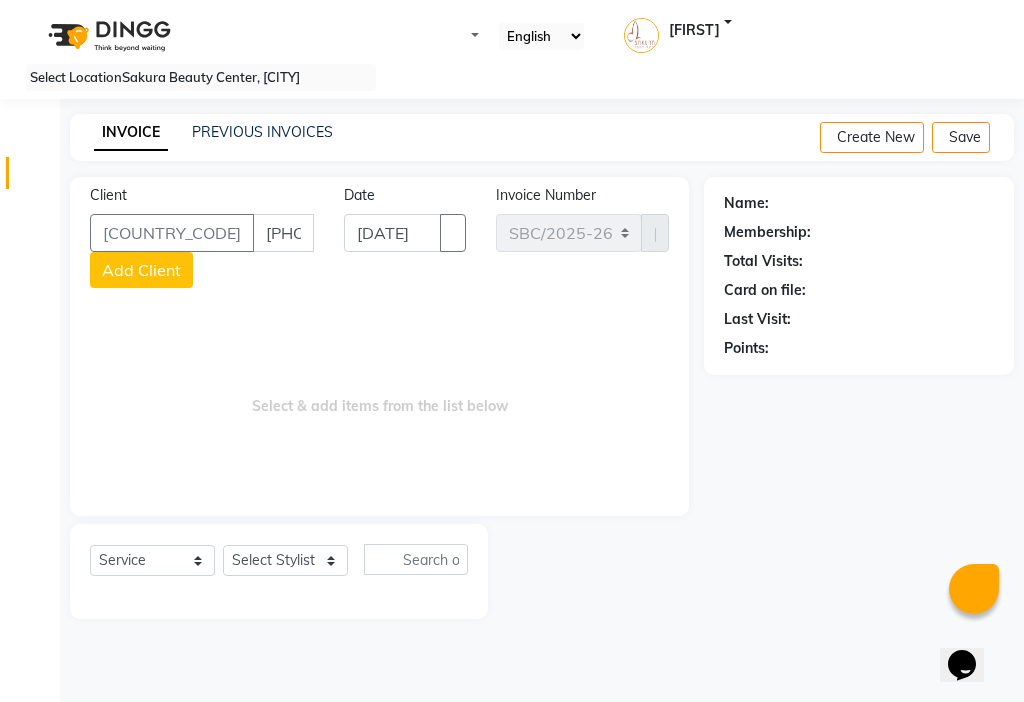 type on "[PHONE]" 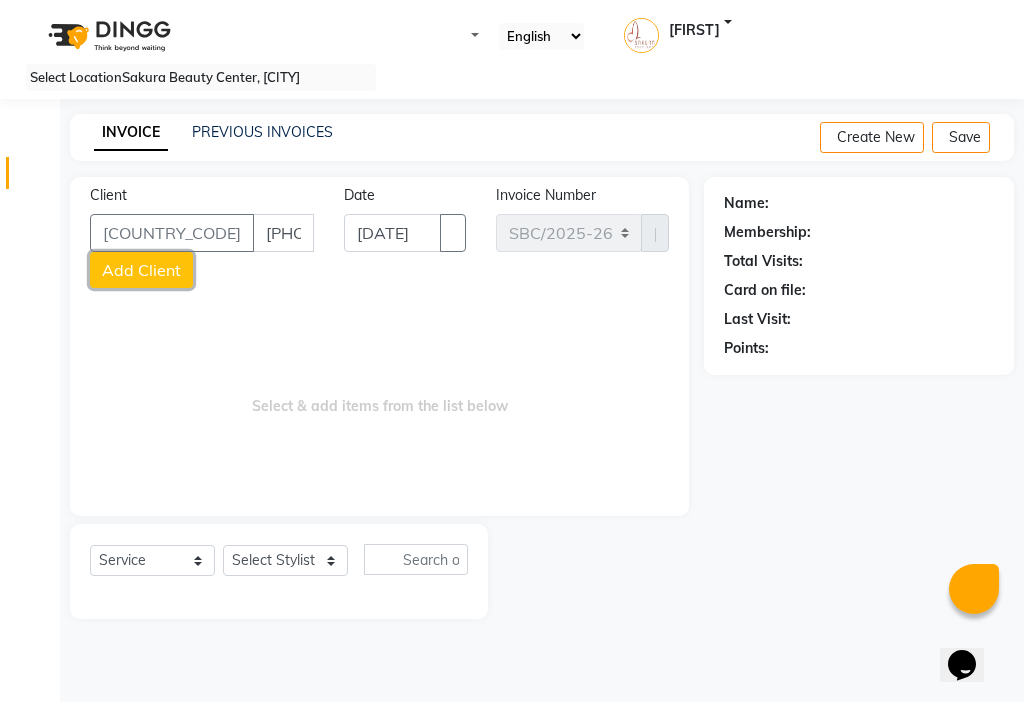 click on "Add Client" at bounding box center (141, 270) 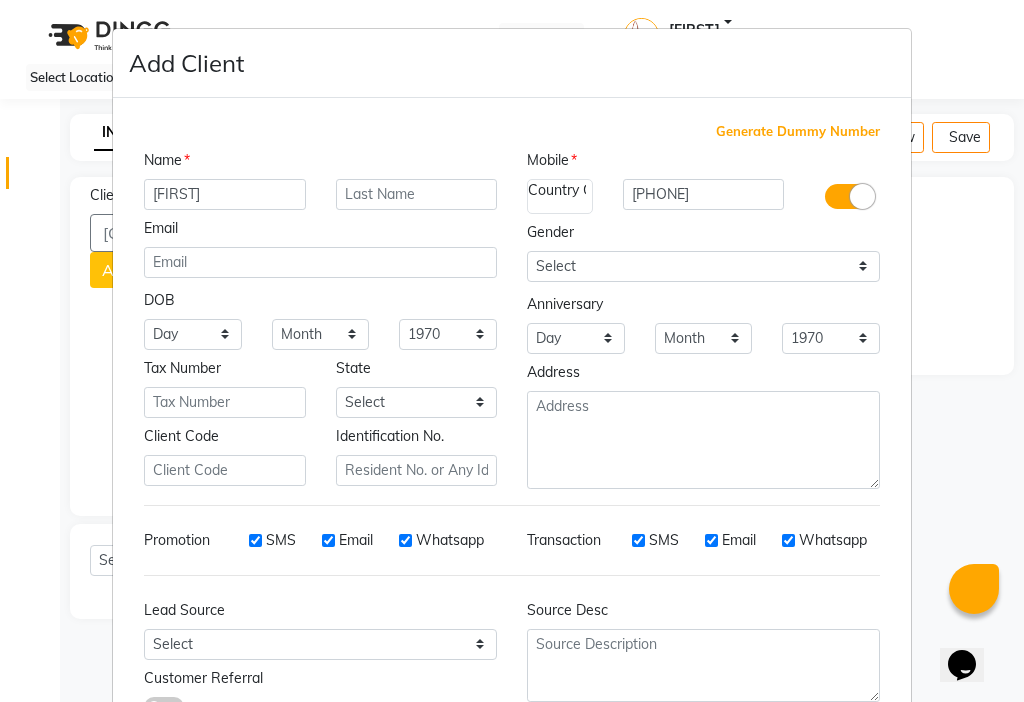 type on "[FIRST]" 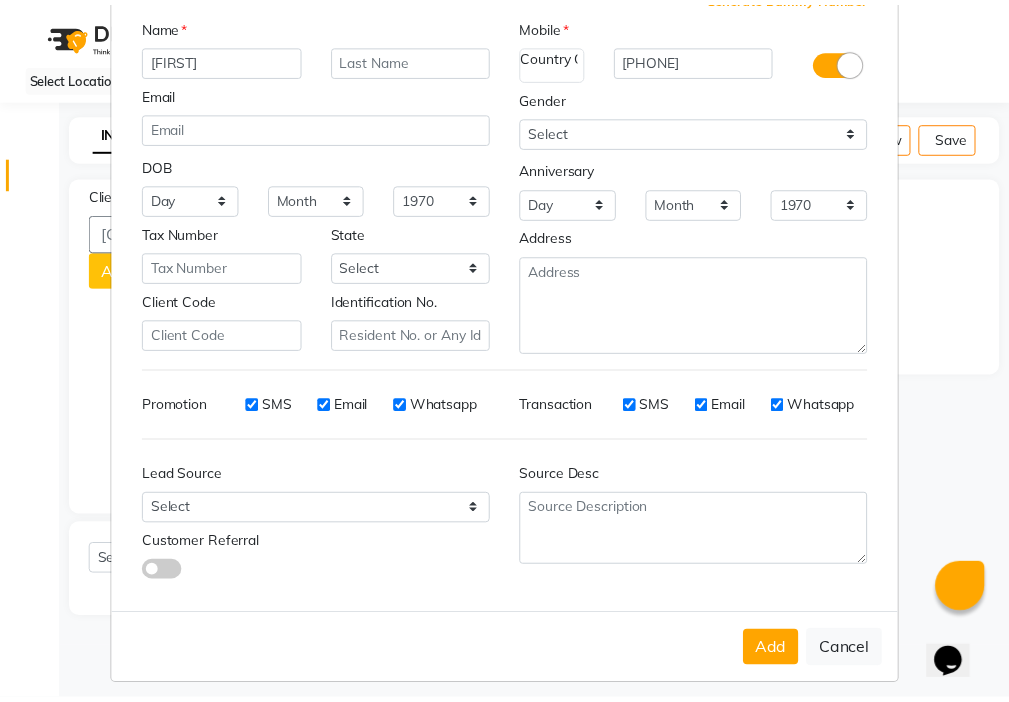 scroll, scrollTop: 136, scrollLeft: 0, axis: vertical 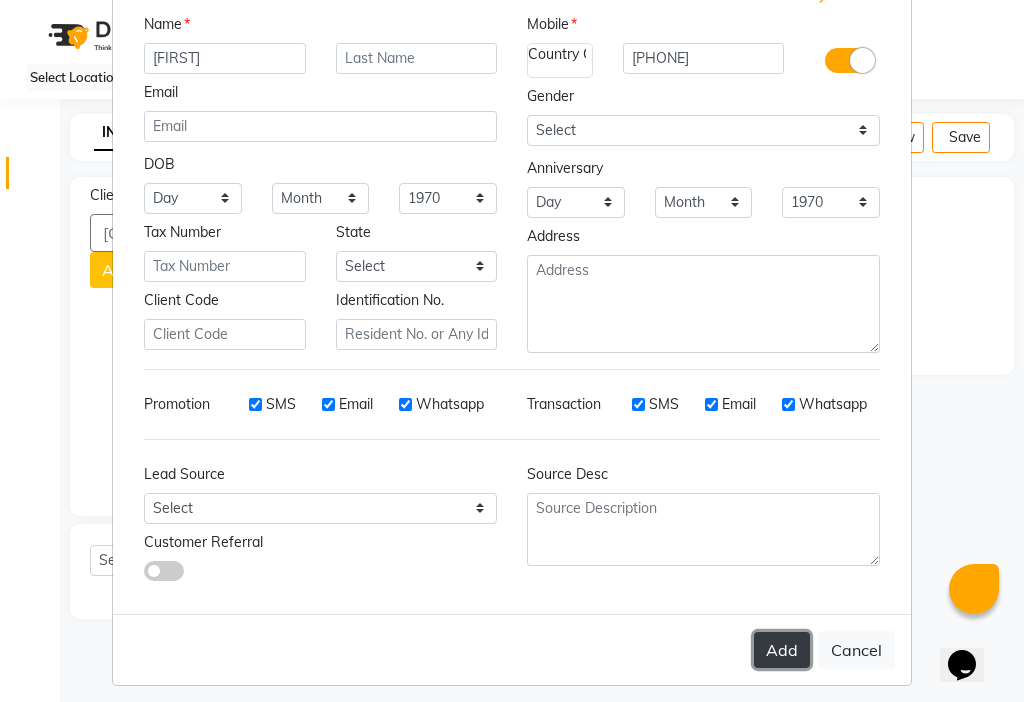 click on "Add" at bounding box center [782, 650] 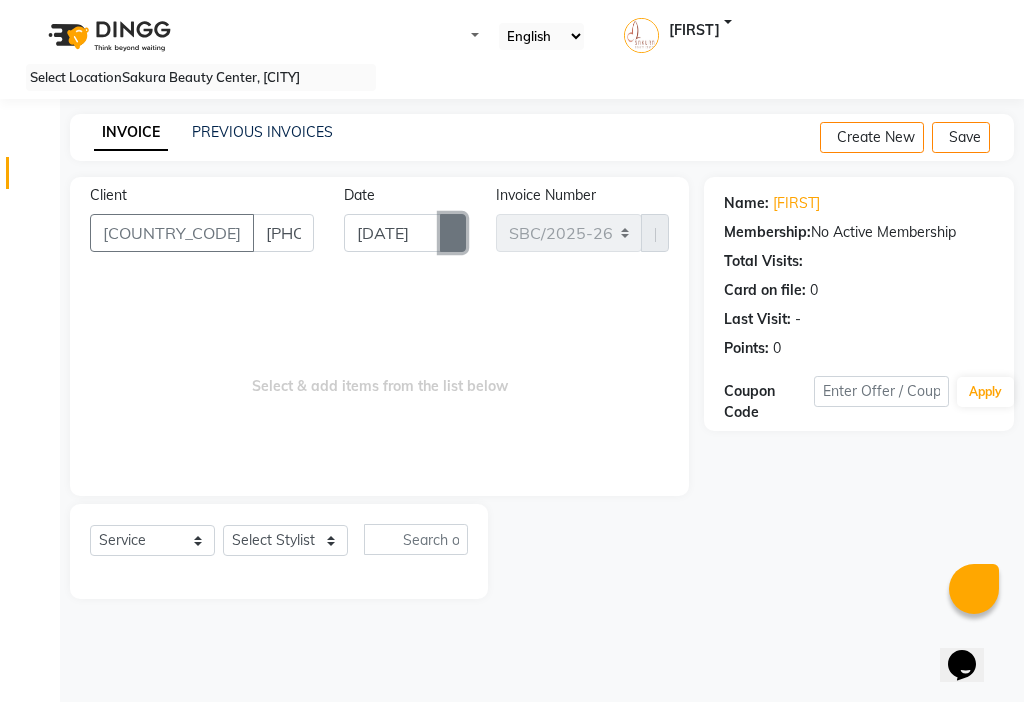 click at bounding box center [453, 233] 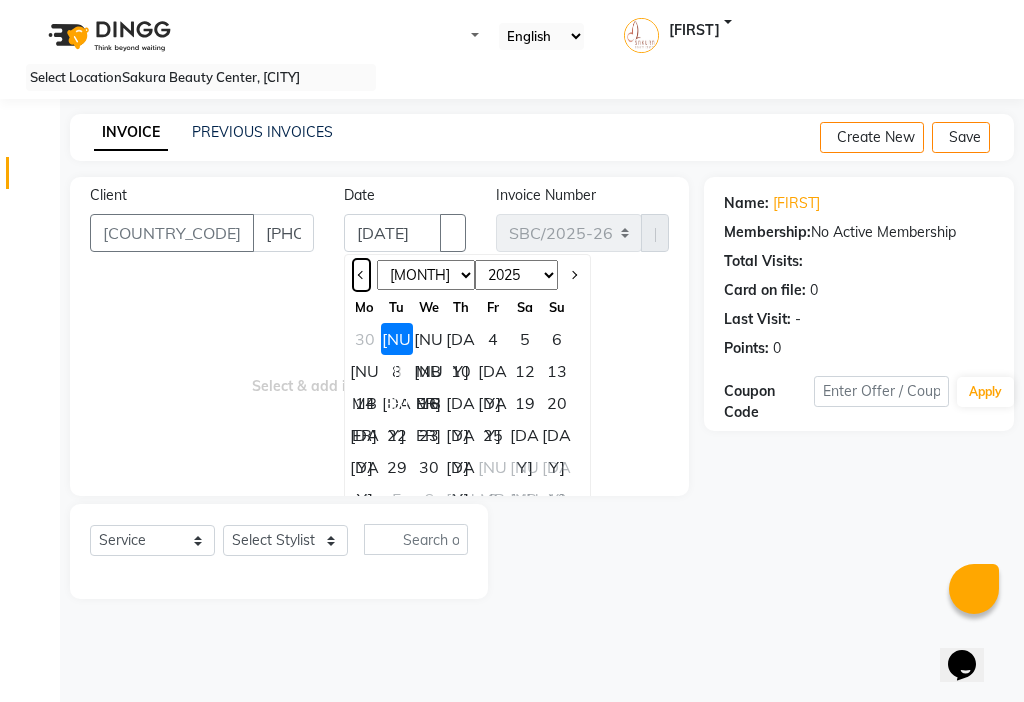 click at bounding box center [362, 275] 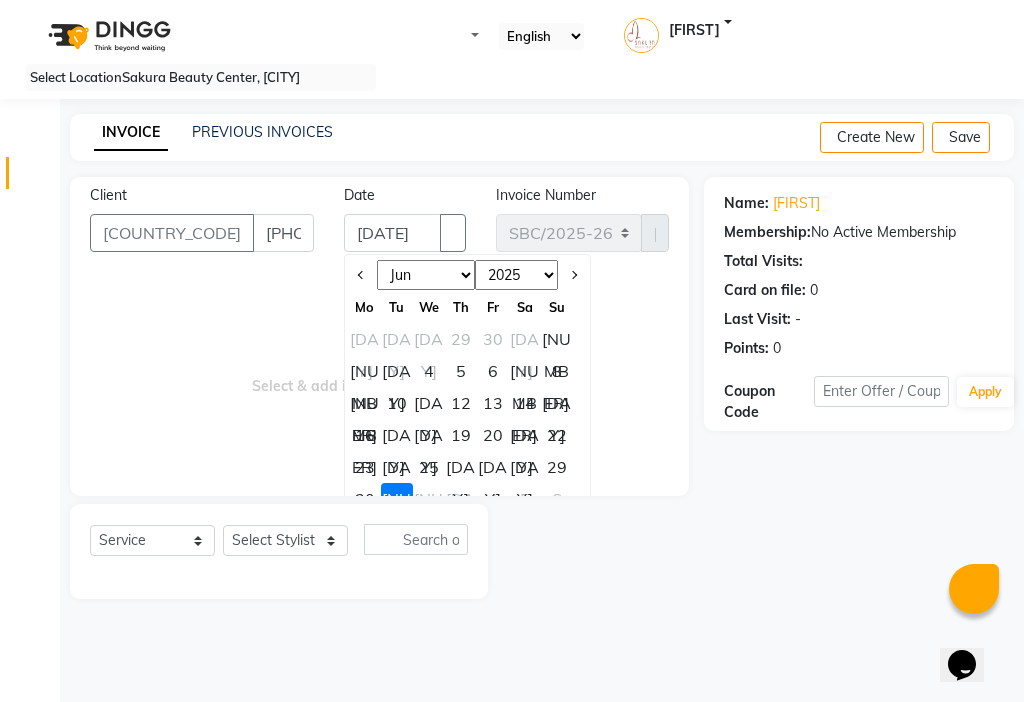 click on "22" at bounding box center [557, 435] 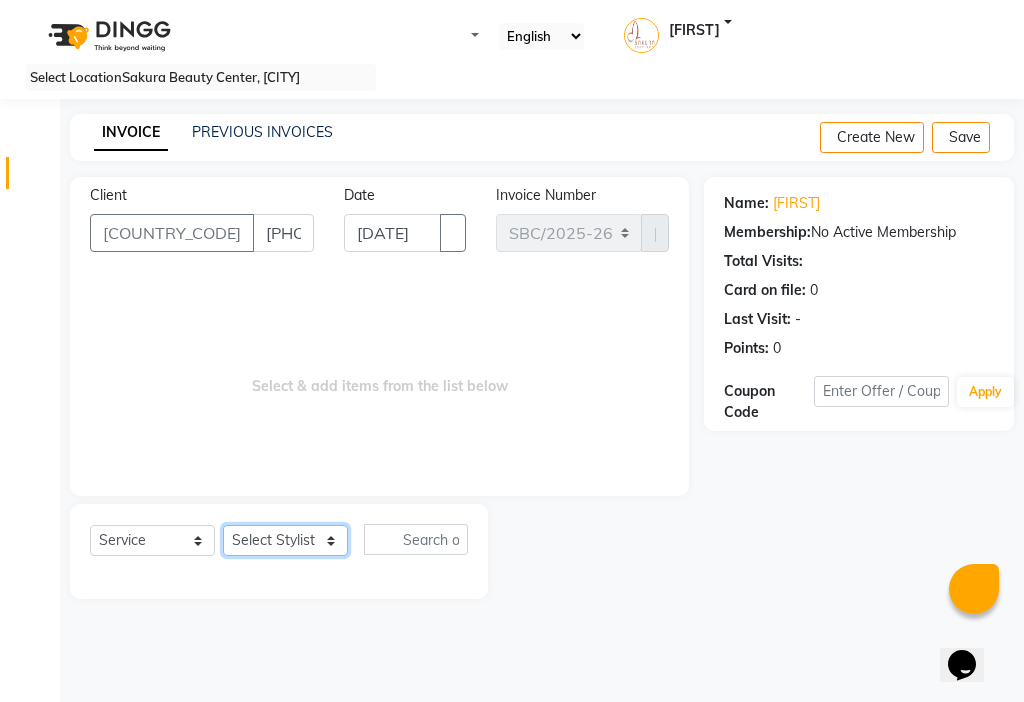 click on "Select Stylist [FIRST] [FIRST] [FIRST] [FIRST] [FIRST] [FIRST]" at bounding box center [285, 540] 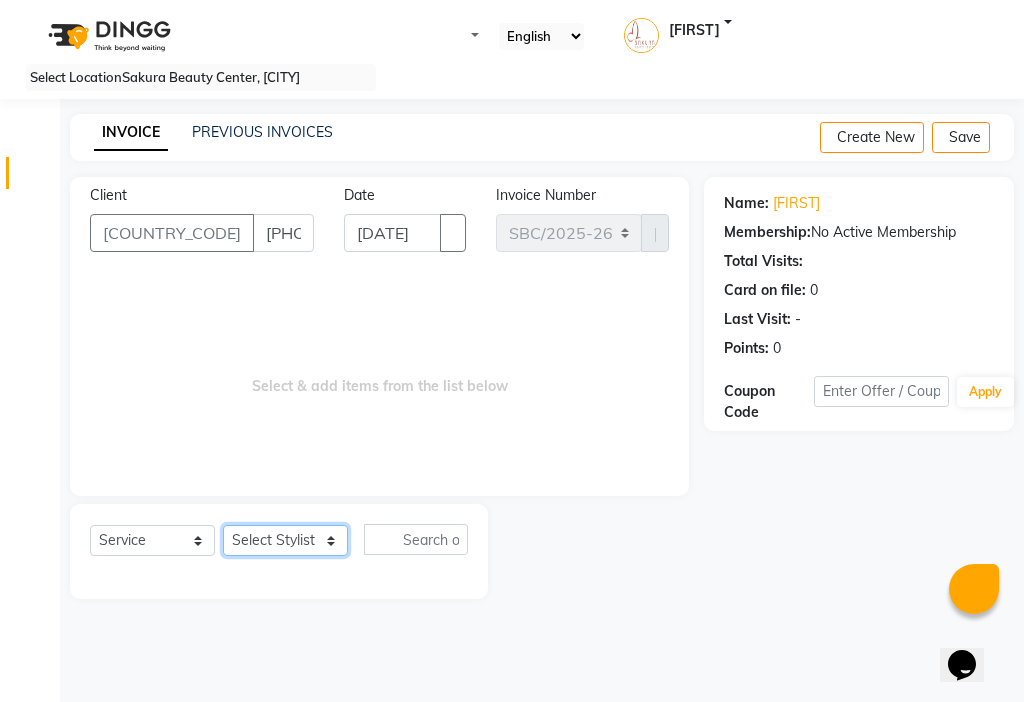 select on "59406" 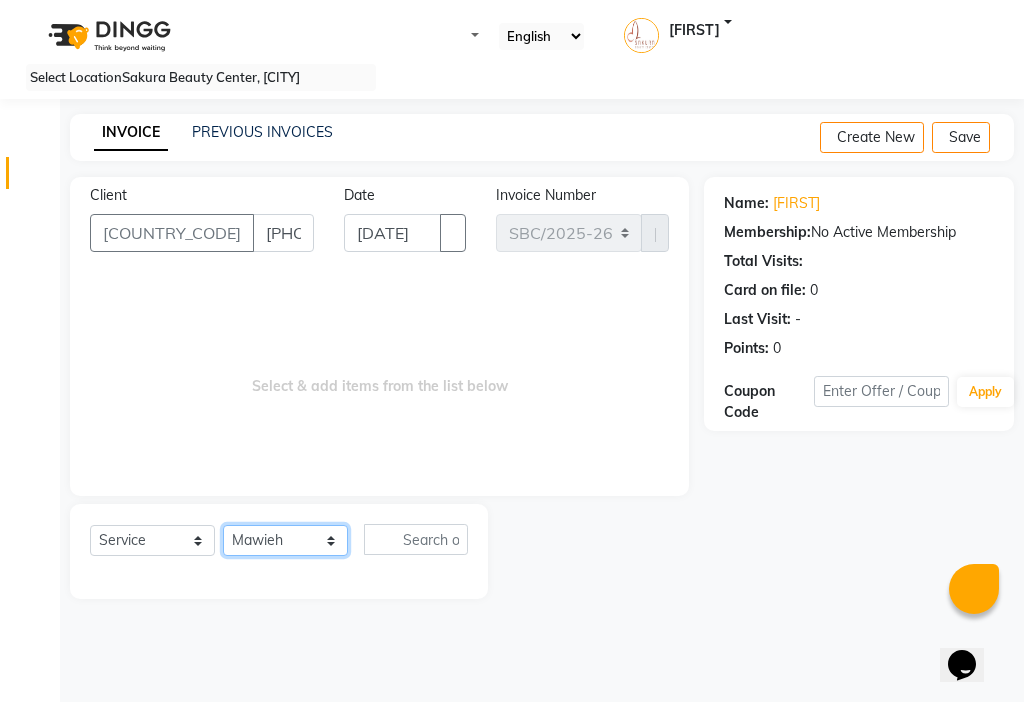 click on "Select Stylist [FIRST] [FIRST] [FIRST] [FIRST] [FIRST] [FIRST]" at bounding box center (285, 540) 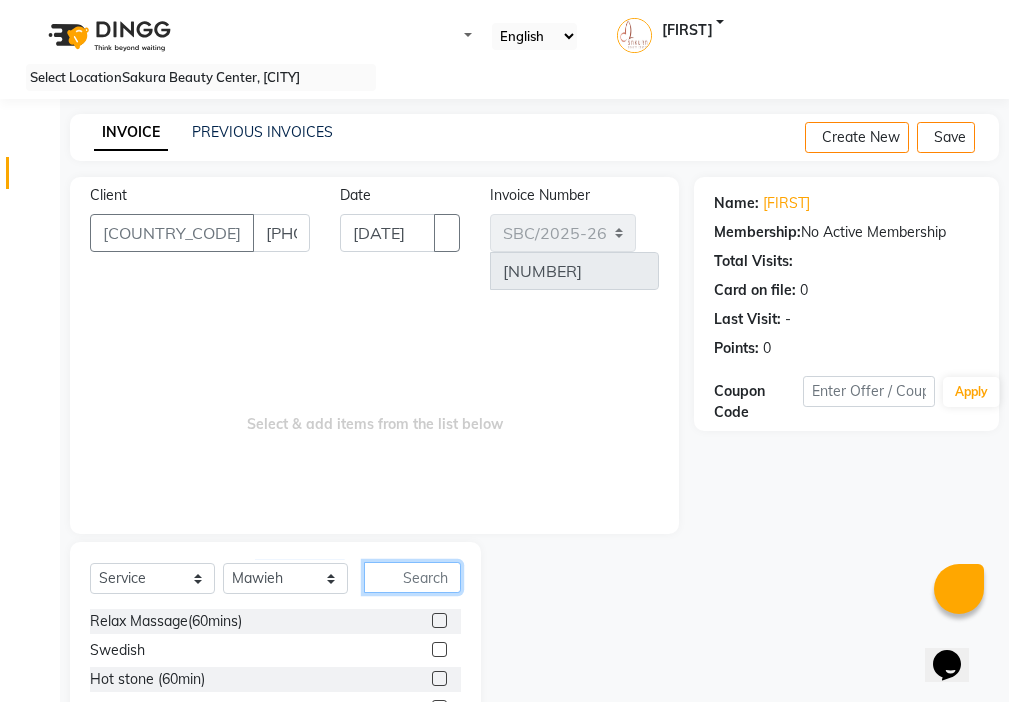 click at bounding box center (412, 577) 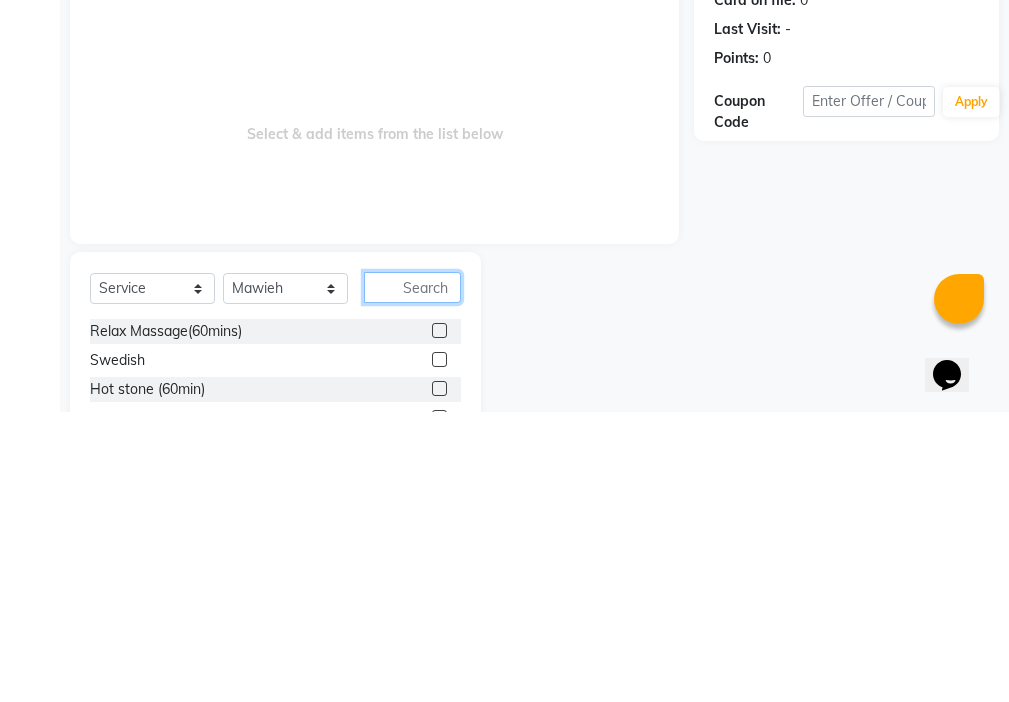scroll, scrollTop: 16, scrollLeft: 0, axis: vertical 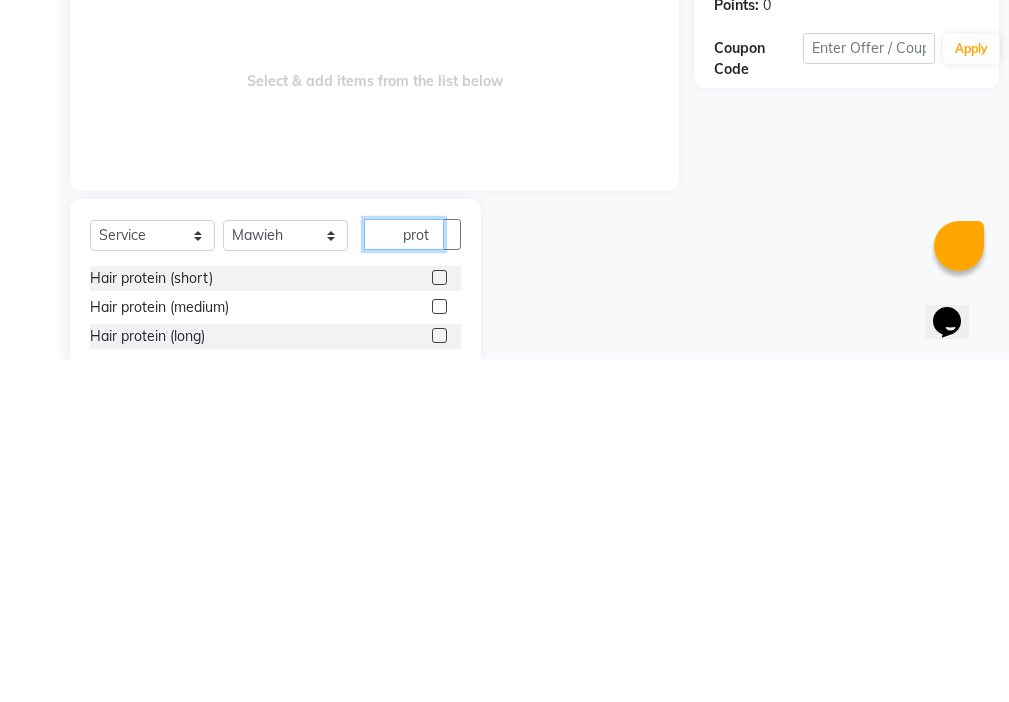 type on "prot" 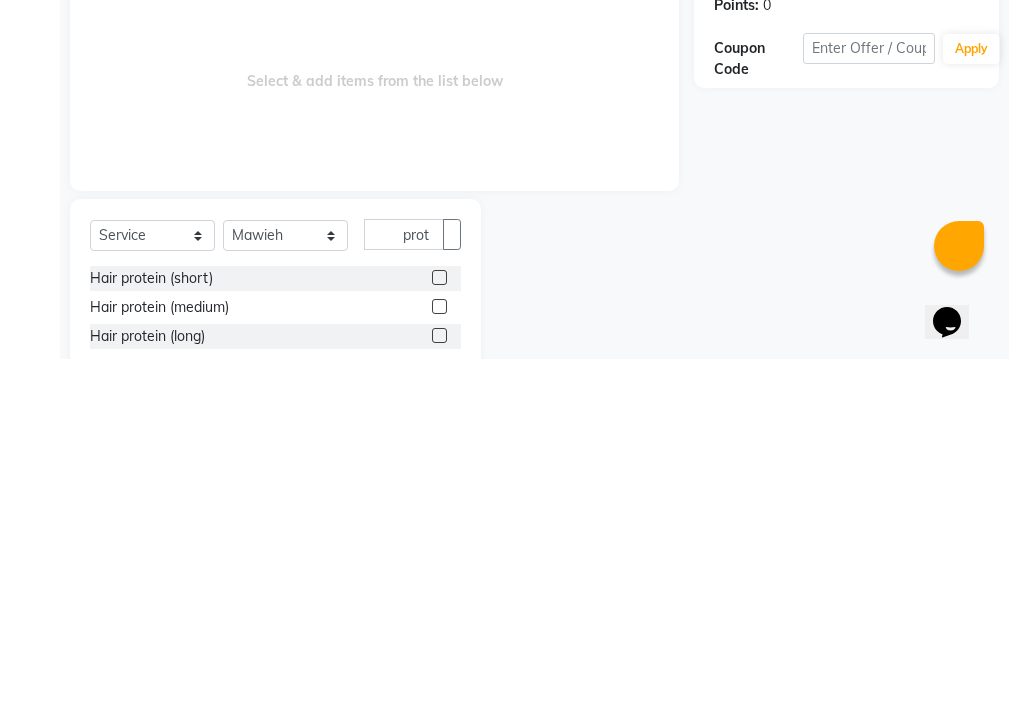 click at bounding box center [439, 649] 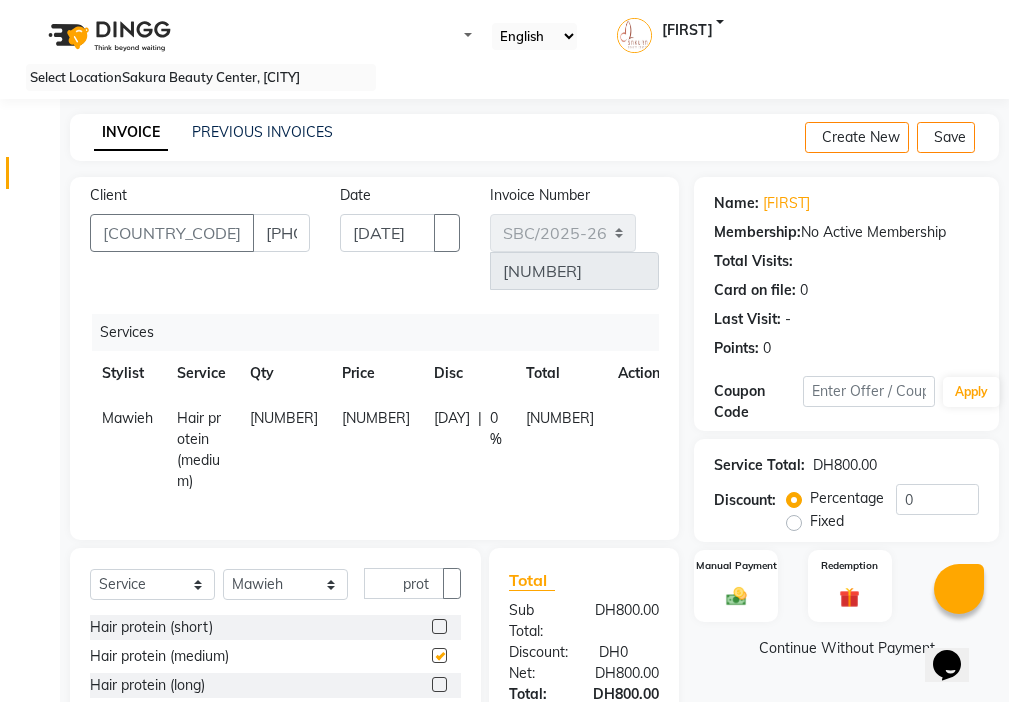 scroll, scrollTop: 0, scrollLeft: 0, axis: both 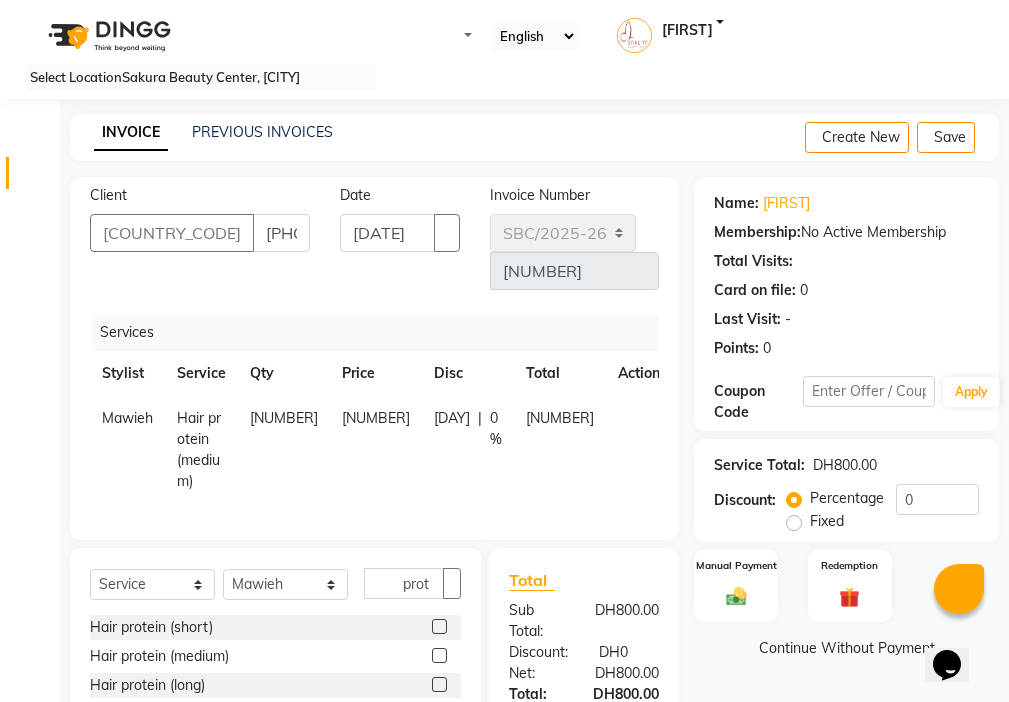 click at bounding box center (626, 408) 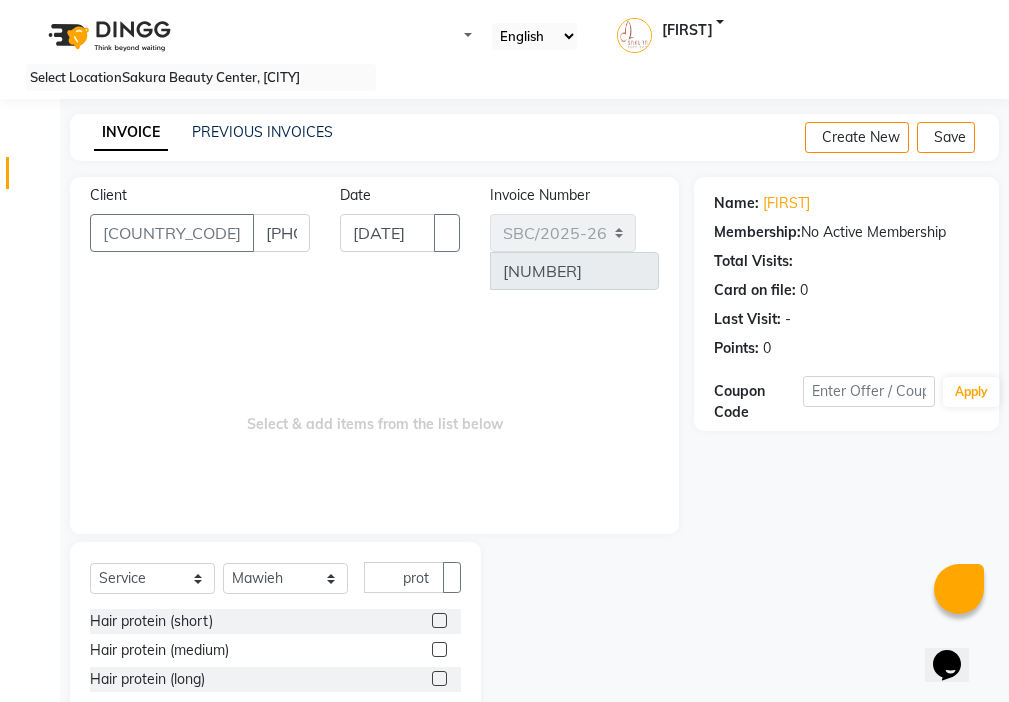 click at bounding box center (439, 620) 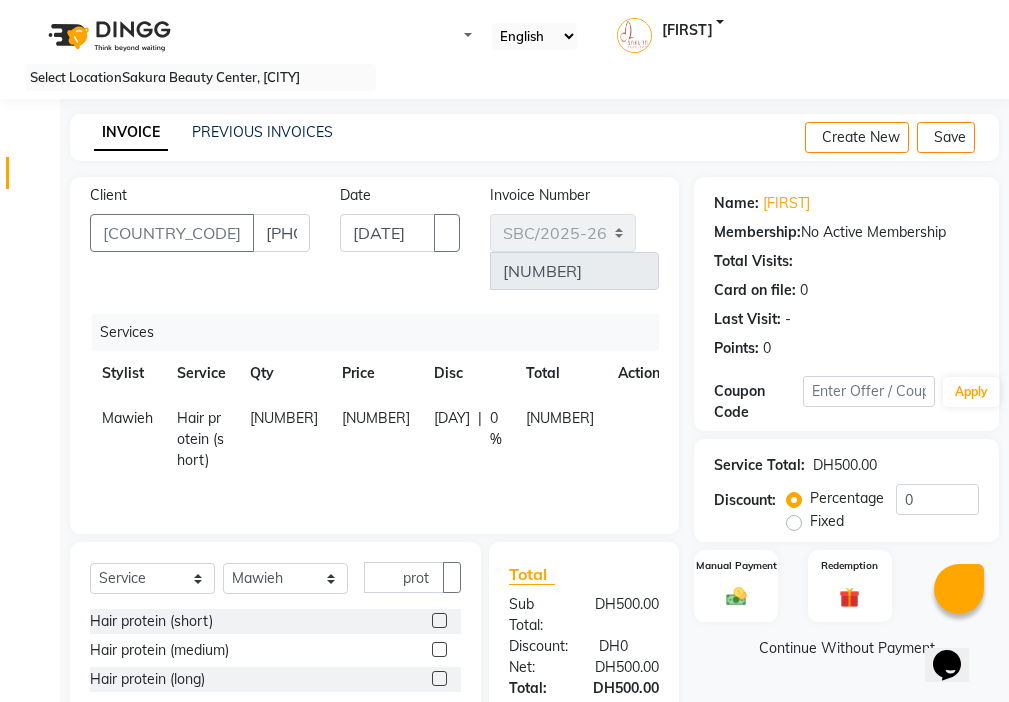 click at bounding box center [626, 408] 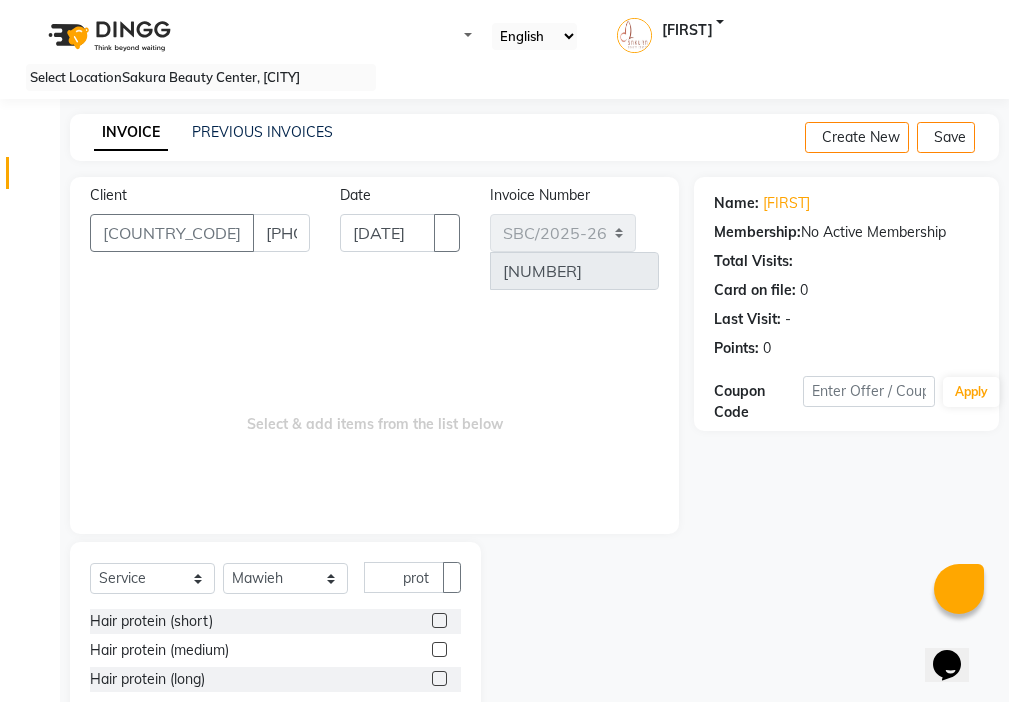 click at bounding box center (439, 678) 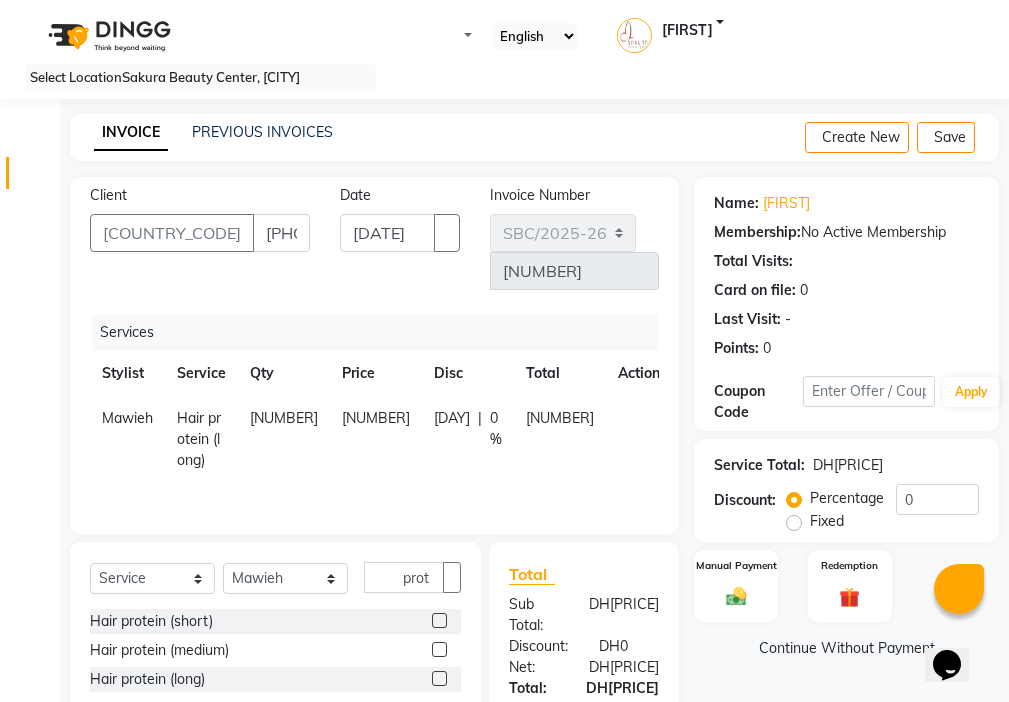 click at bounding box center [626, 408] 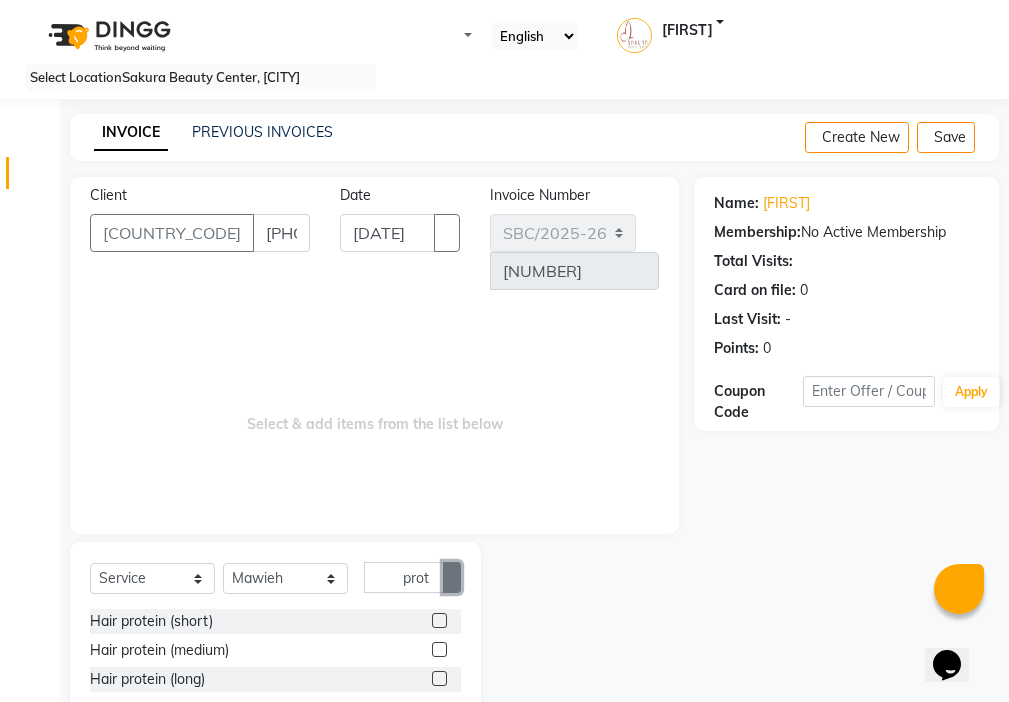 click at bounding box center (452, 578) 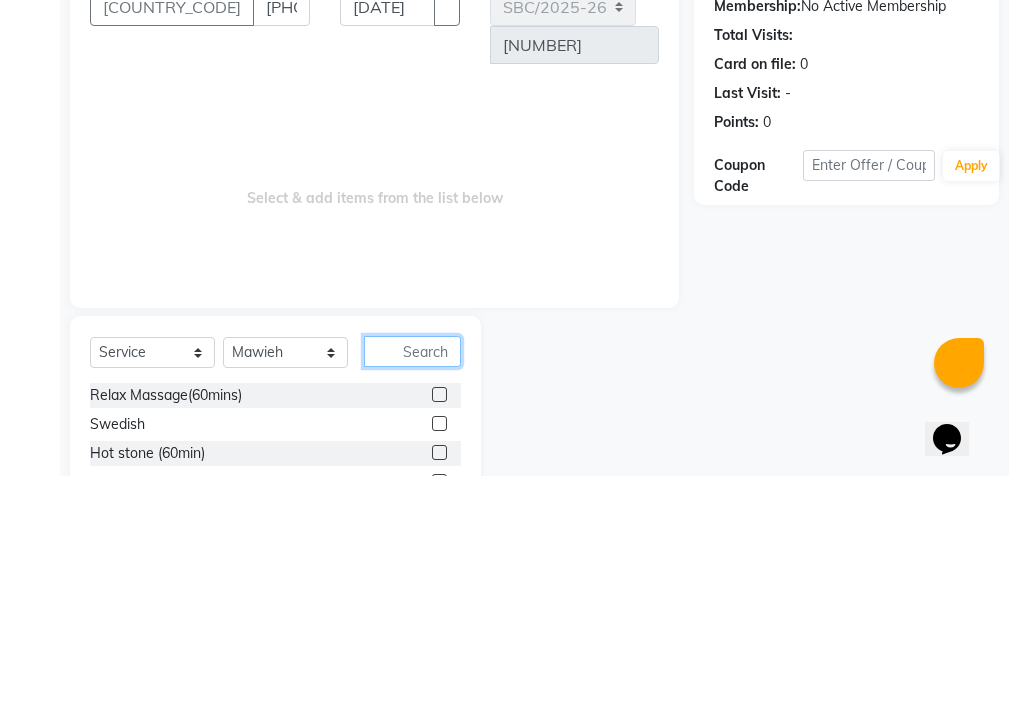 scroll, scrollTop: 16, scrollLeft: 0, axis: vertical 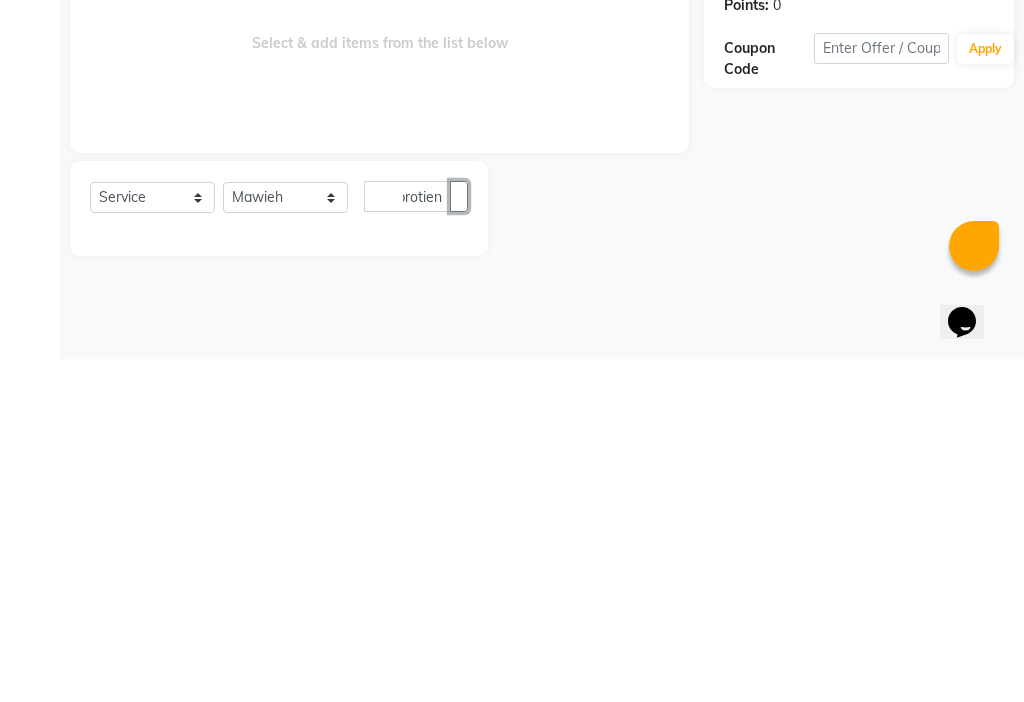 click at bounding box center (459, 540) 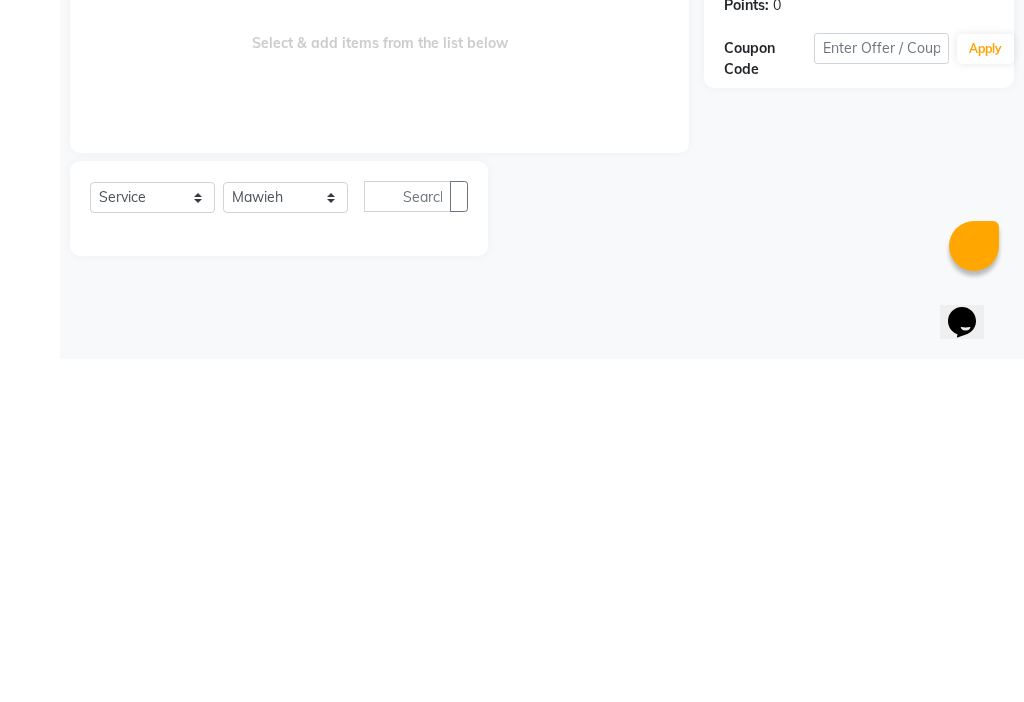 click at bounding box center (453, 233) 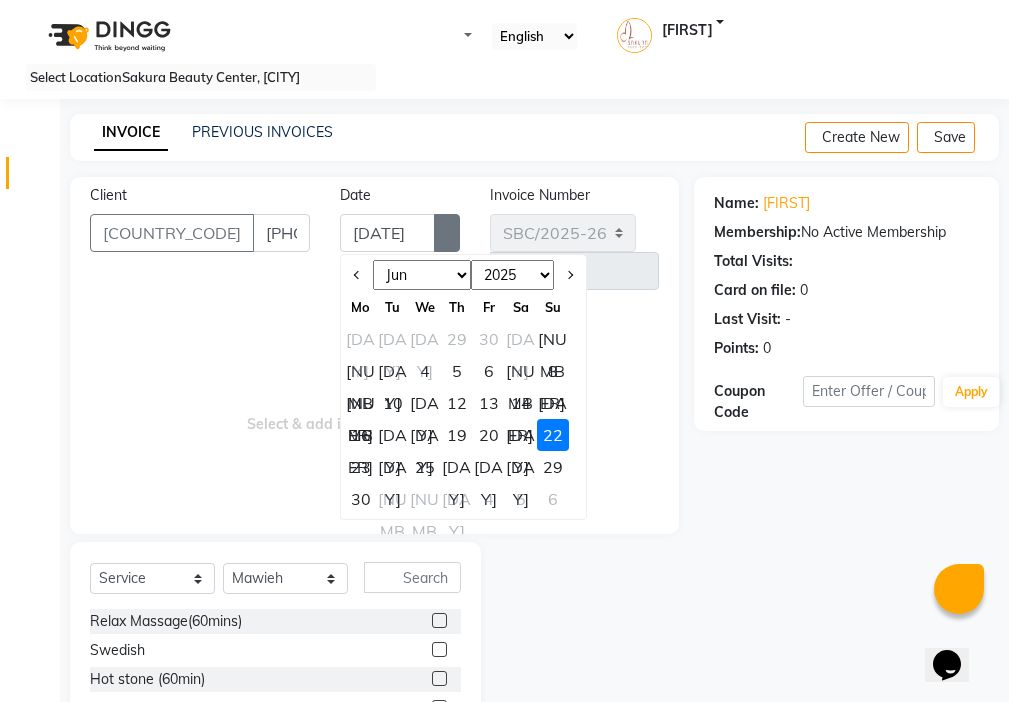 scroll, scrollTop: 0, scrollLeft: 0, axis: both 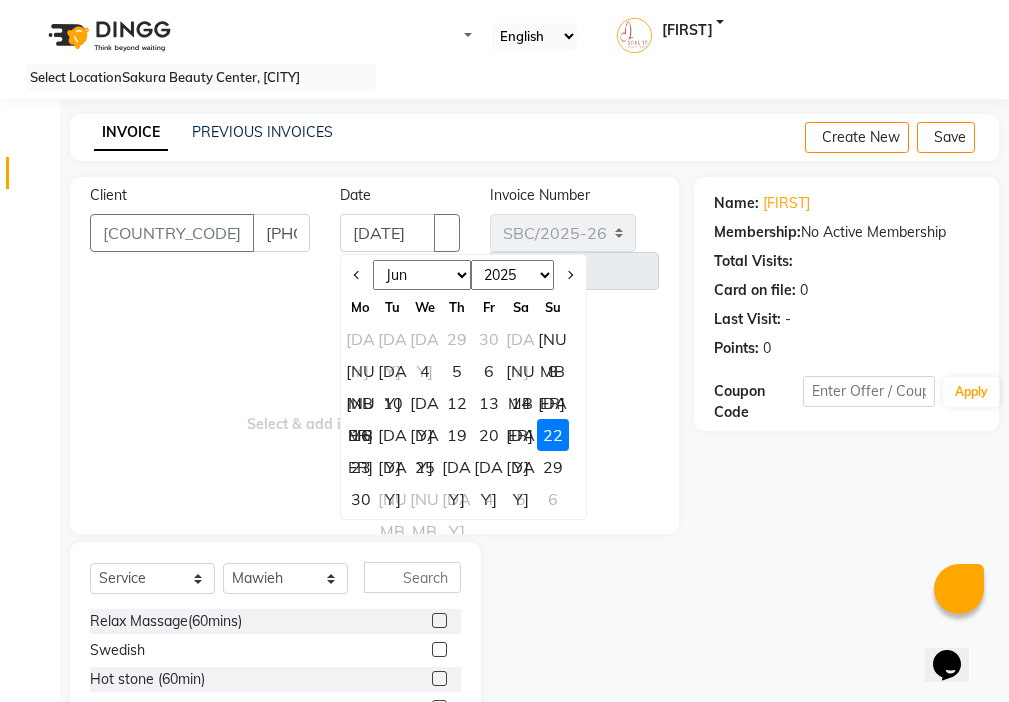 click at bounding box center [587, 689] 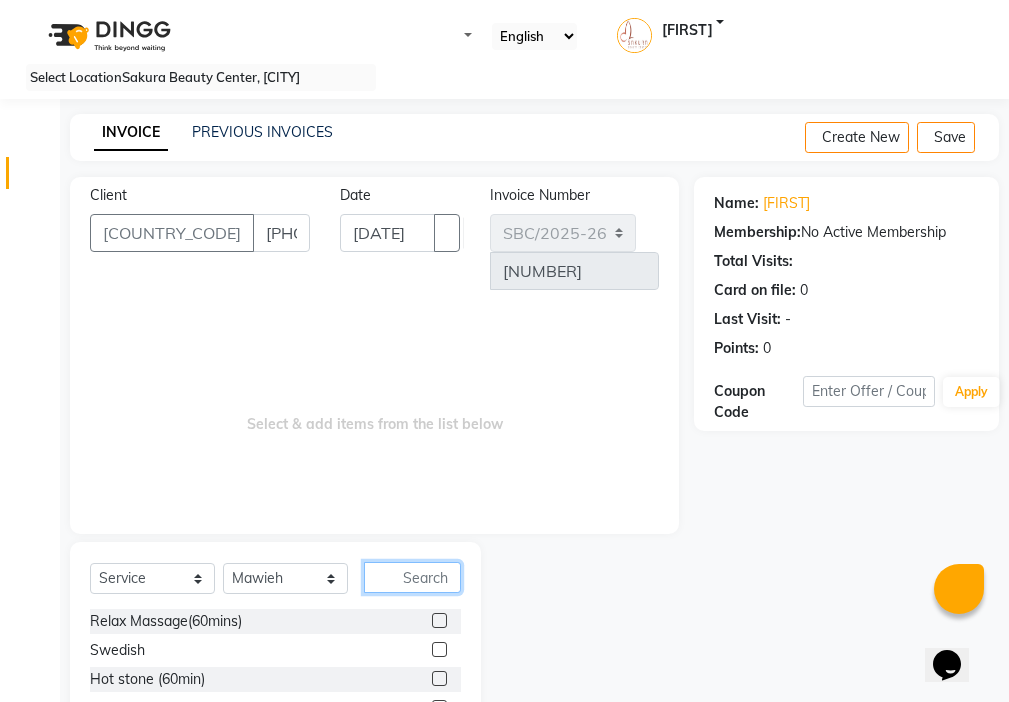 click at bounding box center [412, 577] 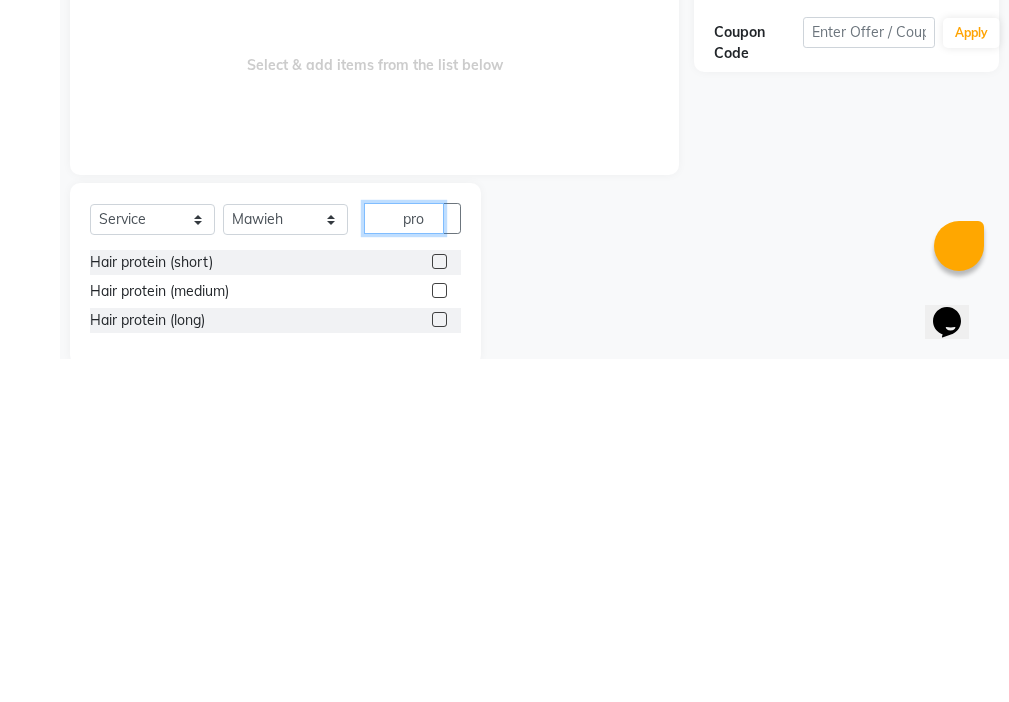 scroll, scrollTop: 13, scrollLeft: 0, axis: vertical 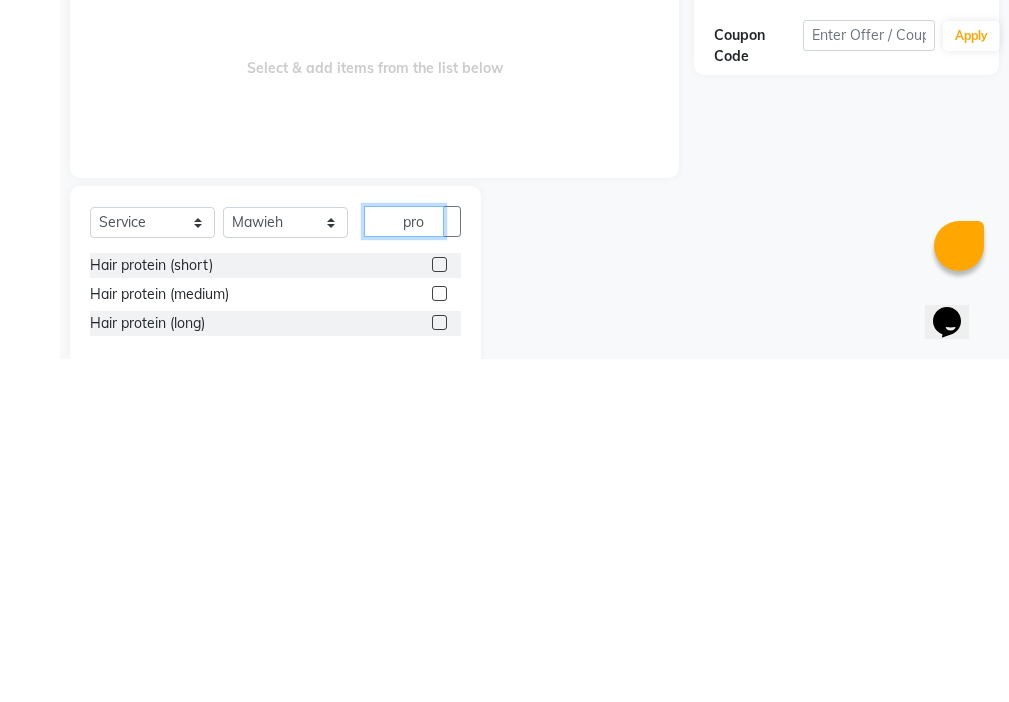 type on "pro" 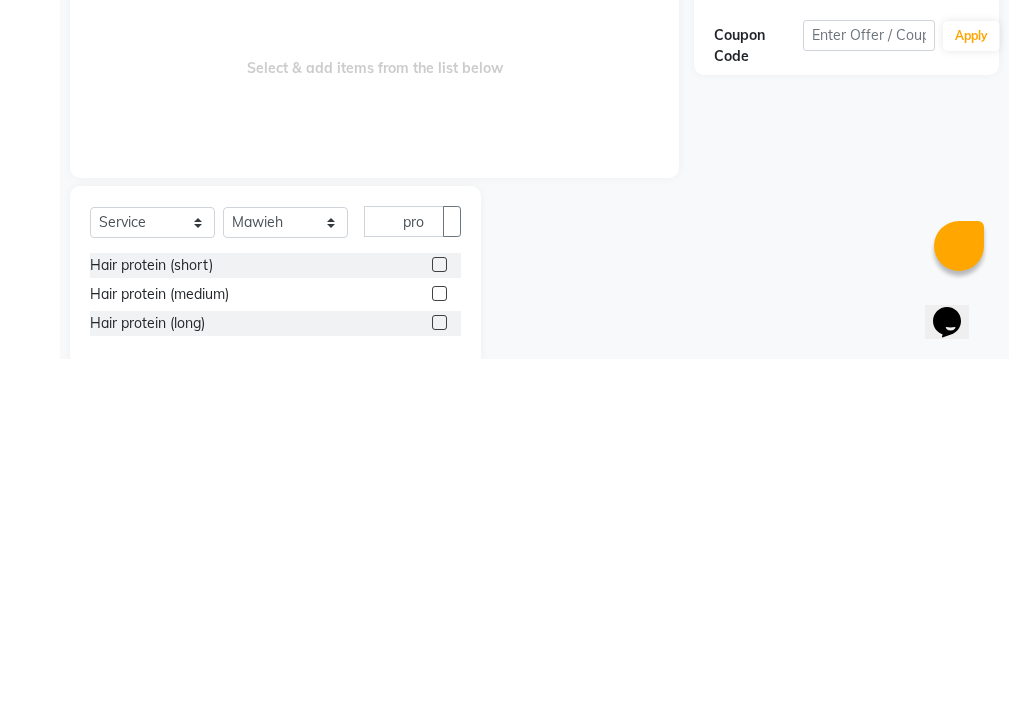 click at bounding box center (452, 564) 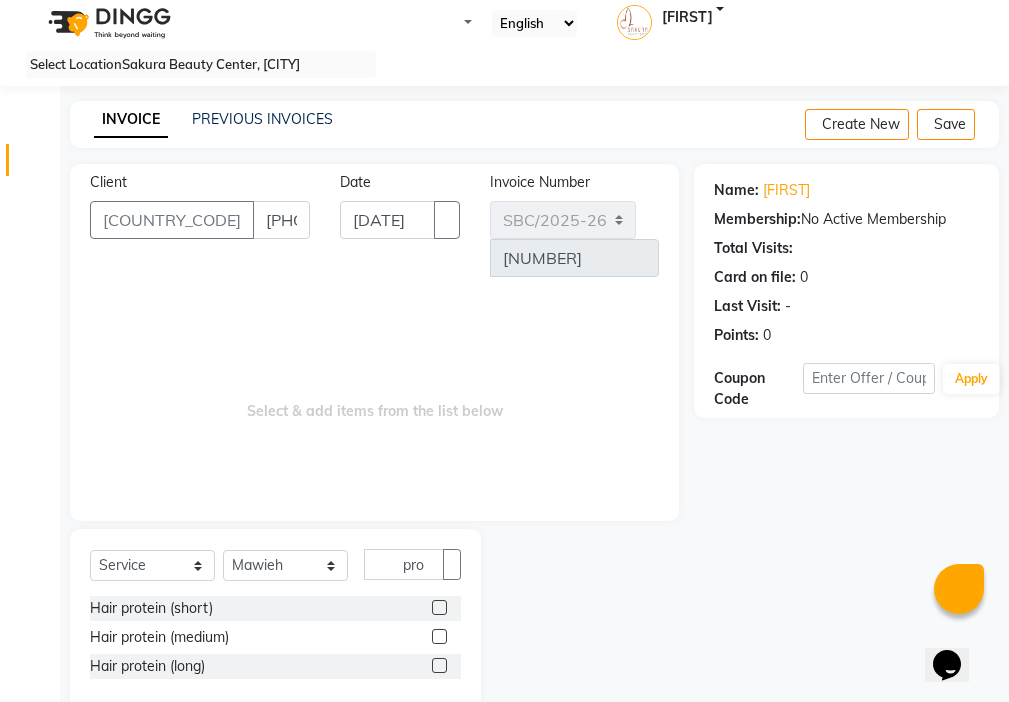 click on "Date [DATE]" at bounding box center (400, 232) 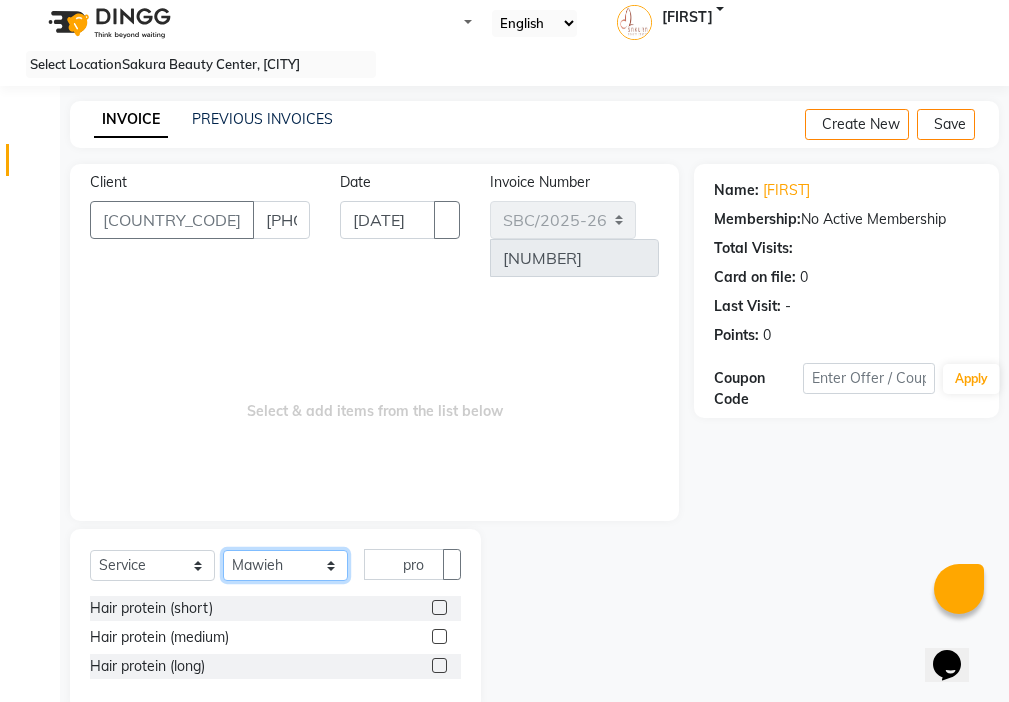 click on "Select Stylist [FIRST] [FIRST] [FIRST] [FIRST] [FIRST] [FIRST]" at bounding box center [285, 565] 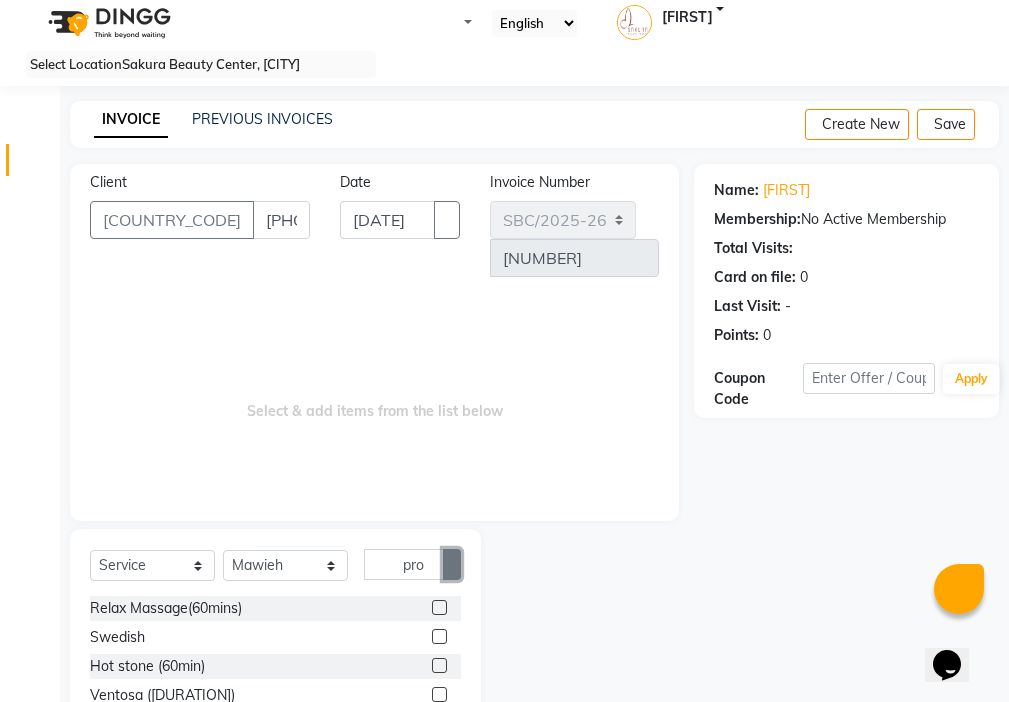 click at bounding box center (452, 565) 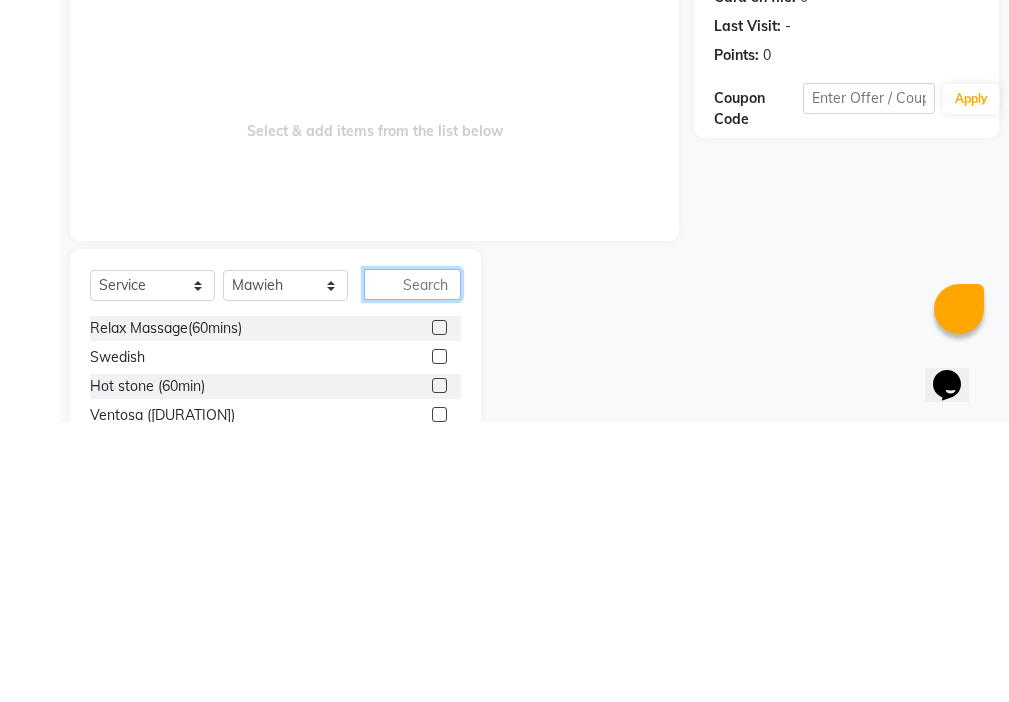 scroll, scrollTop: 16, scrollLeft: 0, axis: vertical 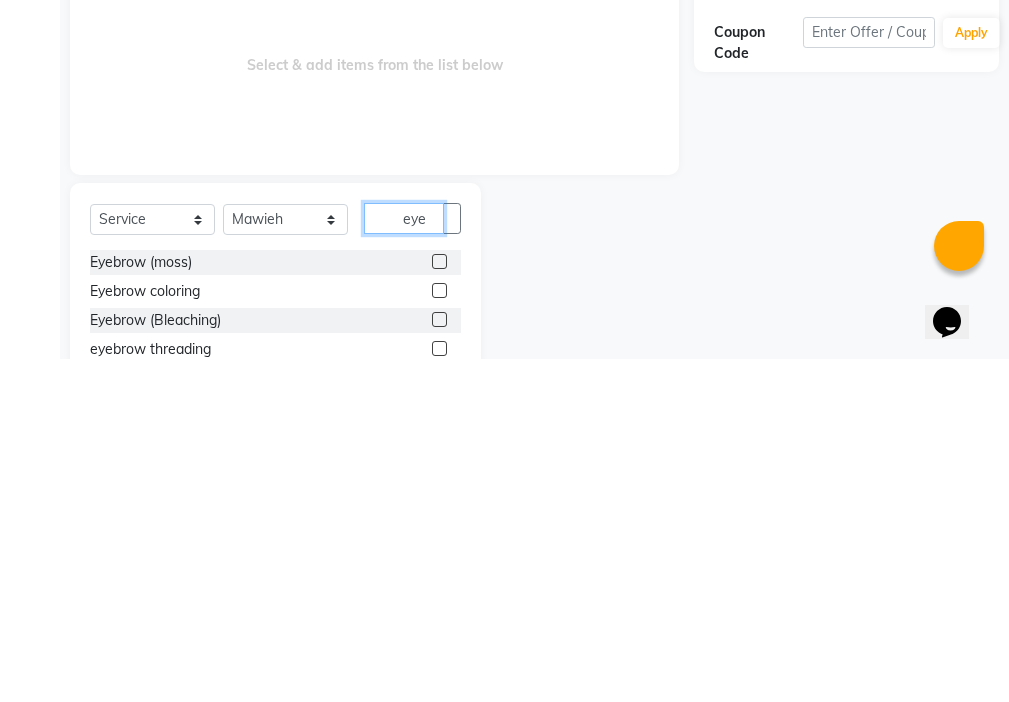 type on "eye" 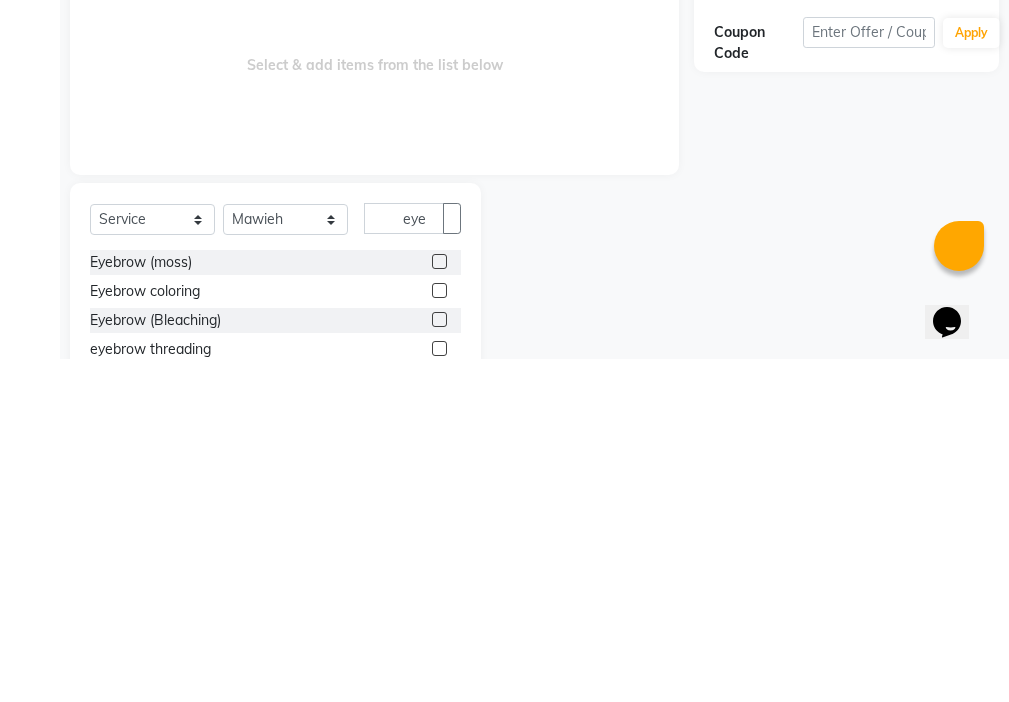 click on "Eyebrow coloring" at bounding box center [275, 634] 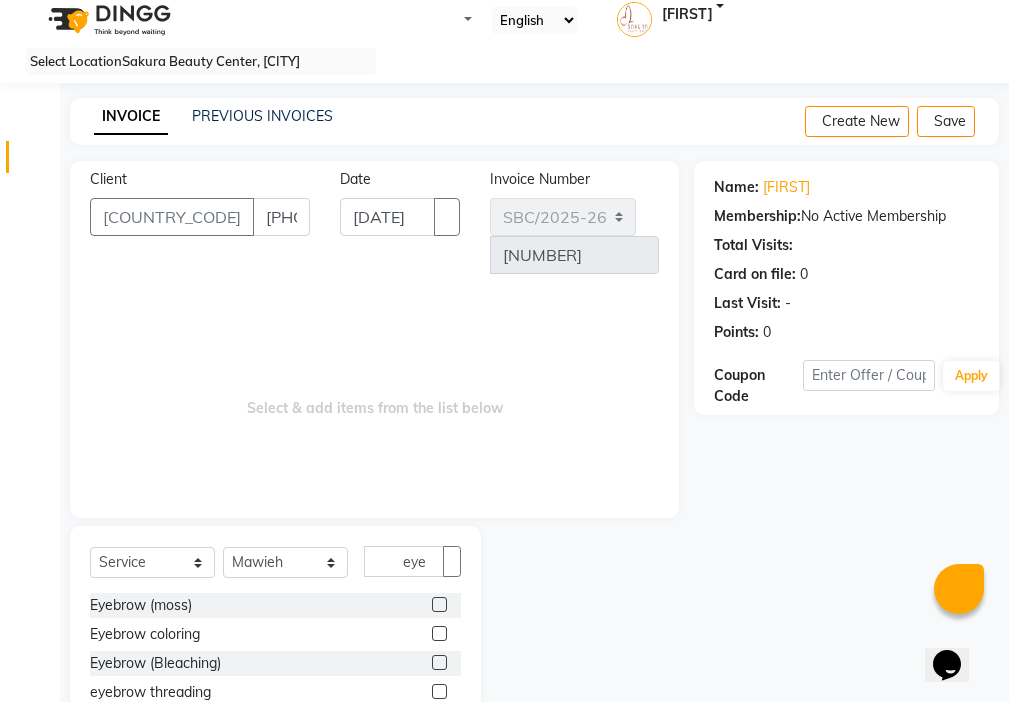 click at bounding box center (439, 604) 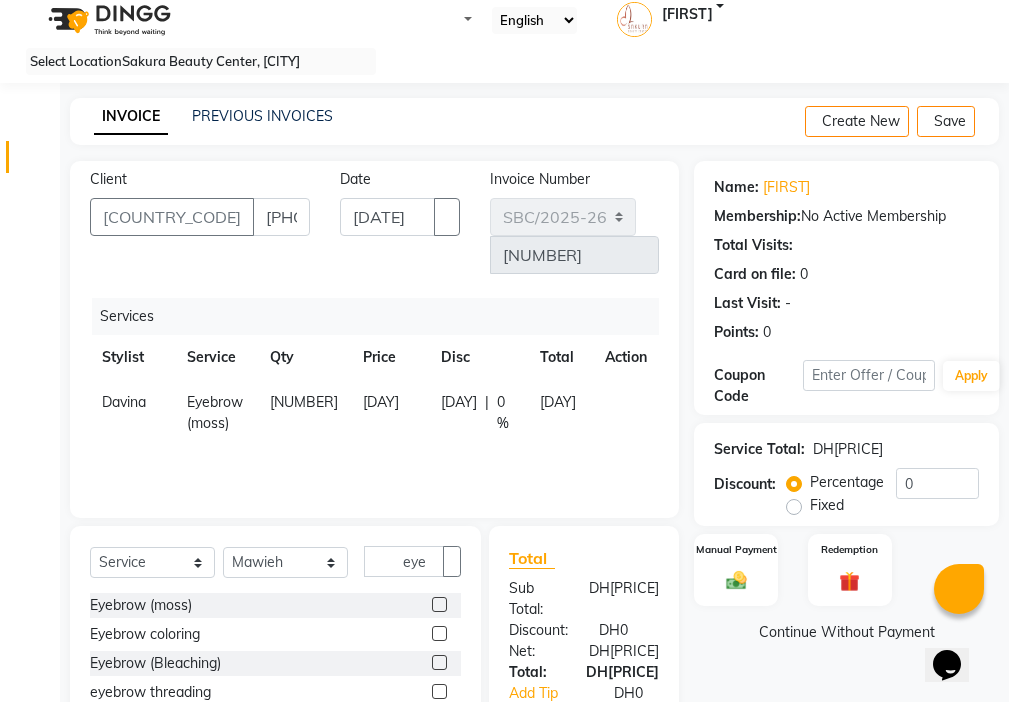 click at bounding box center [439, 633] 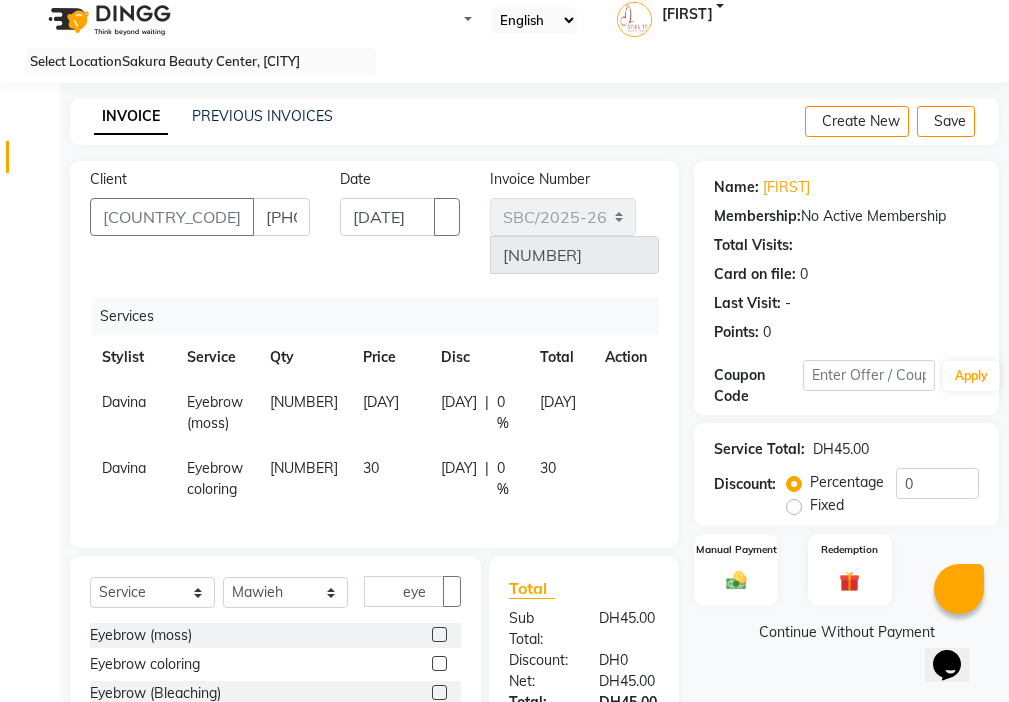 click at bounding box center (613, 392) 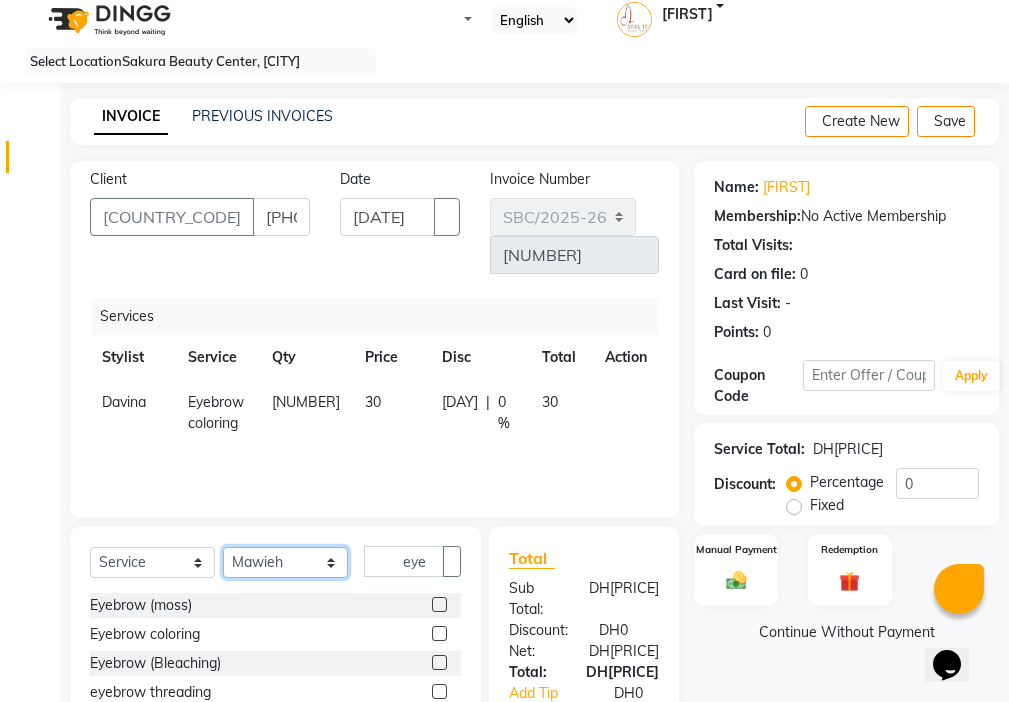 click on "Select Stylist [FIRST] [FIRST] [FIRST] [FIRST] [FIRST] [FIRST]" at bounding box center (285, 562) 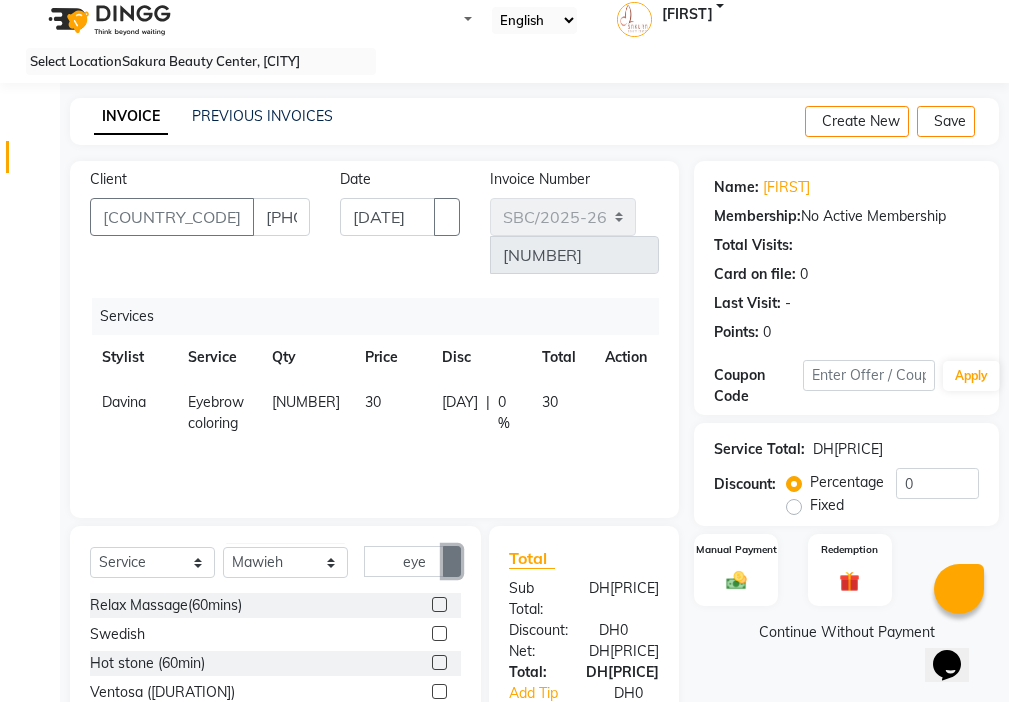 click at bounding box center [452, 562] 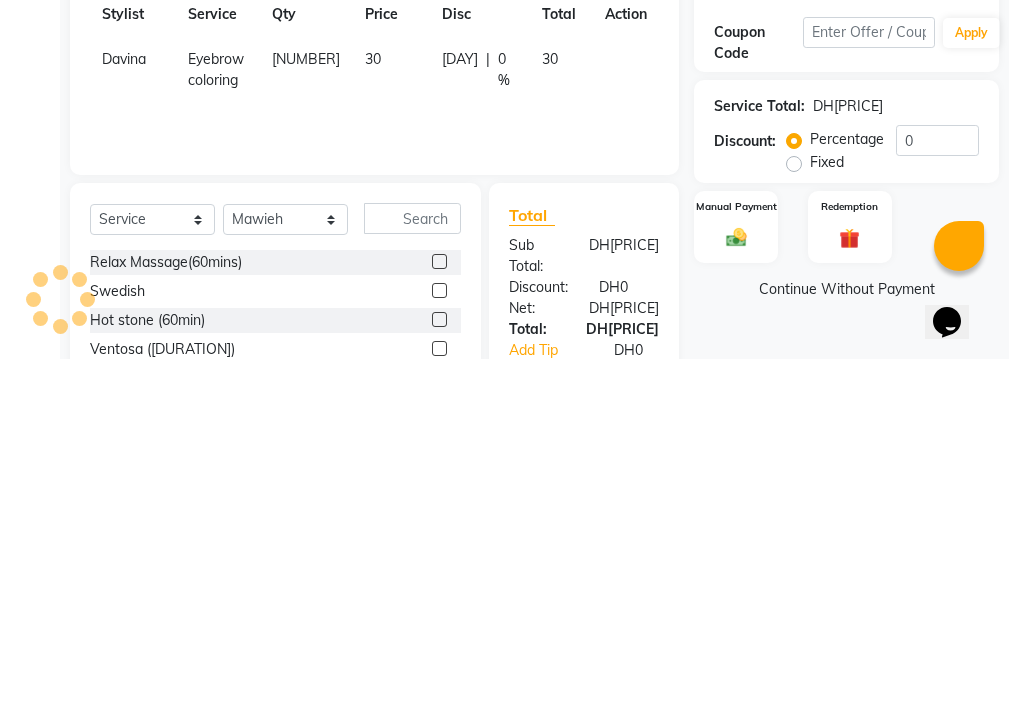 click on "Name: [FIRST]  Membership:  No Active Membership  Total Visits:   Card on file:  0 Last Visit:   - Points:   0  Coupon Code Apply Service Total:  DH30.00  Discount:  Percentage   Fixed  0 Manual Payment Redemption  Continue Without Payment" at bounding box center (854, 502) 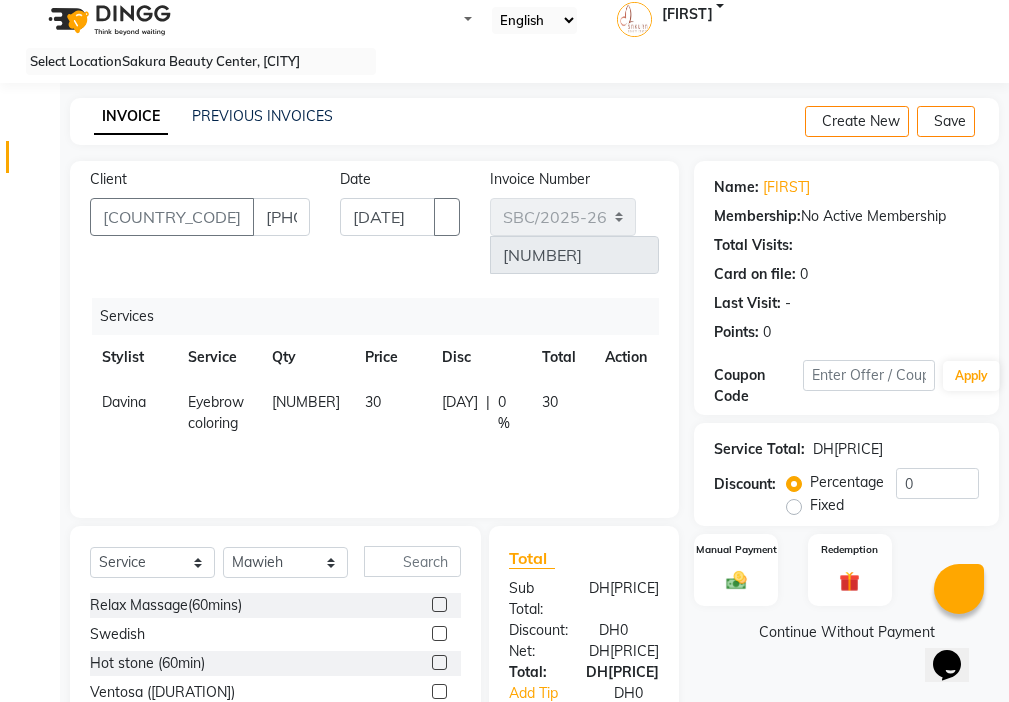 click at bounding box center [613, 392] 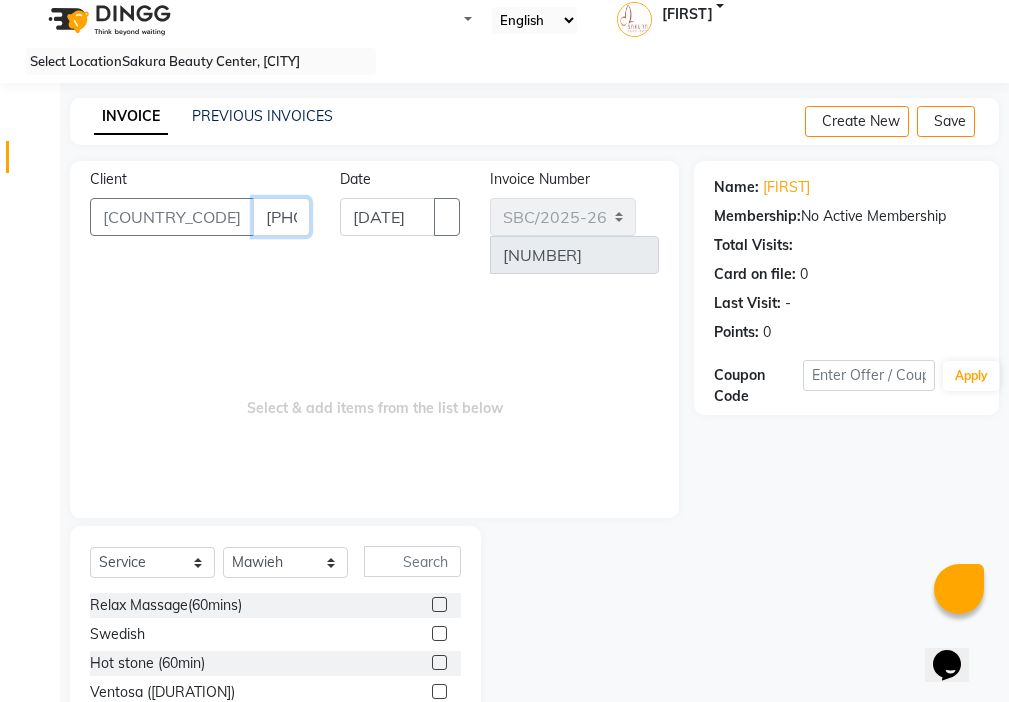 click on "[PHONE]" at bounding box center (281, 217) 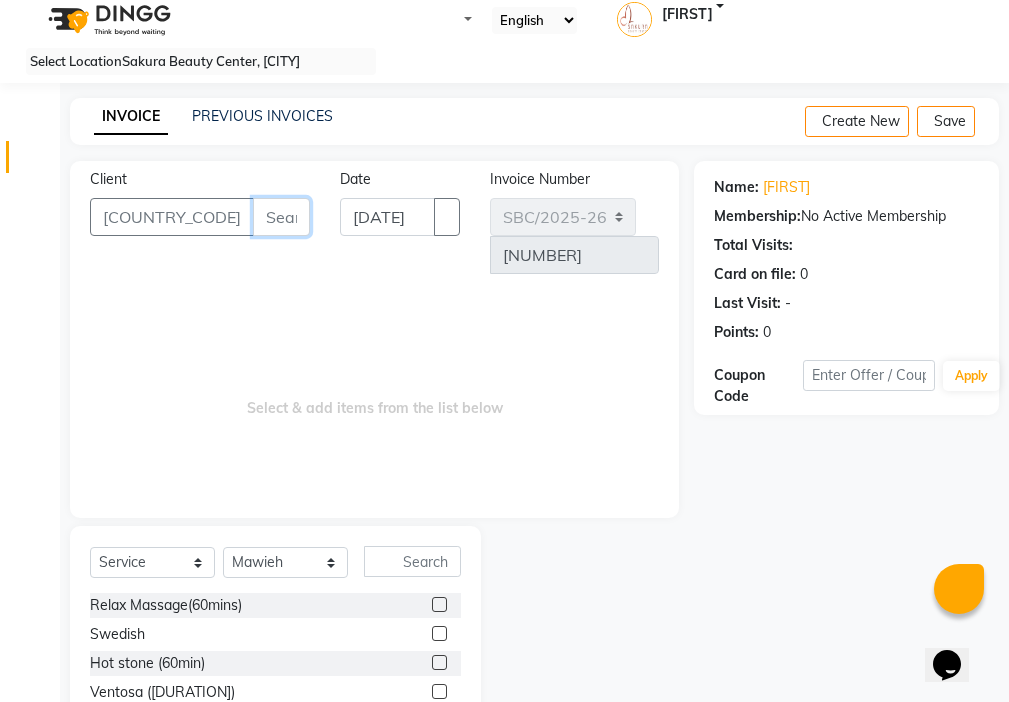 click on "Client" at bounding box center [281, 217] 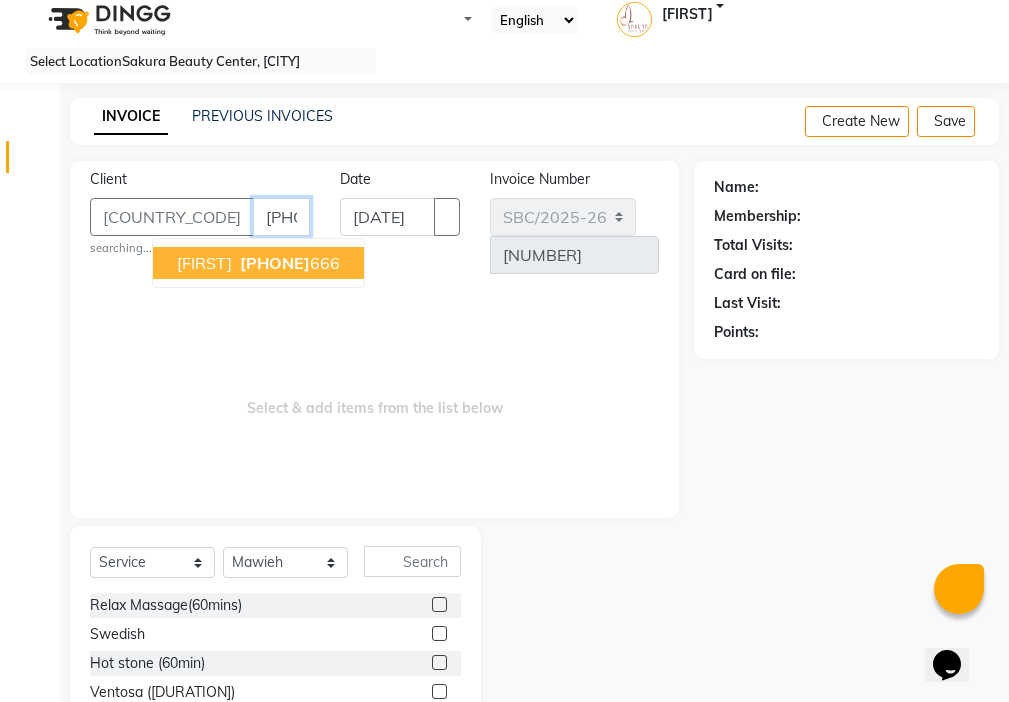 type on "[PHONE]" 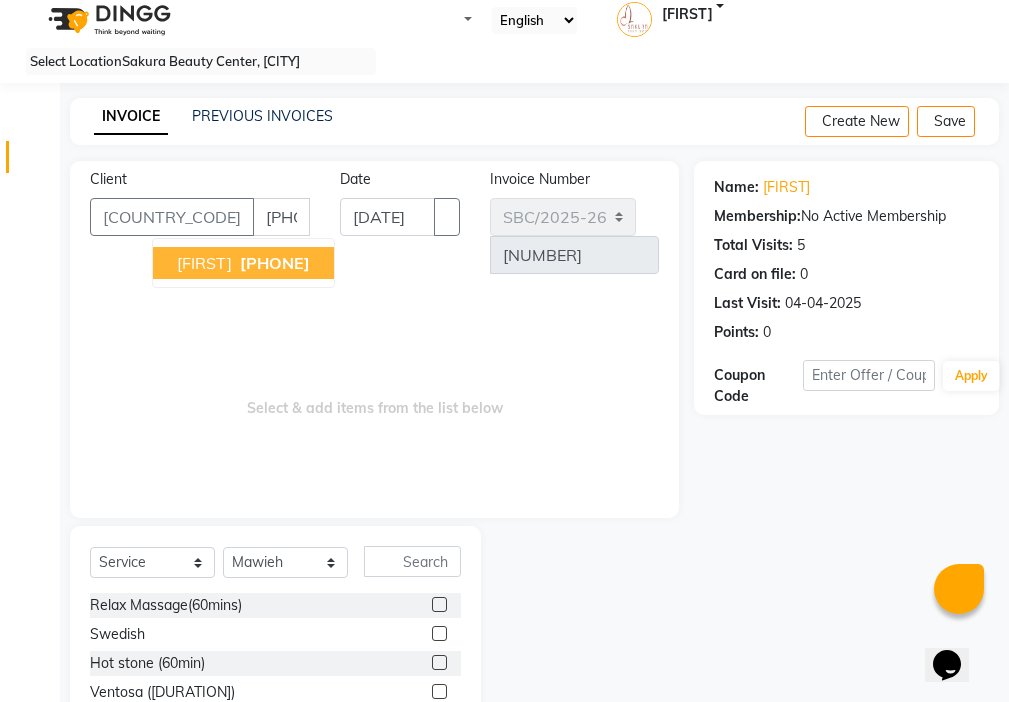 click on "[PHONE]" at bounding box center [275, 263] 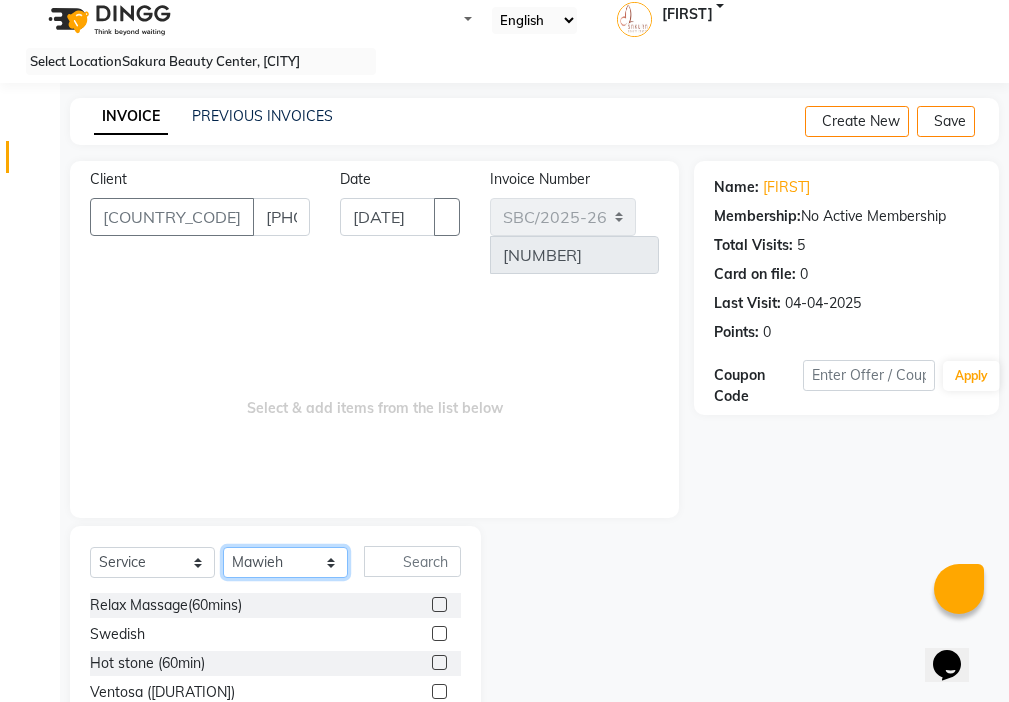 click on "Select Stylist [FIRST] [FIRST] [FIRST] [FIRST] [FIRST] [FIRST]" at bounding box center (285, 562) 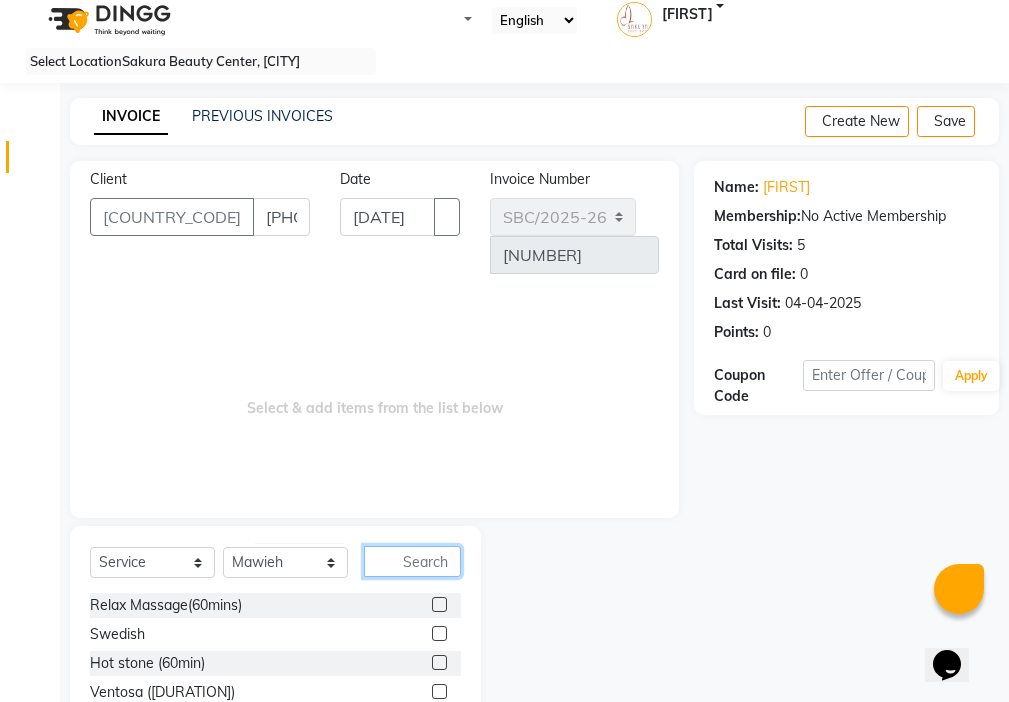 click at bounding box center (412, 561) 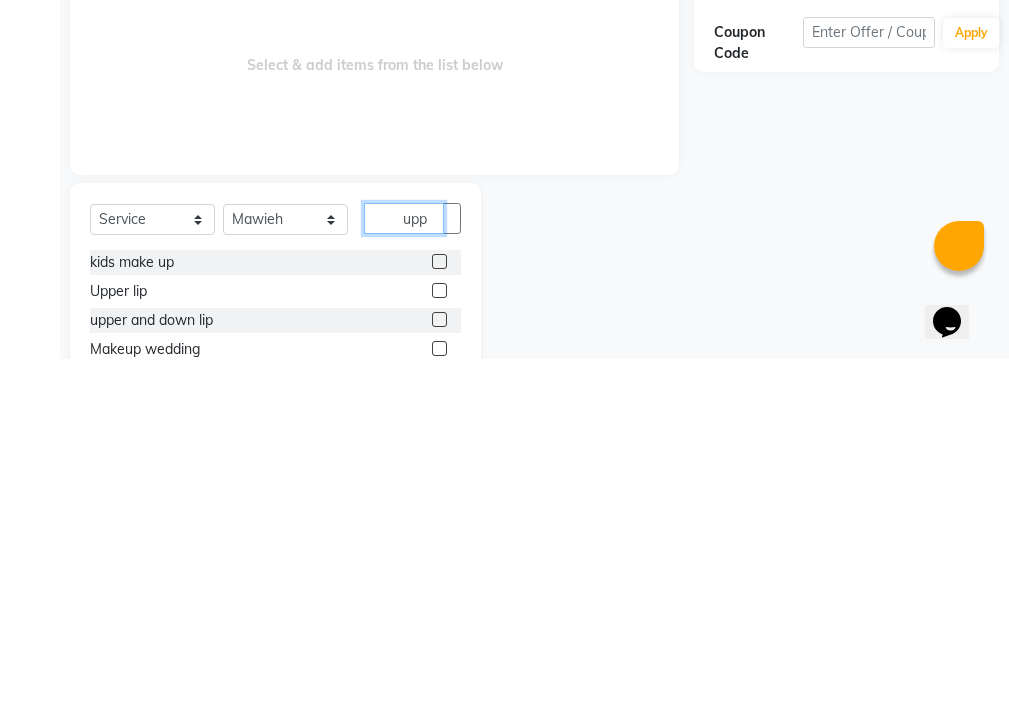 scroll, scrollTop: 0, scrollLeft: 14, axis: horizontal 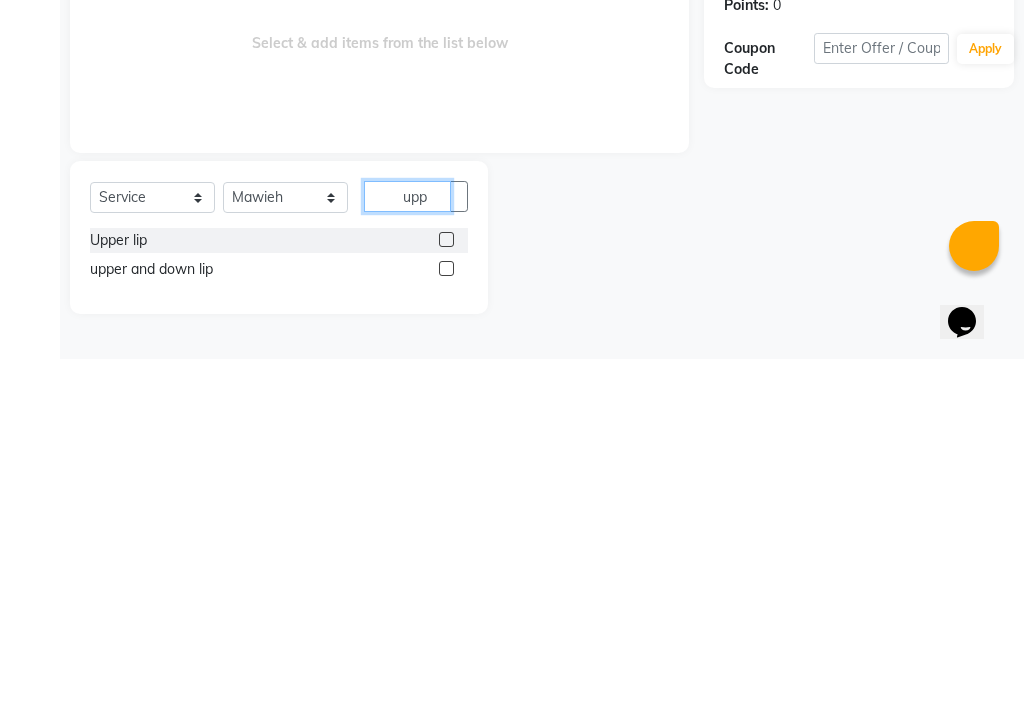 type on "upp" 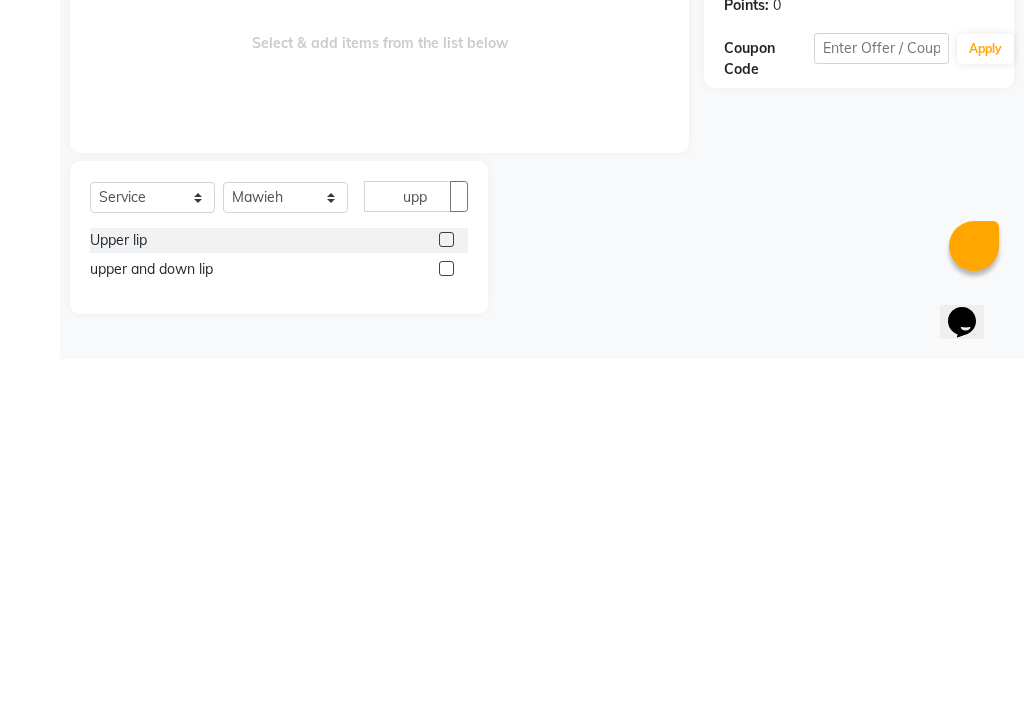 click at bounding box center [446, 582] 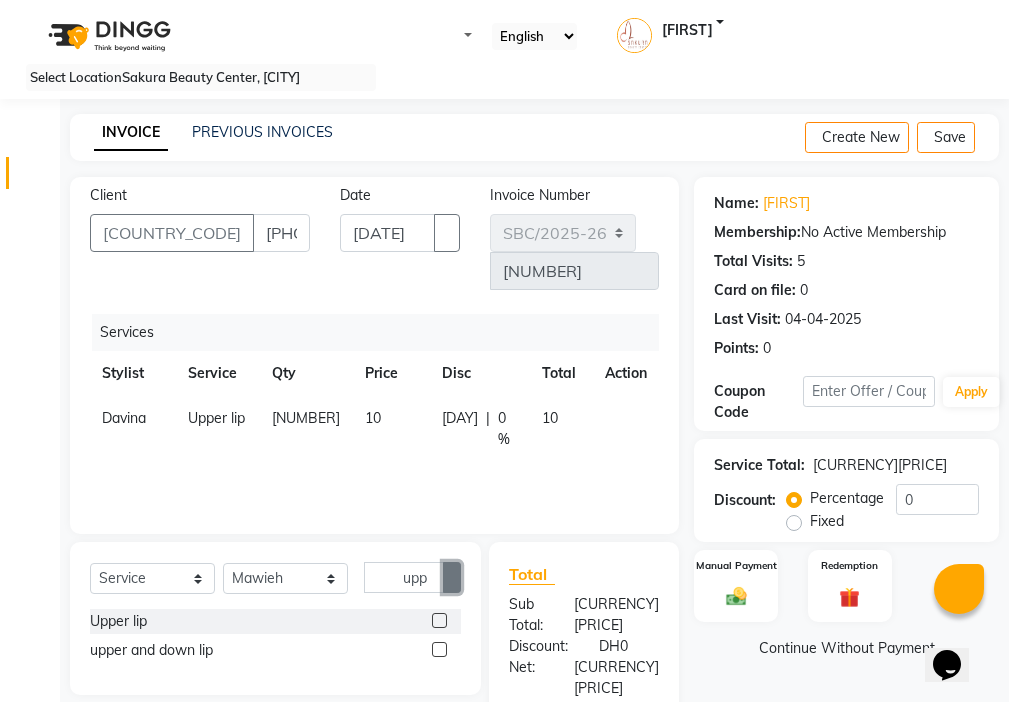 click at bounding box center (452, 578) 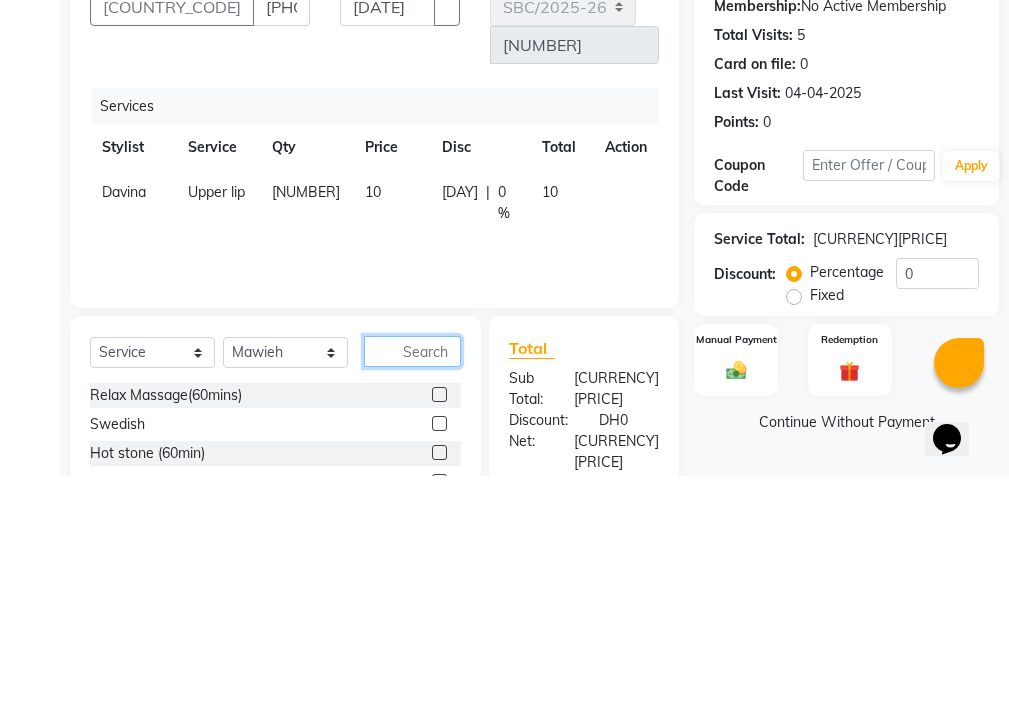 scroll, scrollTop: 16, scrollLeft: 0, axis: vertical 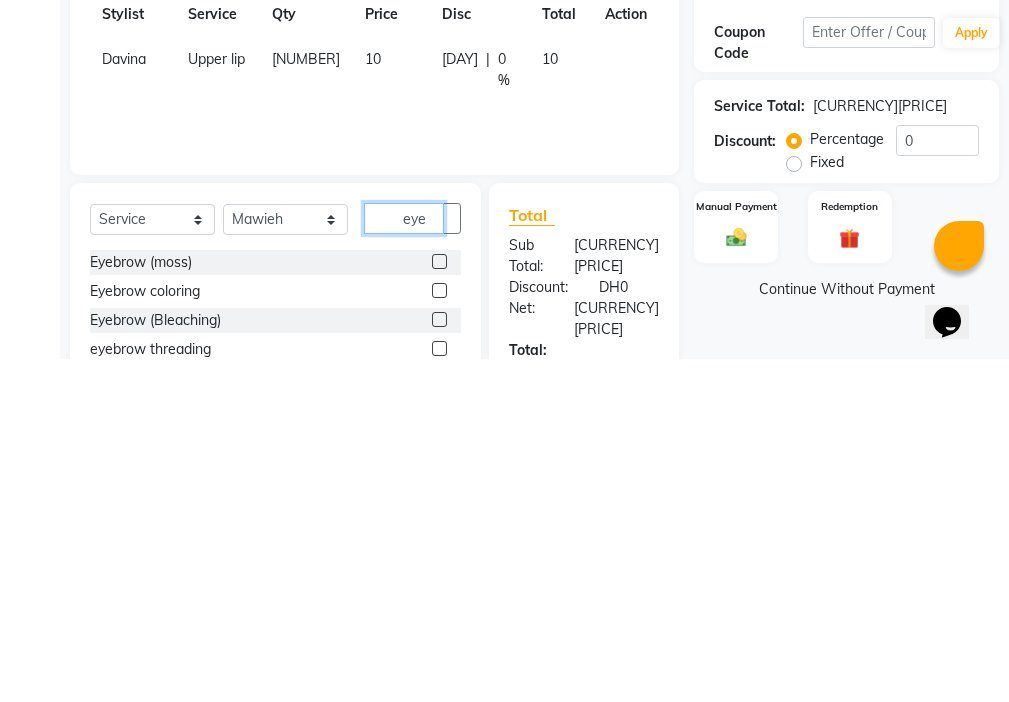 type on "eye" 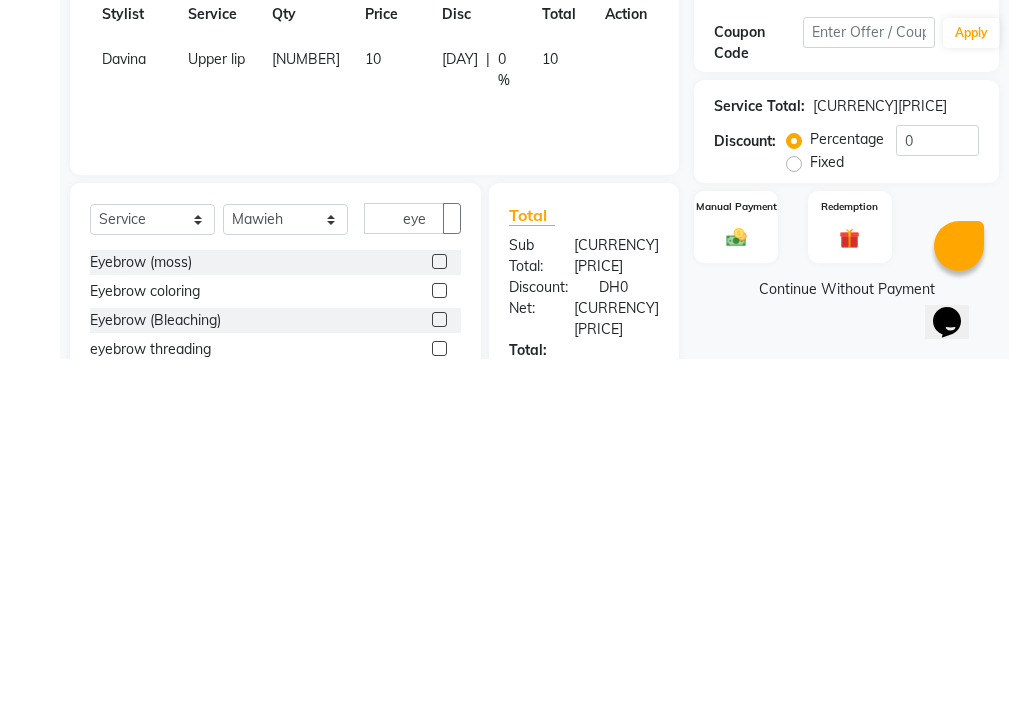 click at bounding box center [439, 633] 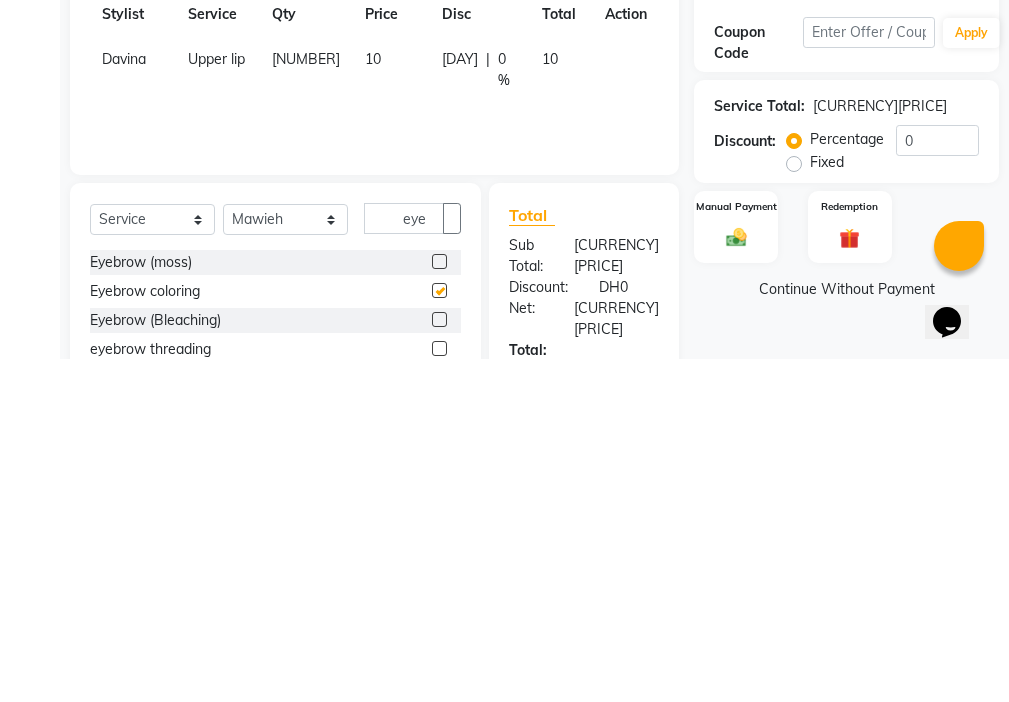 click at bounding box center (447, 217) 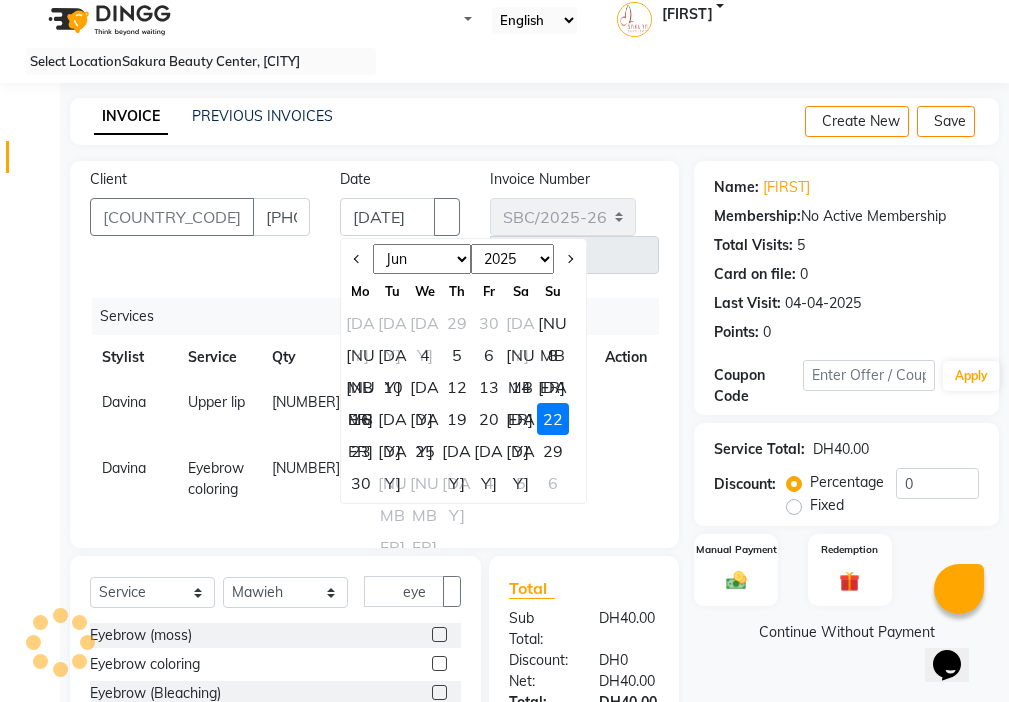 click at bounding box center [626, 413] 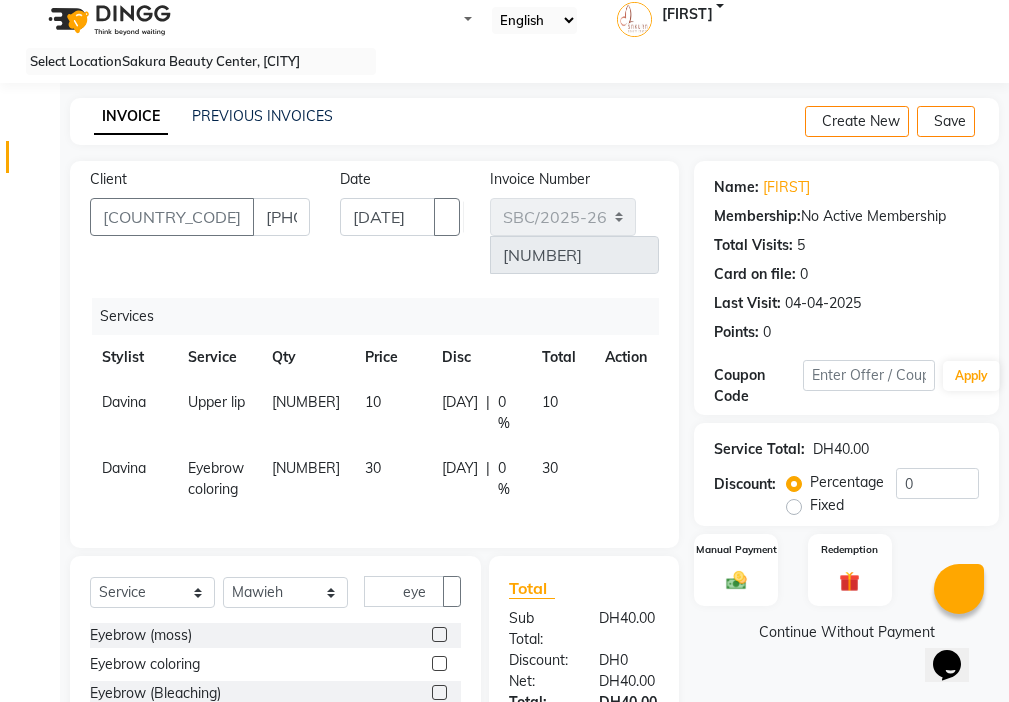 click at bounding box center [439, 634] 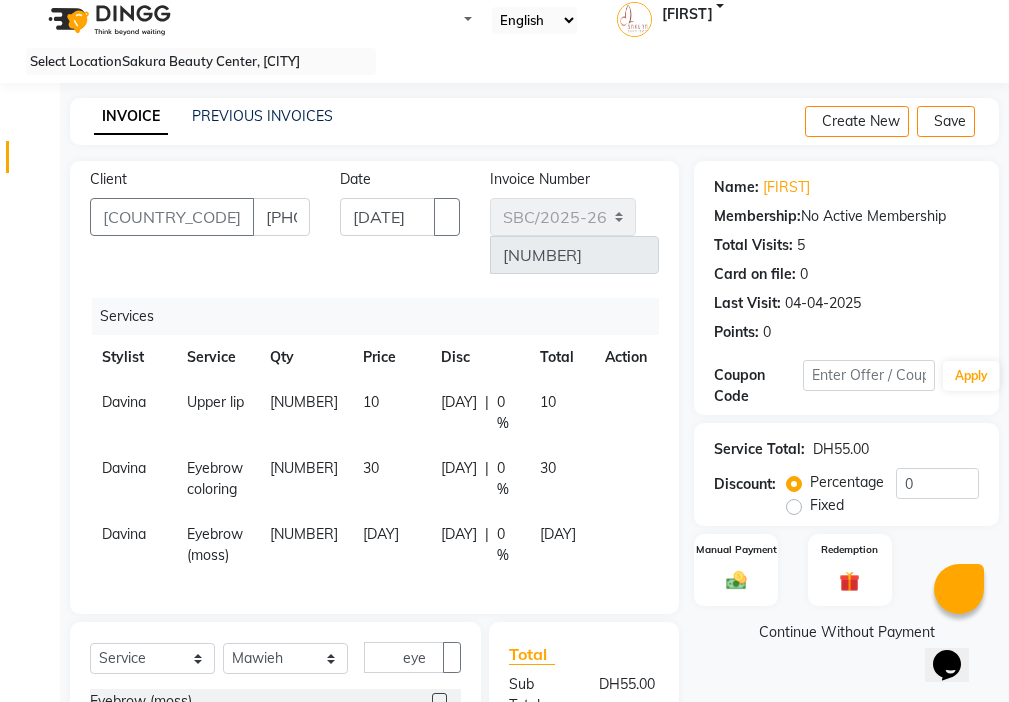 click at bounding box center [613, 392] 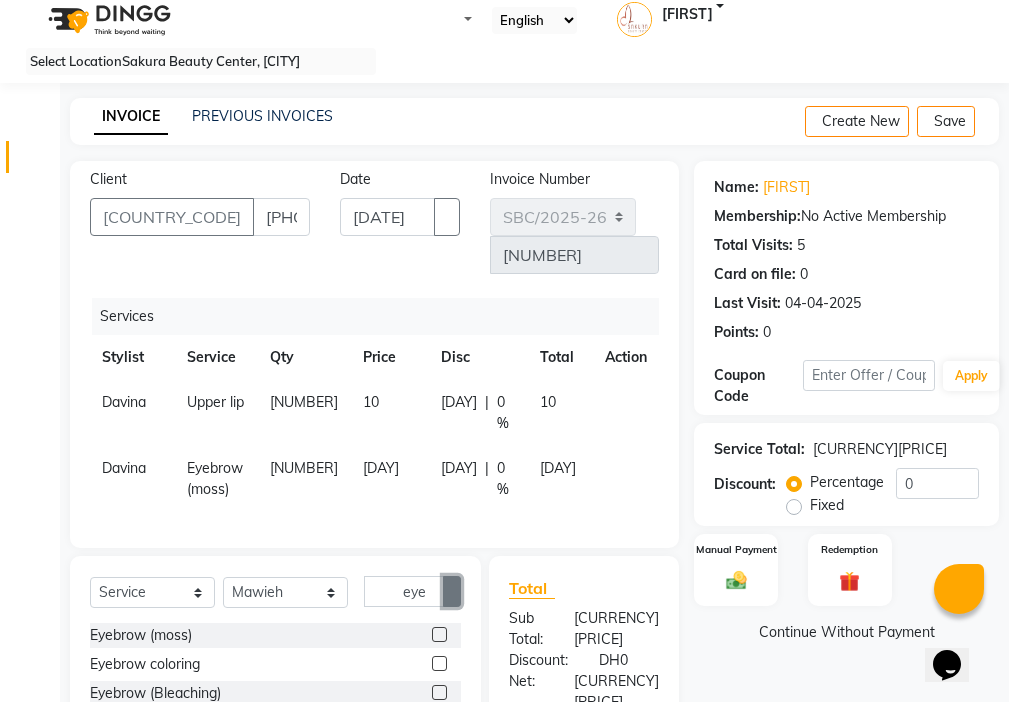 click at bounding box center [452, 592] 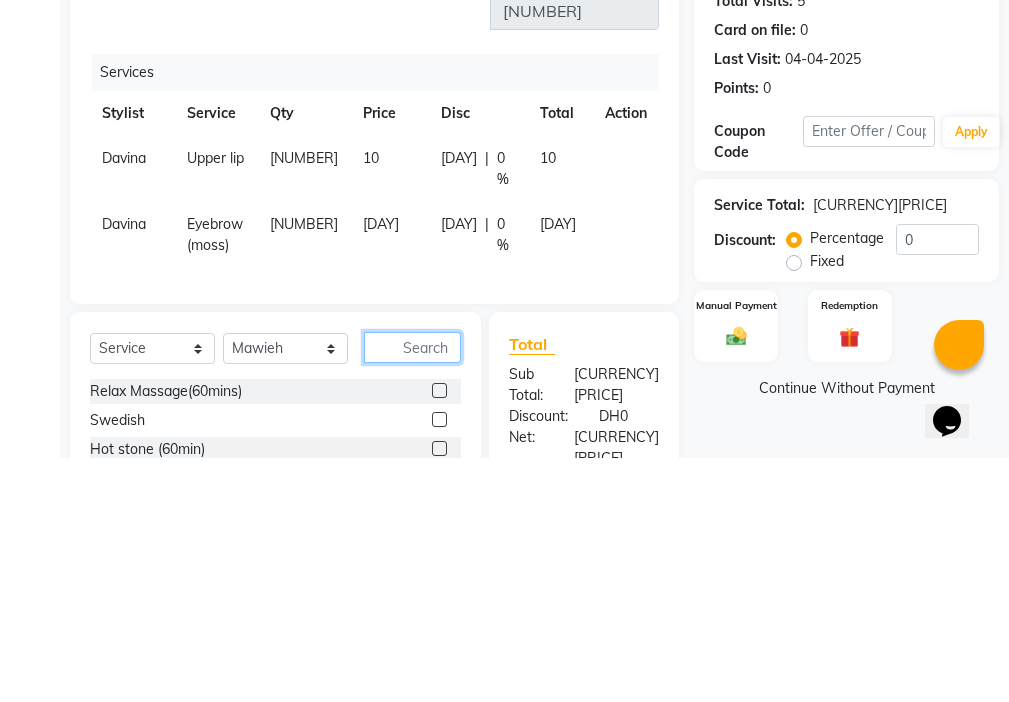scroll, scrollTop: 61, scrollLeft: 0, axis: vertical 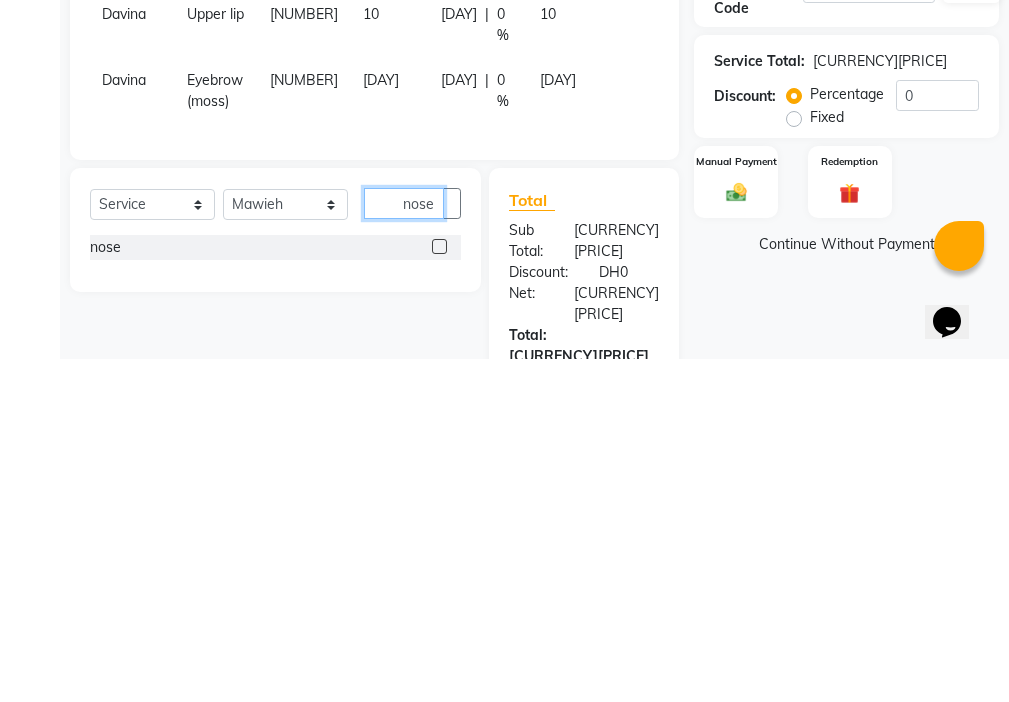 type on "nose" 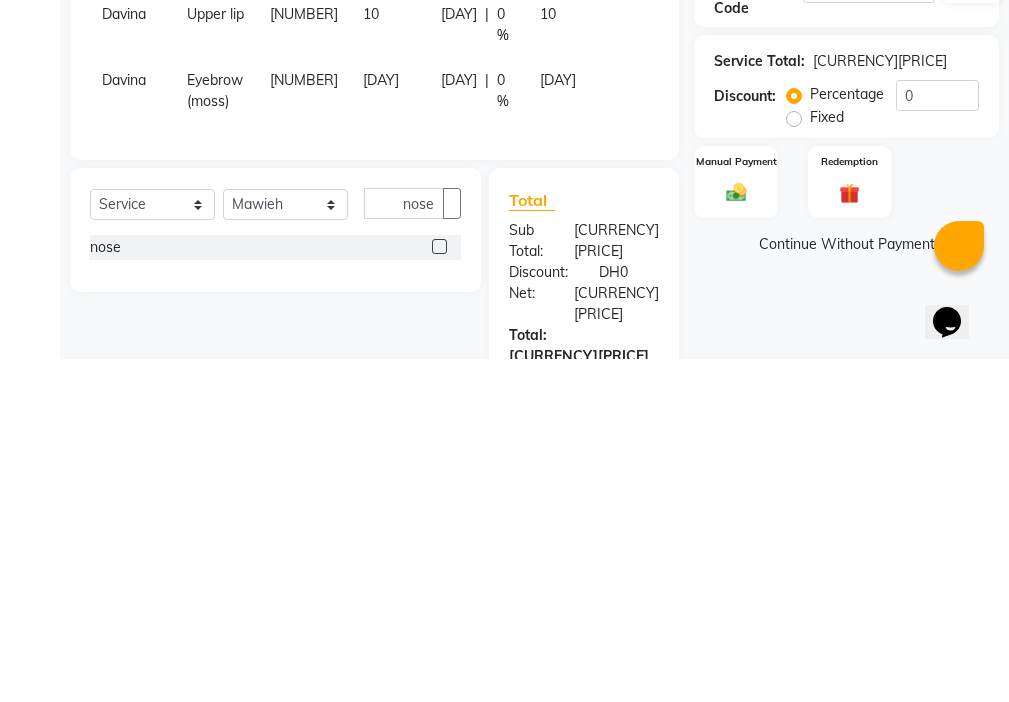 click at bounding box center (439, 589) 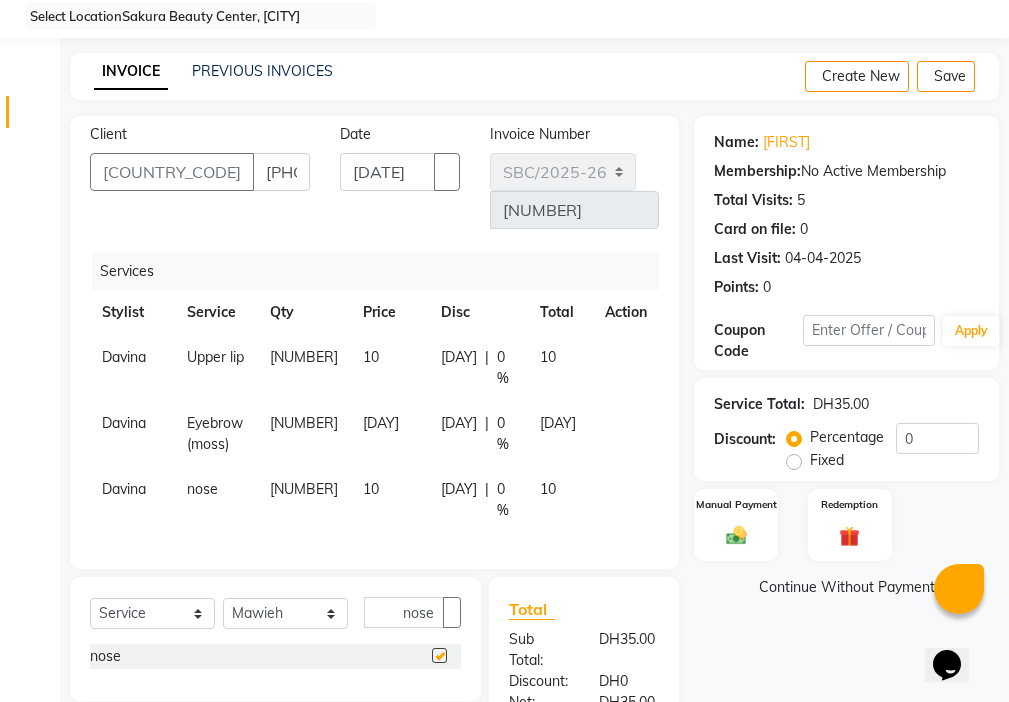 scroll, scrollTop: 0, scrollLeft: 0, axis: both 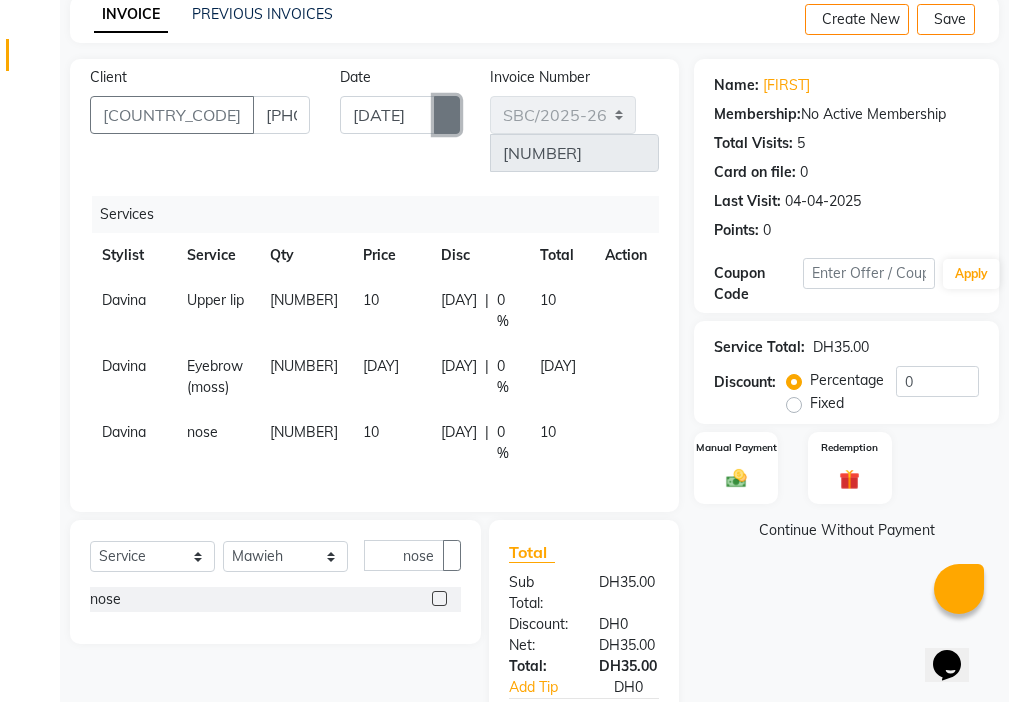 click at bounding box center [447, 115] 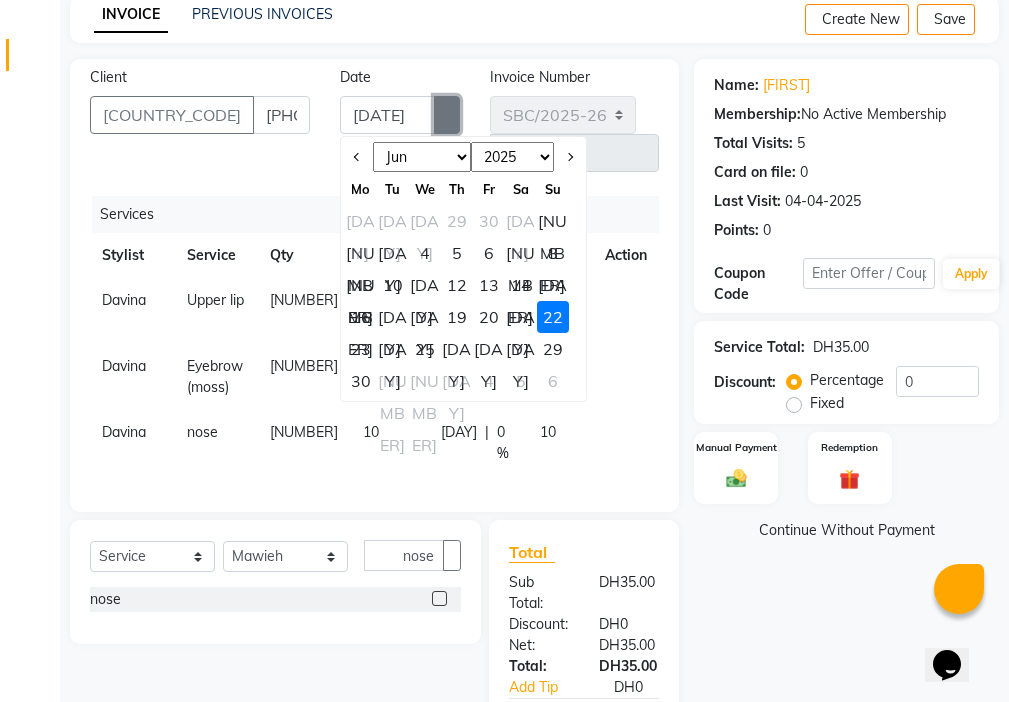 click at bounding box center (447, 115) 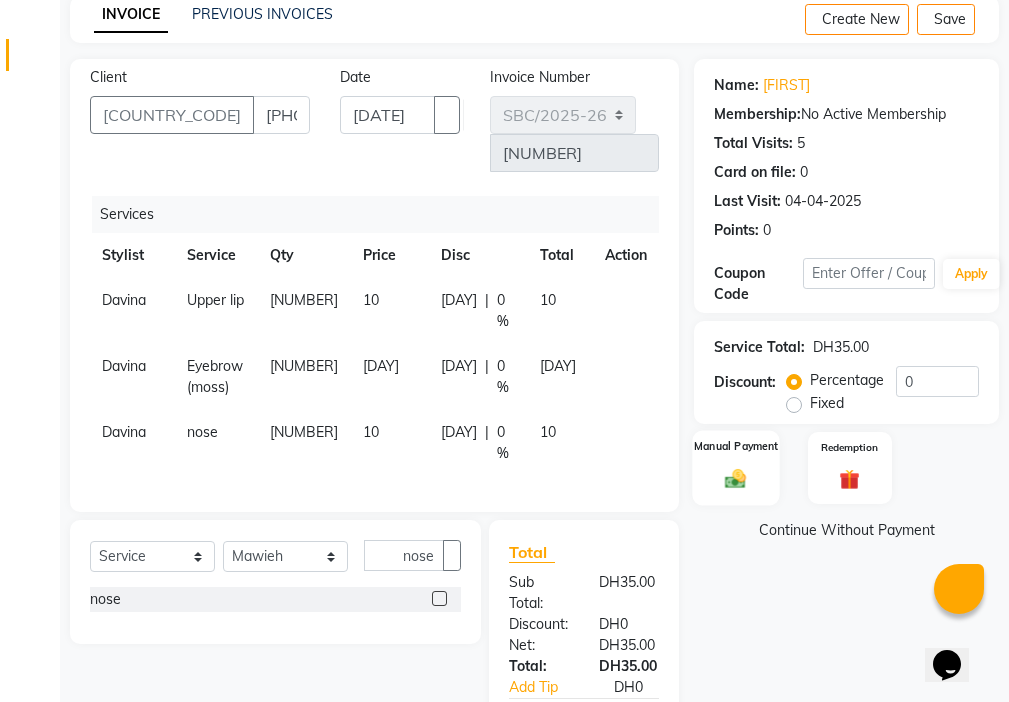 click on "Manual Payment" at bounding box center [736, 467] 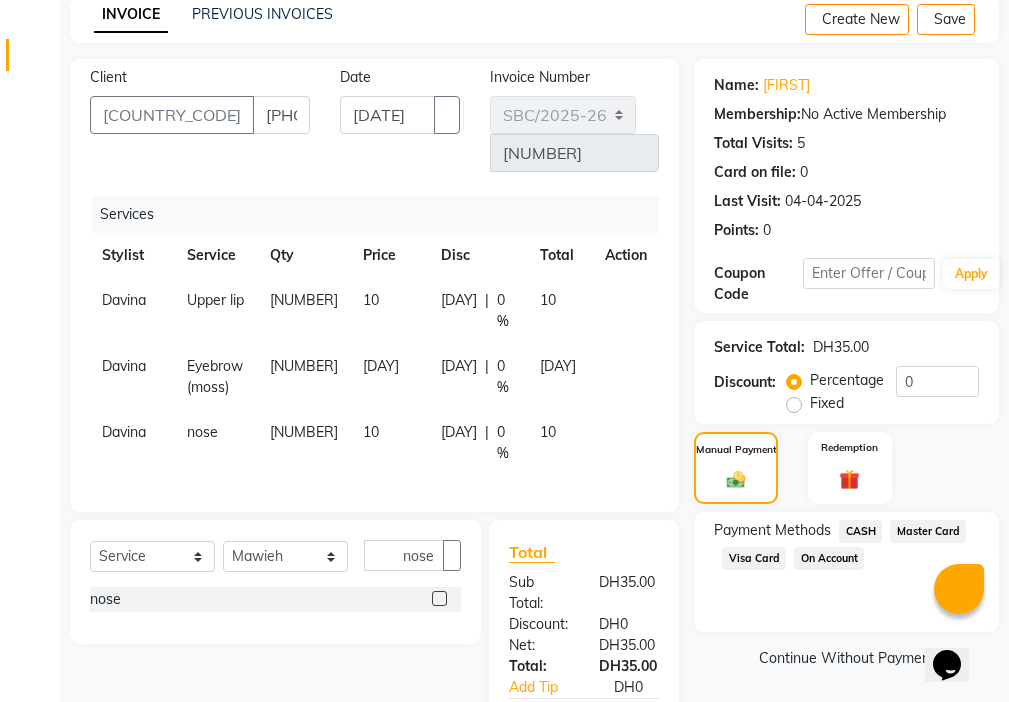 click on "Visa Card" at bounding box center [860, 531] 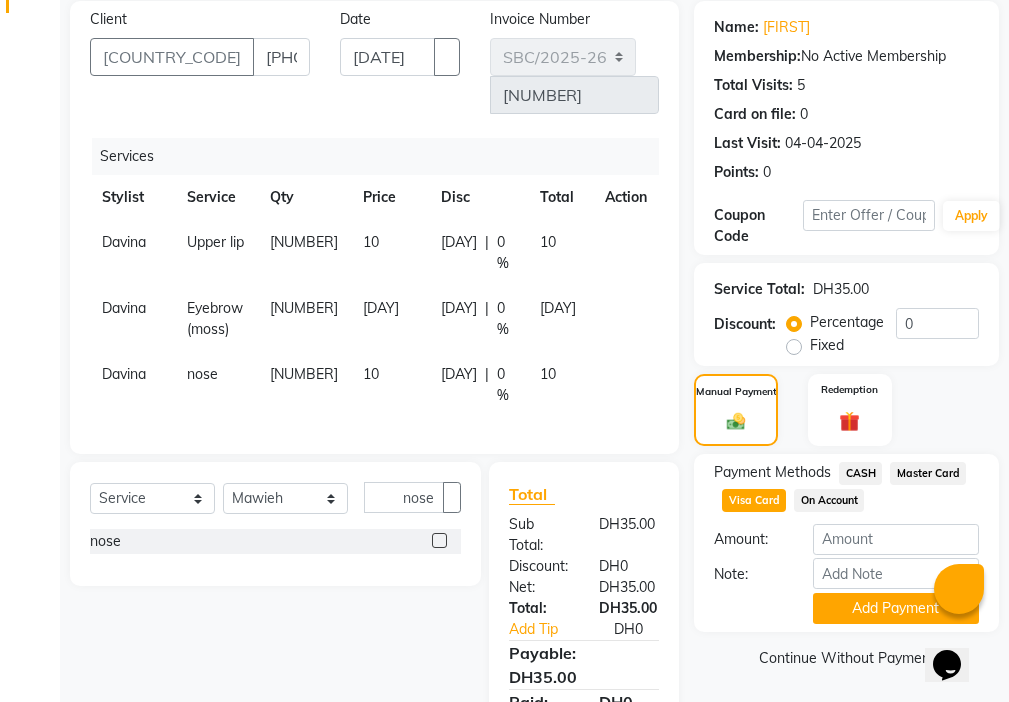 scroll, scrollTop: 260, scrollLeft: 0, axis: vertical 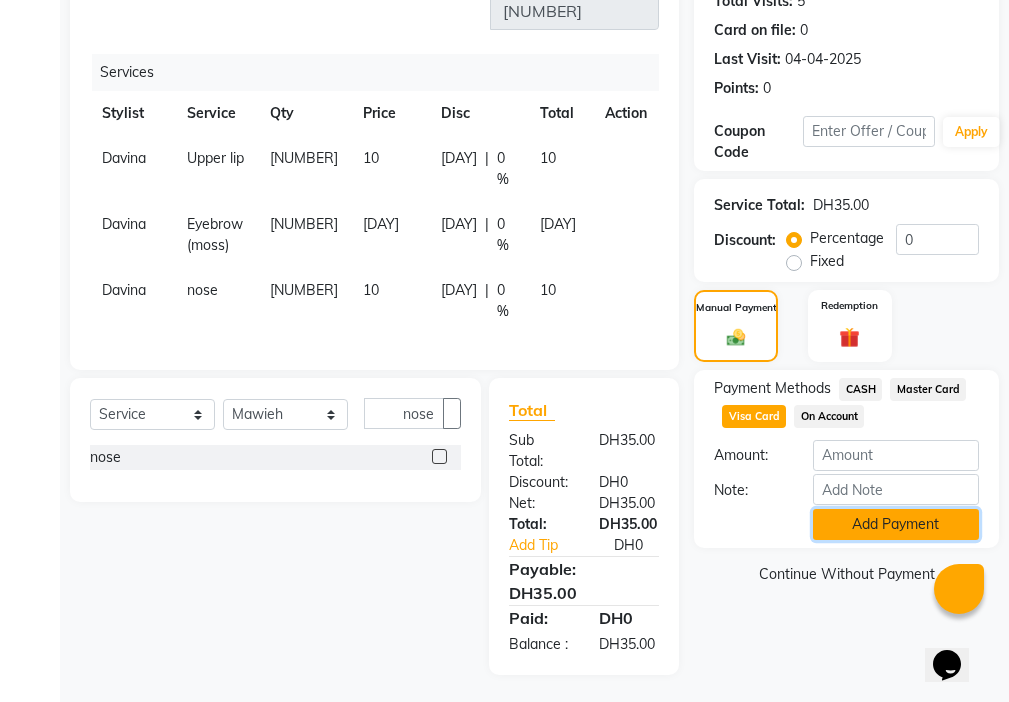 click on "Add Payment" at bounding box center (896, 524) 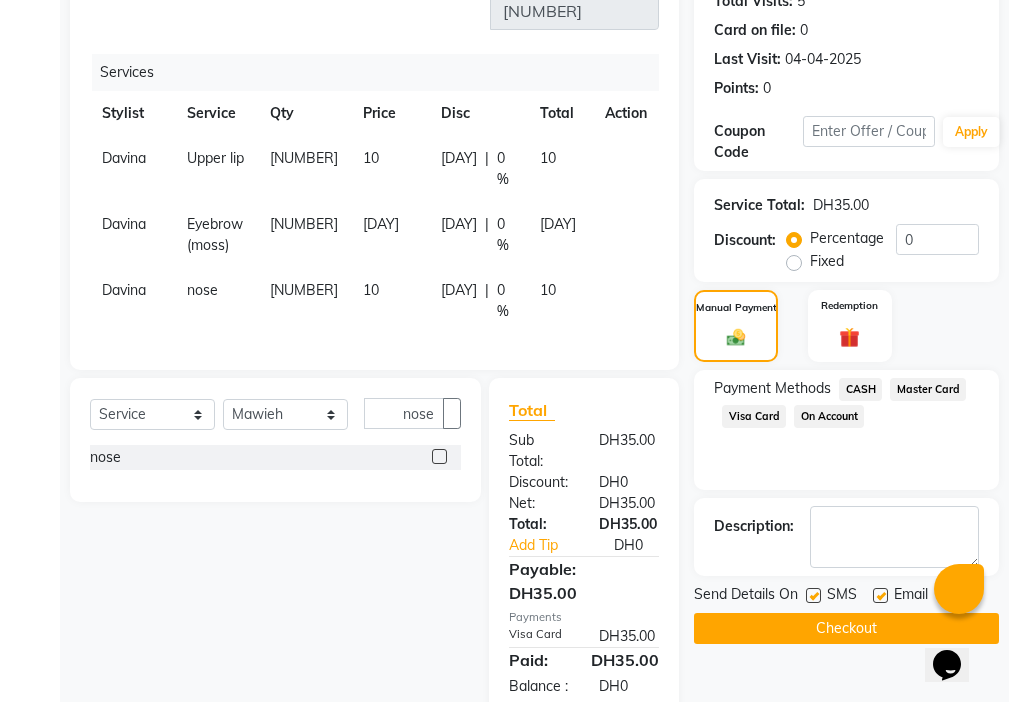 click at bounding box center (813, 595) 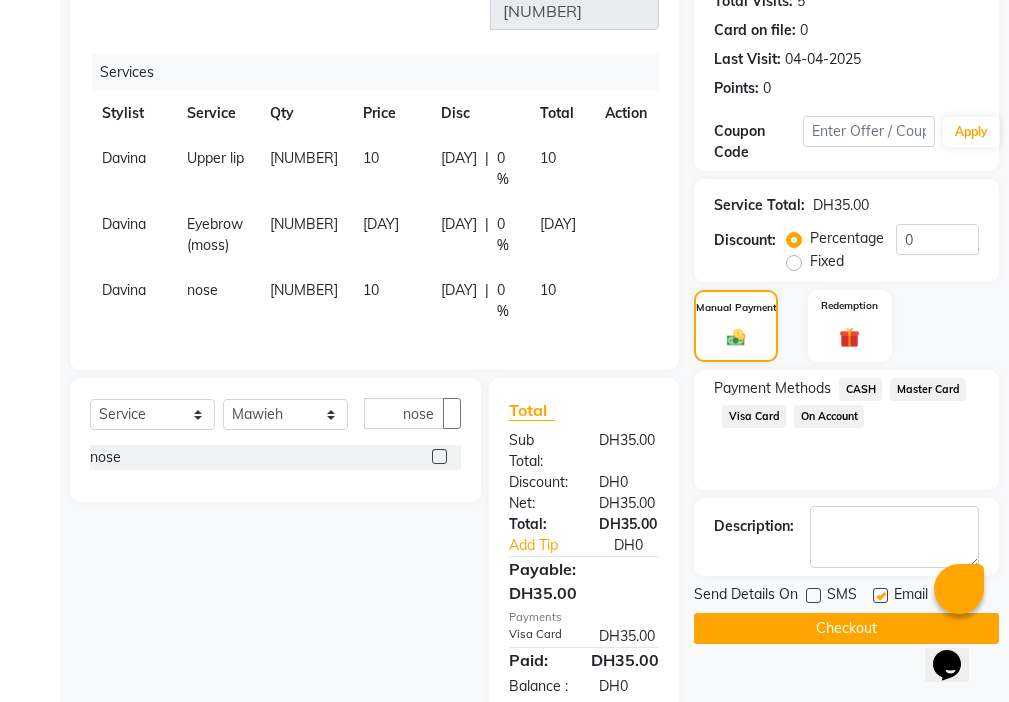 click at bounding box center [880, 595] 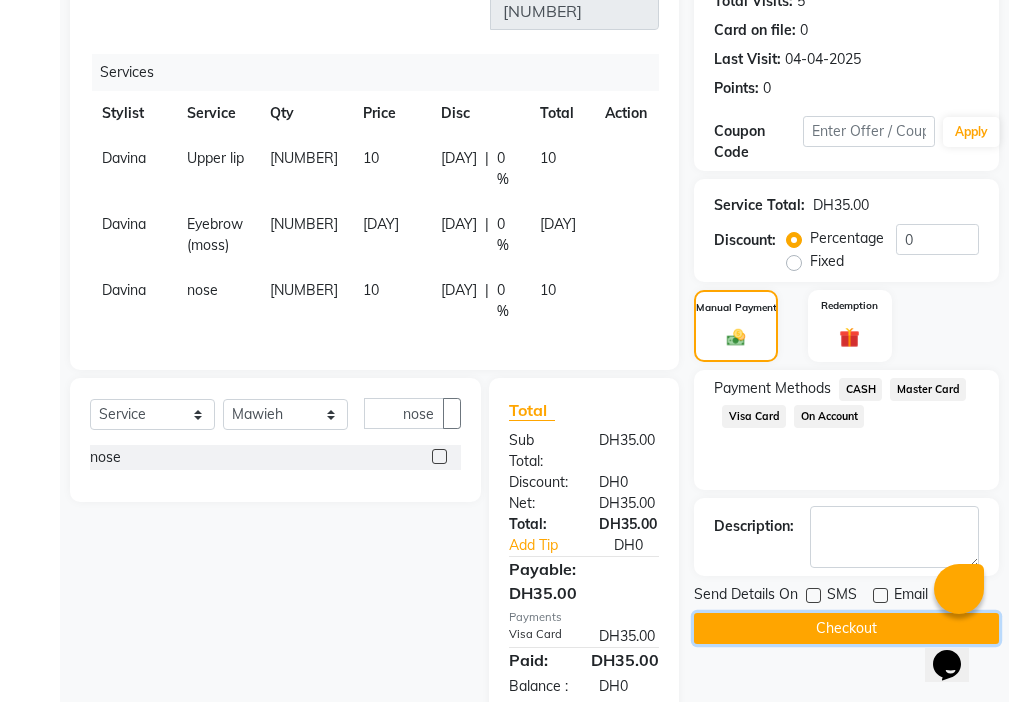 click on "Checkout" at bounding box center [846, 628] 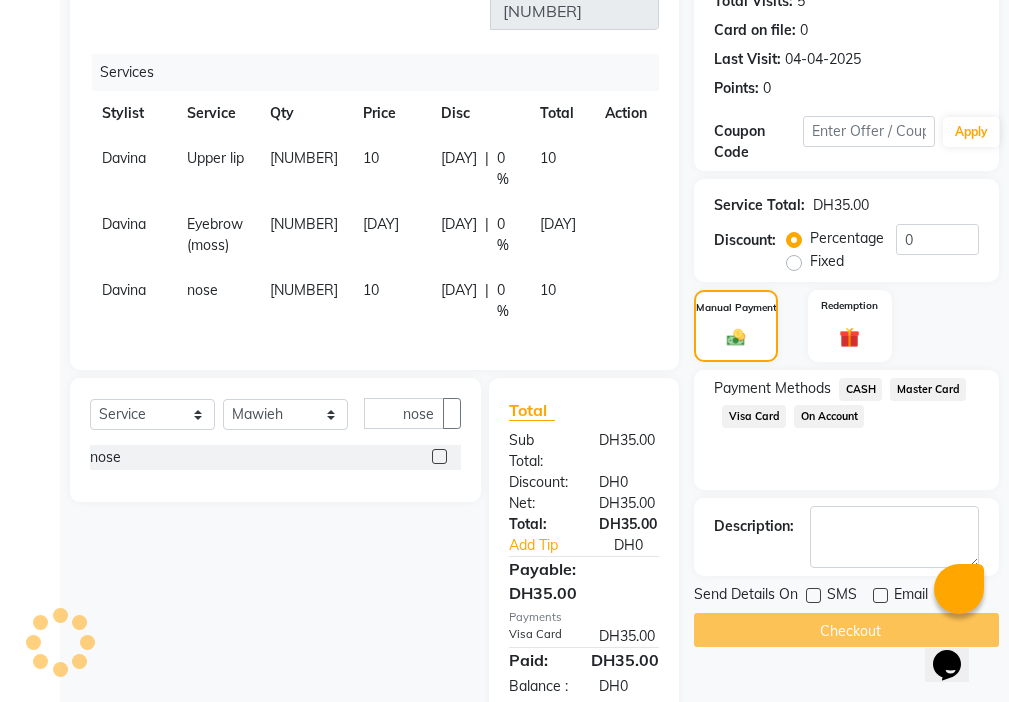 scroll, scrollTop: 0, scrollLeft: 0, axis: both 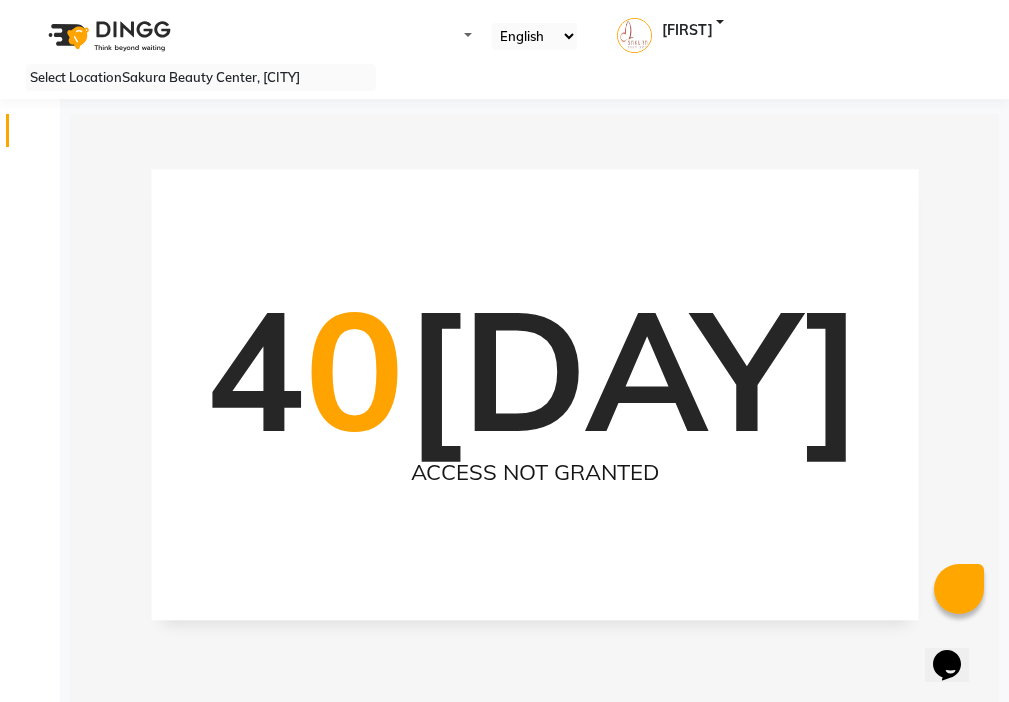 click at bounding box center [38, 135] 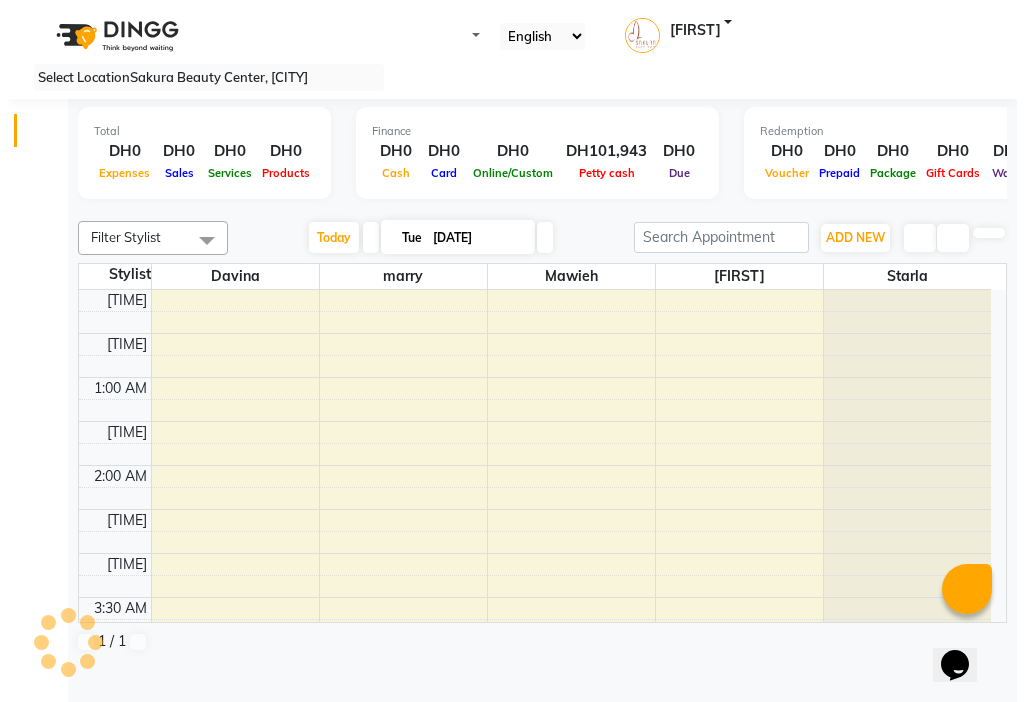 scroll, scrollTop: 529, scrollLeft: 0, axis: vertical 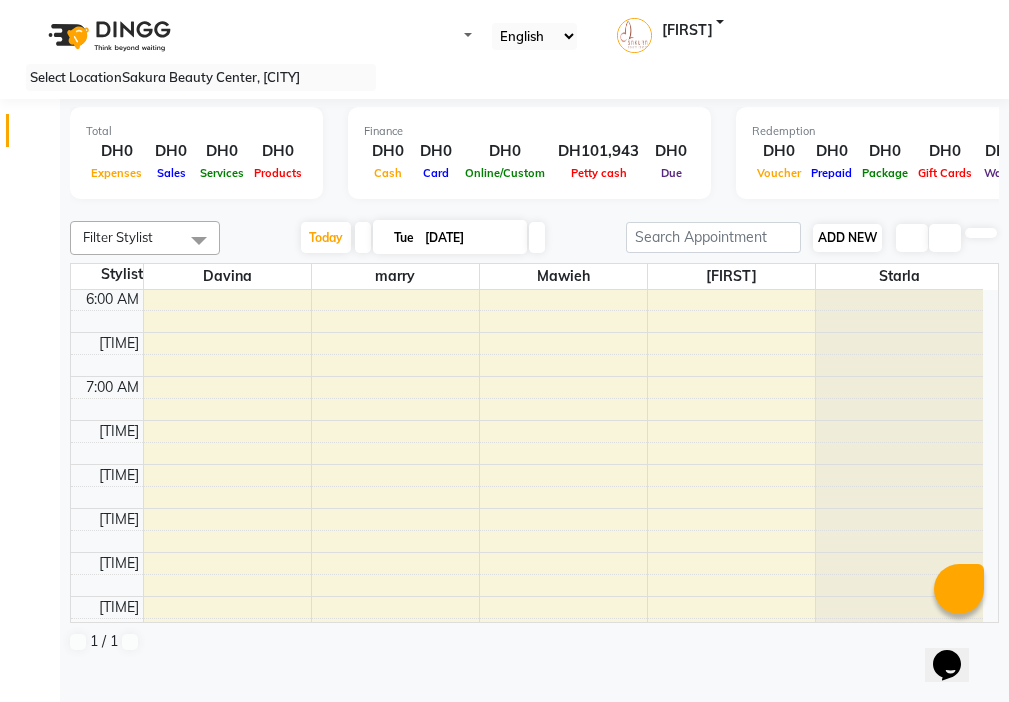 click on "ADD NEW" at bounding box center [847, 237] 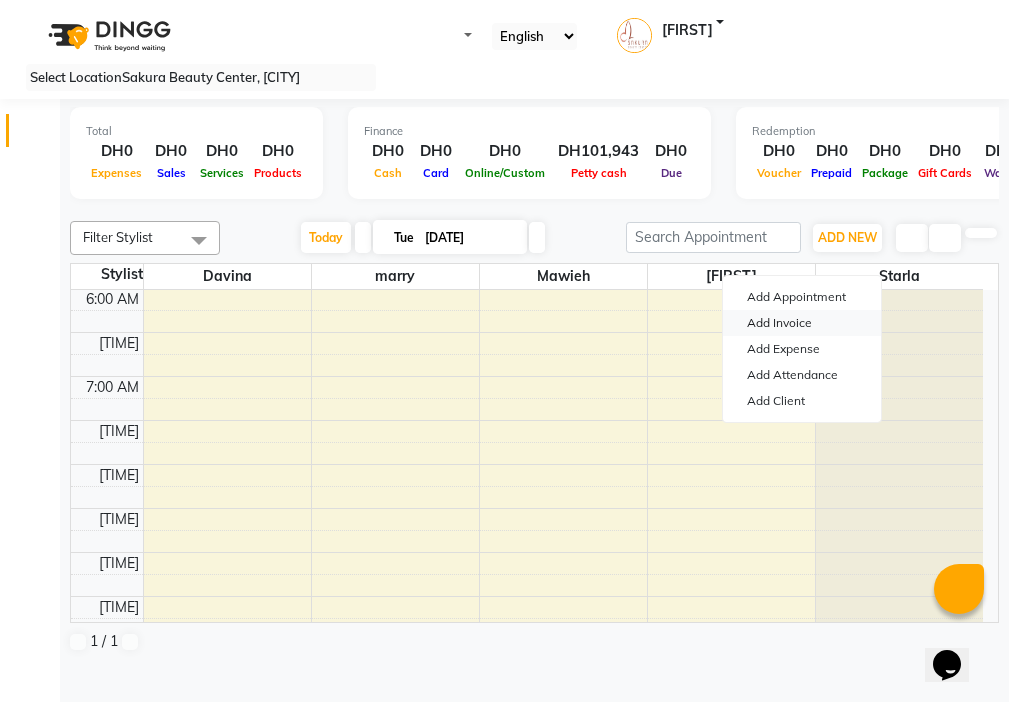 click on "Add Invoice" at bounding box center [802, 323] 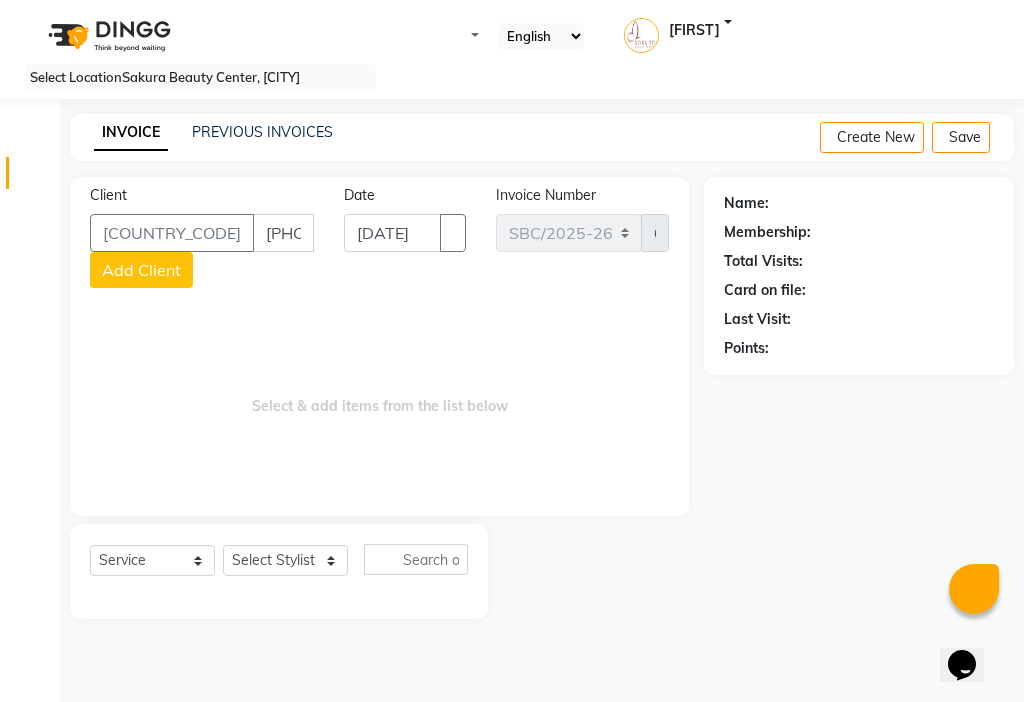 type on "[PHONE]" 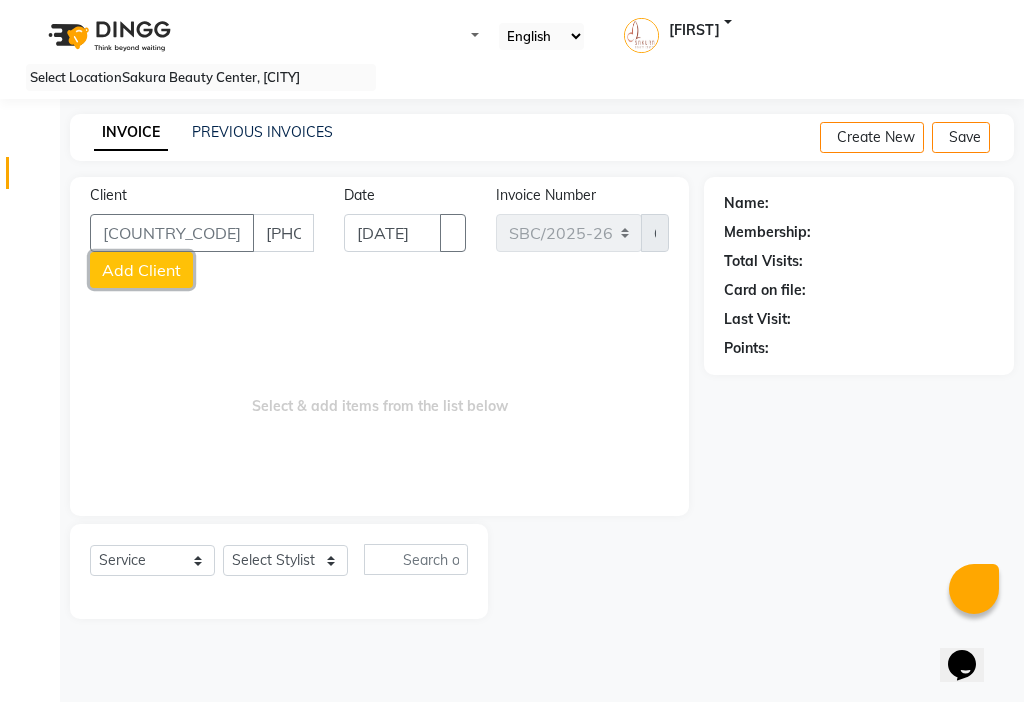 click on "Add Client" at bounding box center (141, 270) 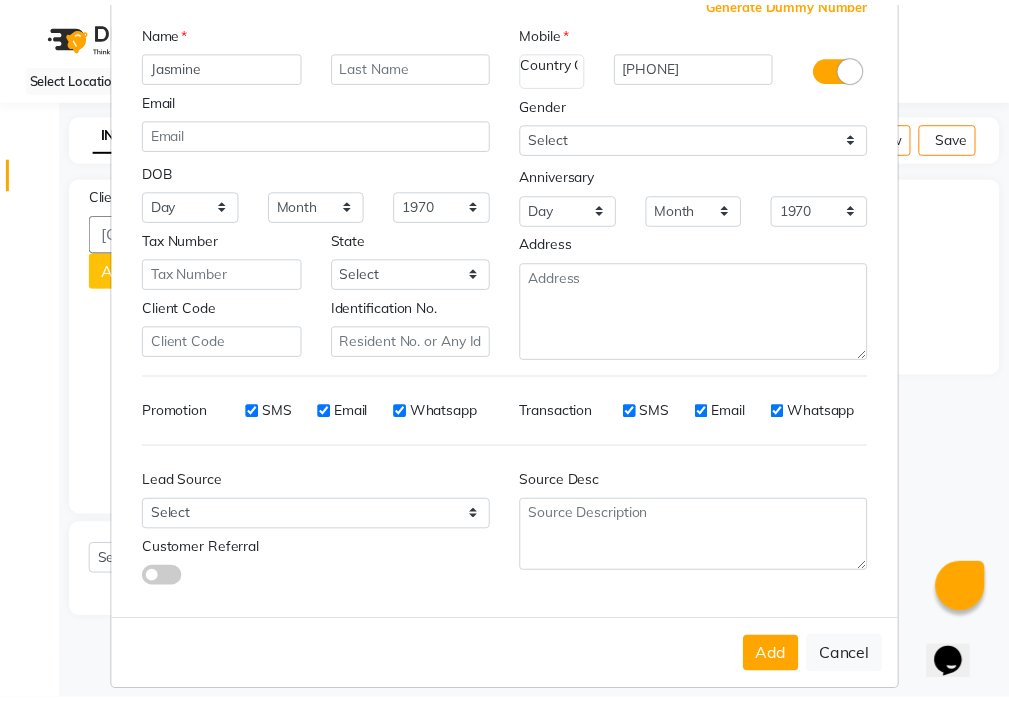 scroll, scrollTop: 147, scrollLeft: 0, axis: vertical 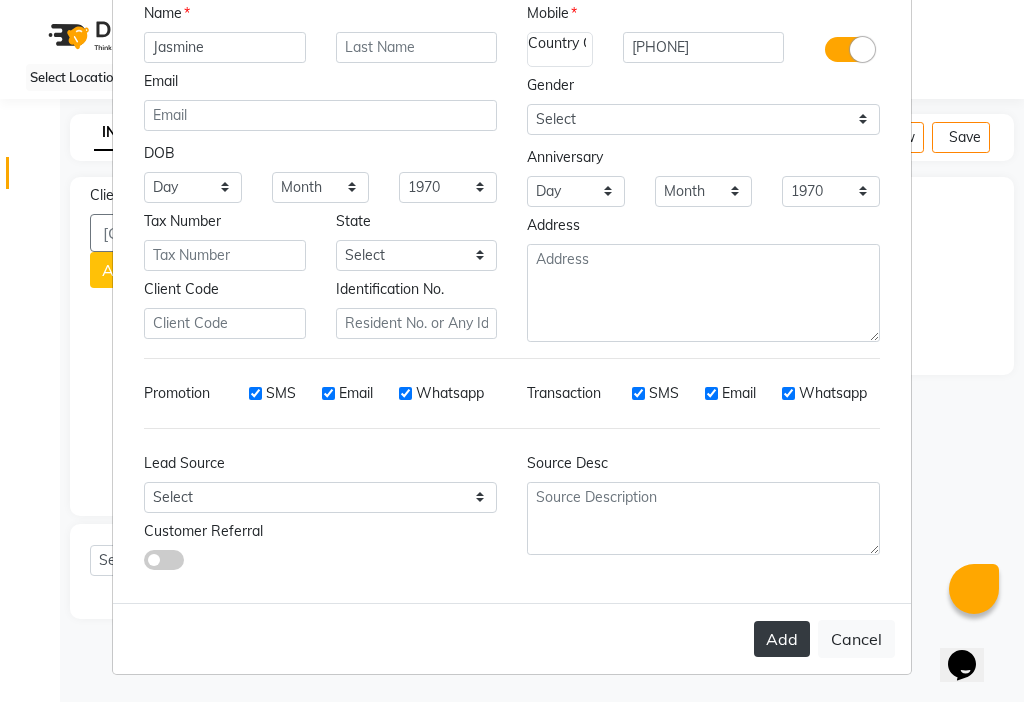 type on "Jasmine" 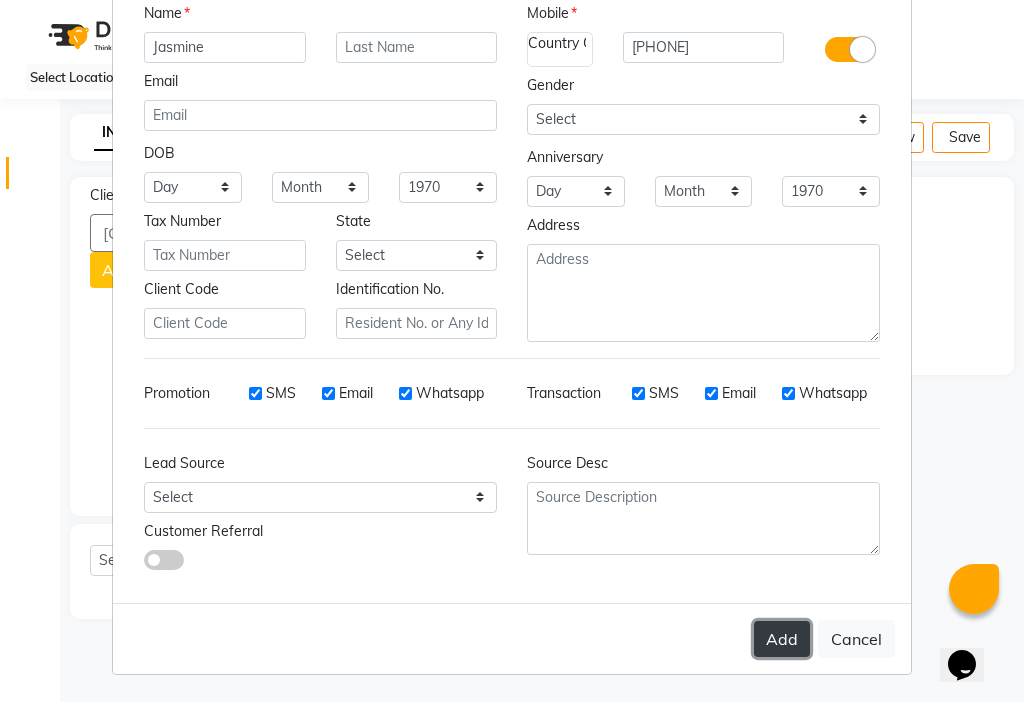 click on "Add" at bounding box center [782, 639] 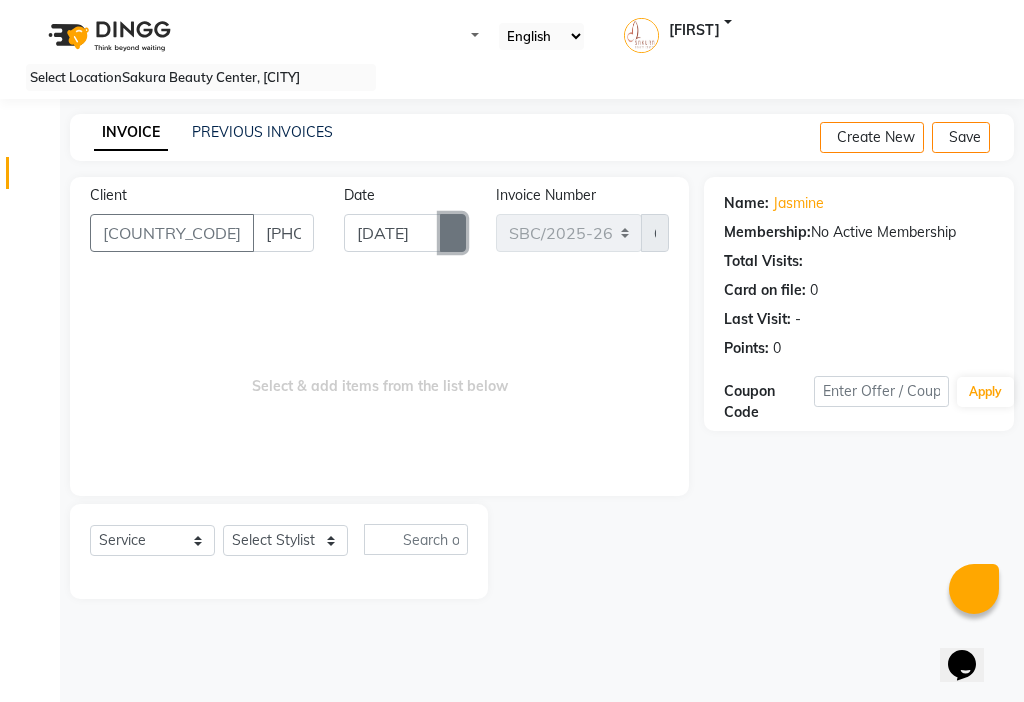 click at bounding box center [453, 233] 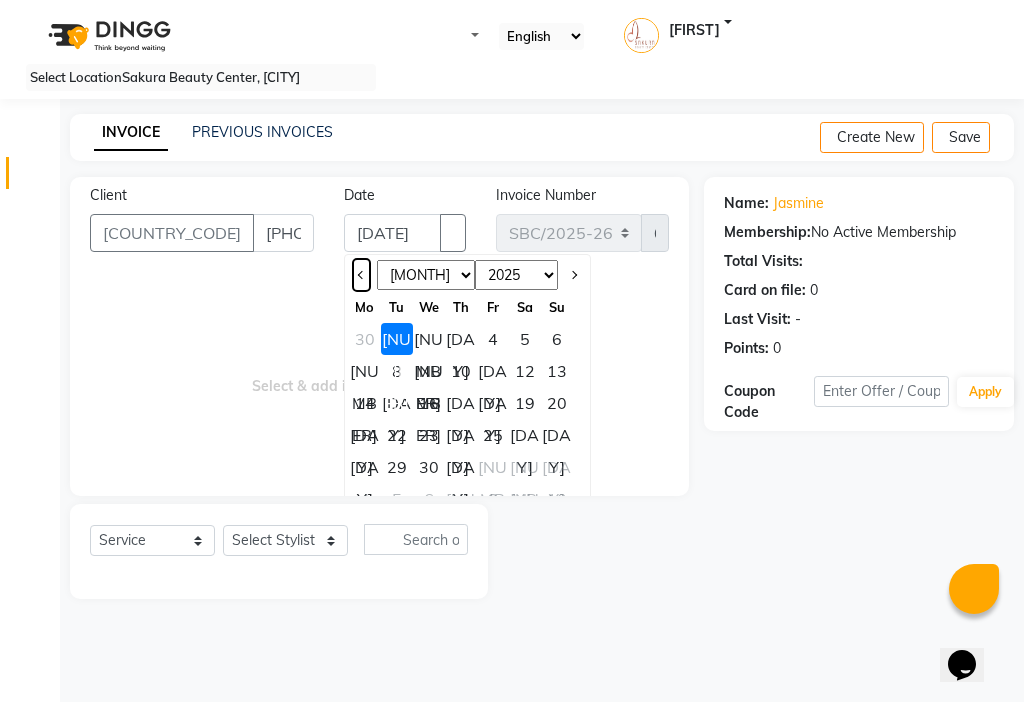 click at bounding box center (362, 275) 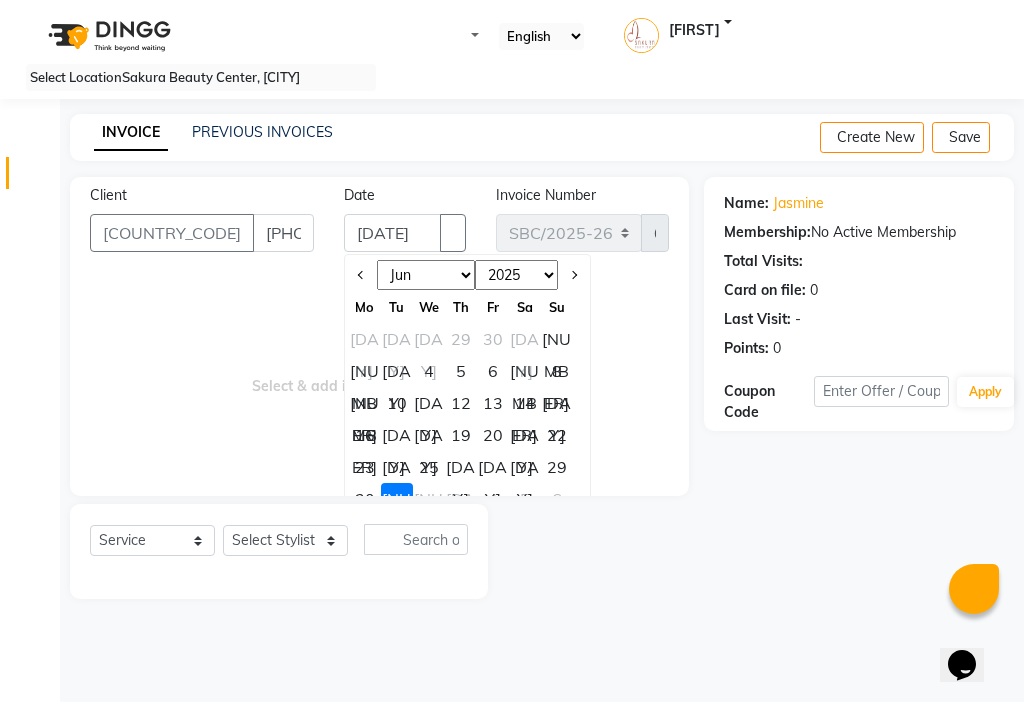 click on "22" at bounding box center (557, 435) 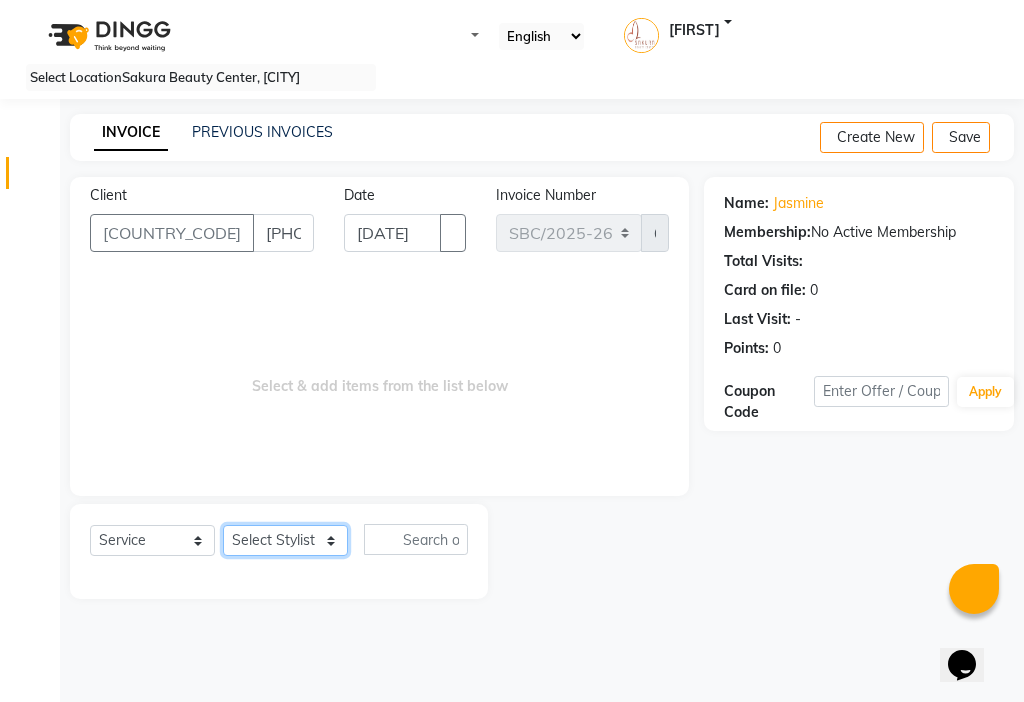 click on "Select Stylist [FIRST] [FIRST] [FIRST] [FIRST] [FIRST] [FIRST]" at bounding box center (285, 540) 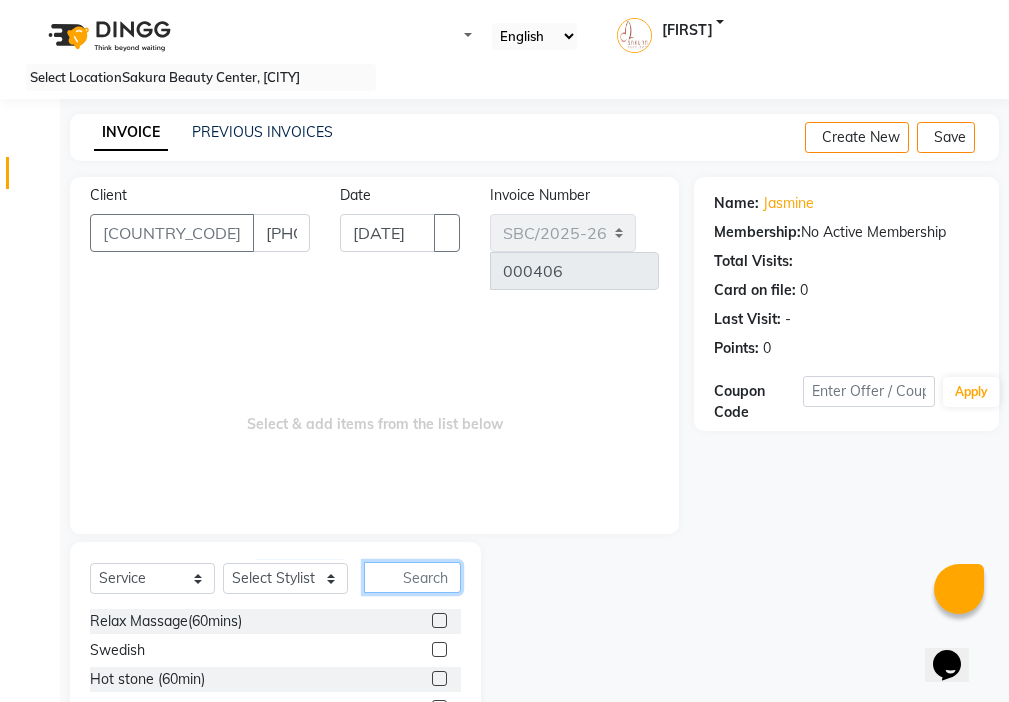 click at bounding box center [412, 577] 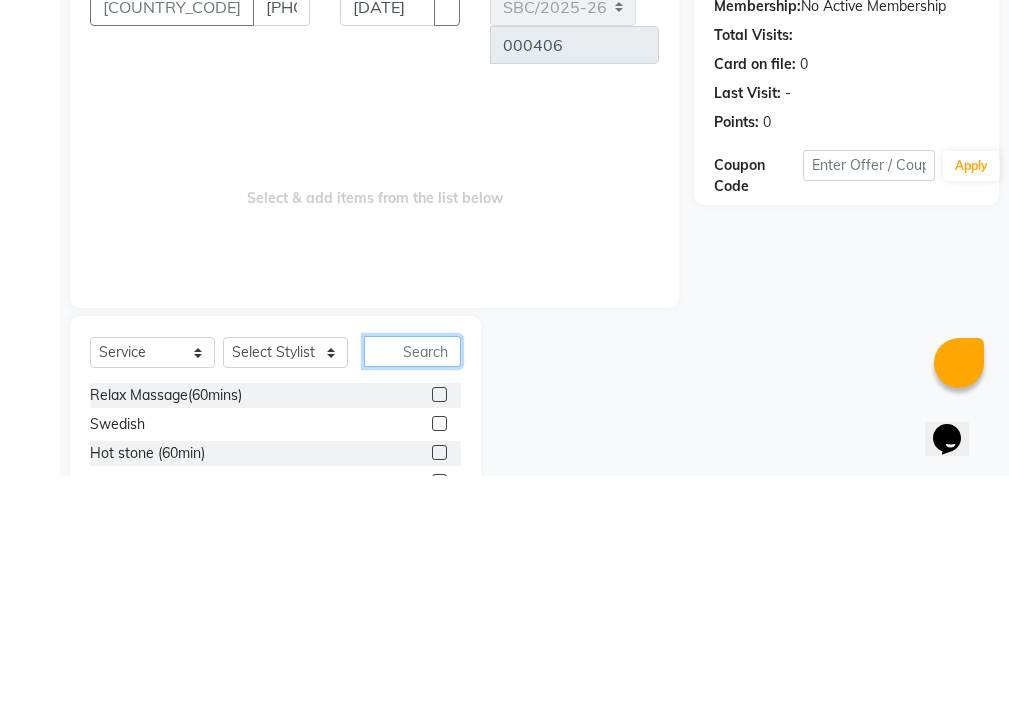 scroll, scrollTop: 16, scrollLeft: 0, axis: vertical 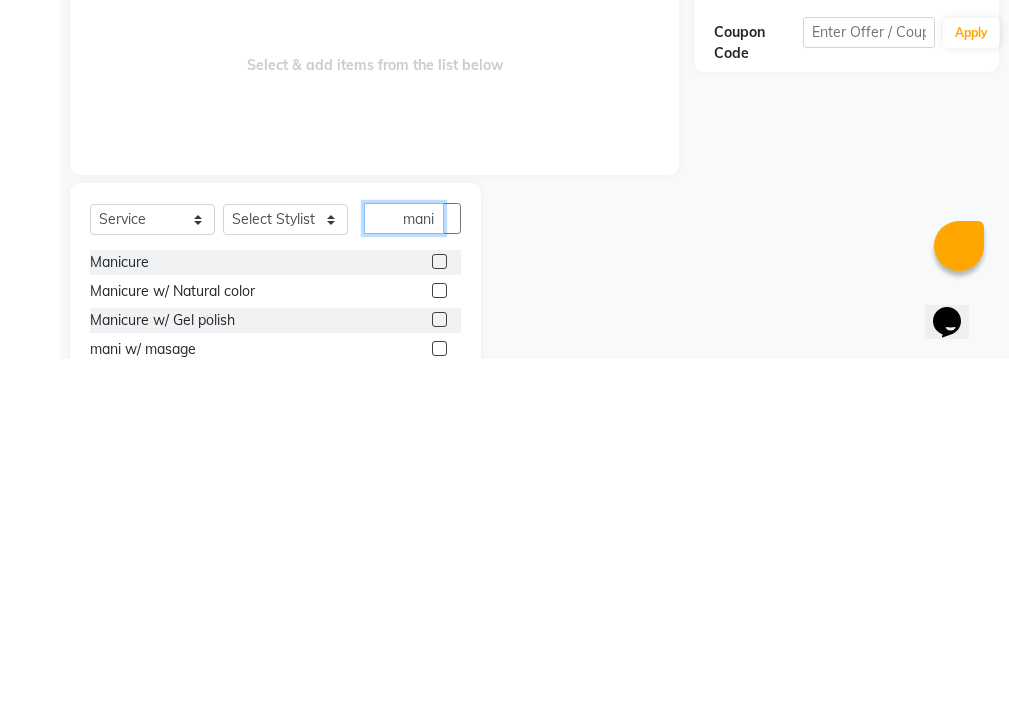 type on "mani" 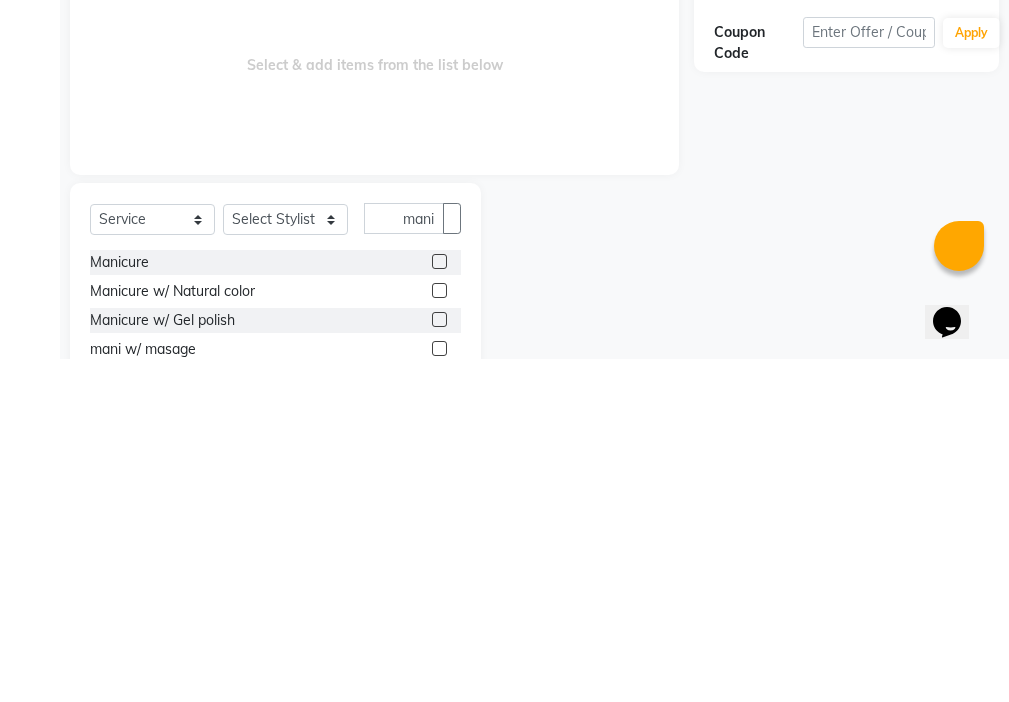 click at bounding box center (439, 604) 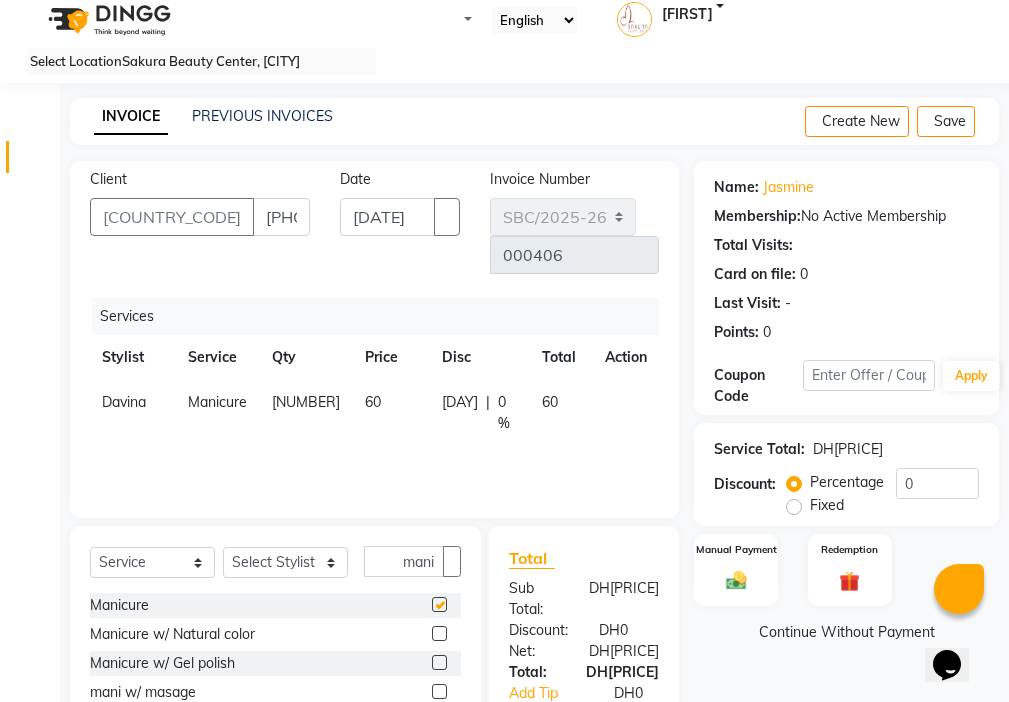 scroll, scrollTop: 0, scrollLeft: 0, axis: both 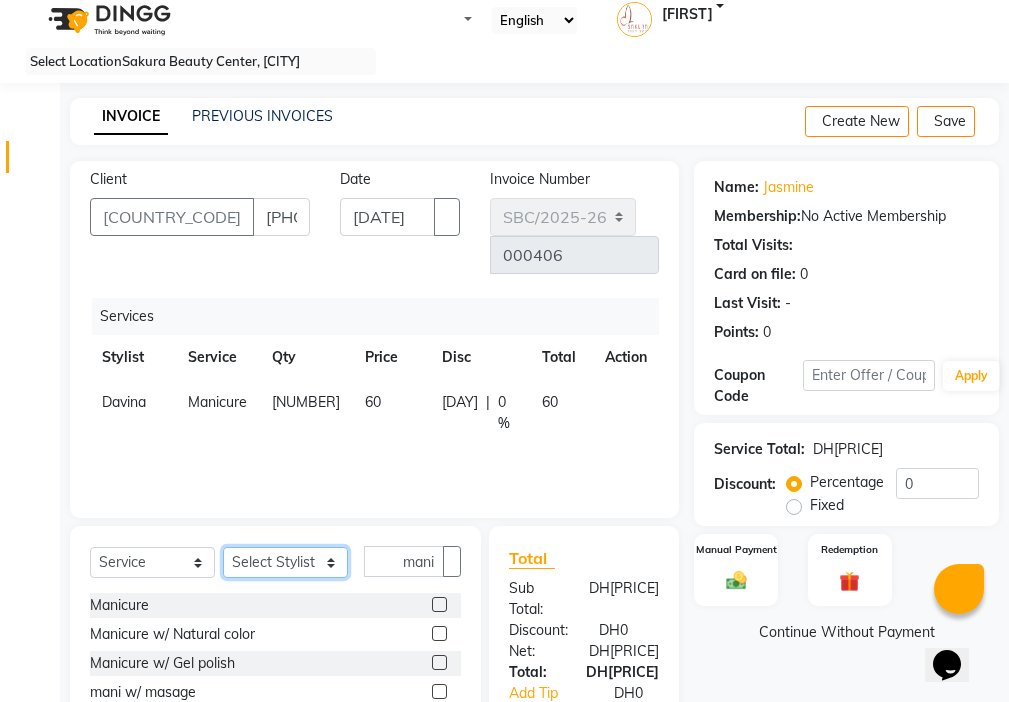 click on "Select Stylist [FIRST] [FIRST] [FIRST] [FIRST] [FIRST] [FIRST]" at bounding box center (285, 562) 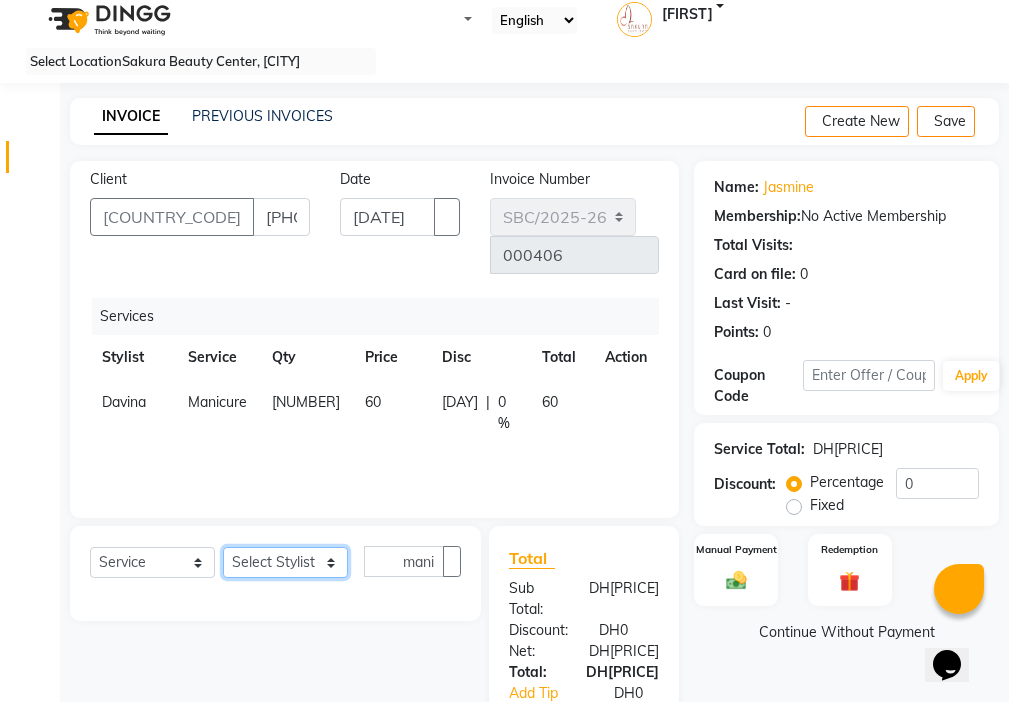 click on "Select Stylist [FIRST] [FIRST] [FIRST] [FIRST] [FIRST] [FIRST]" at bounding box center [285, 562] 